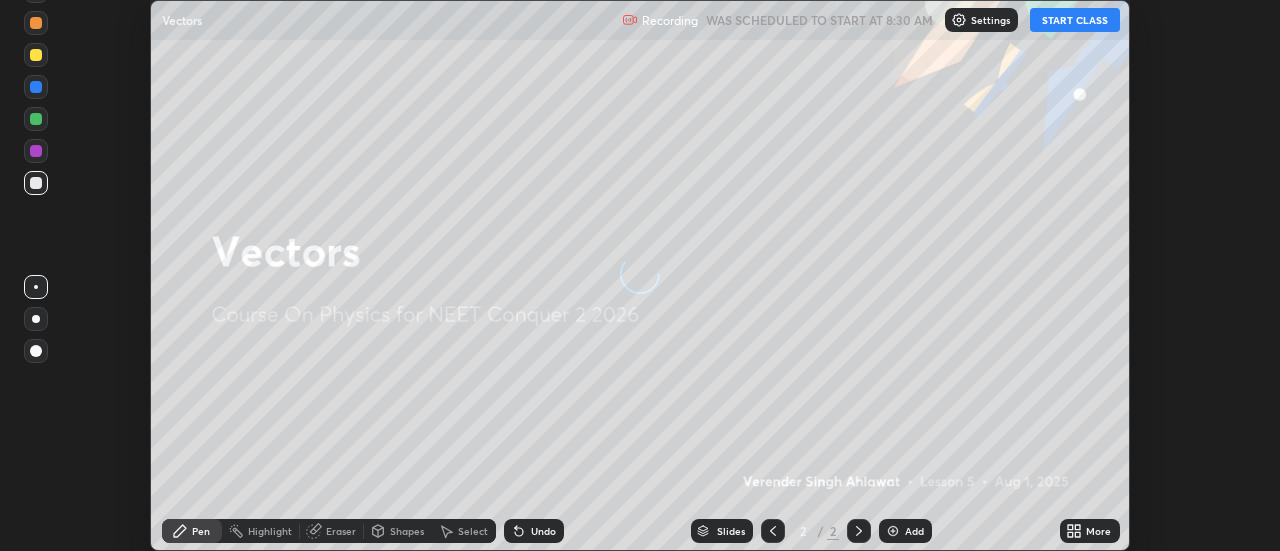 scroll, scrollTop: 0, scrollLeft: 0, axis: both 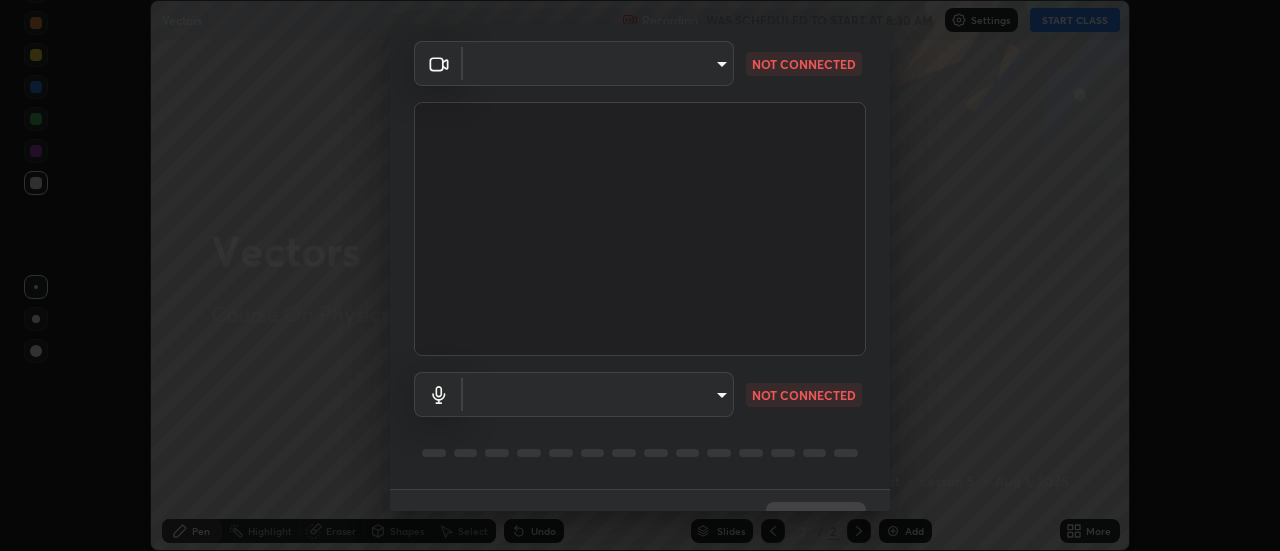 click on "​ NOT CONNECTED ​ NOT CONNECTED" at bounding box center [640, 265] 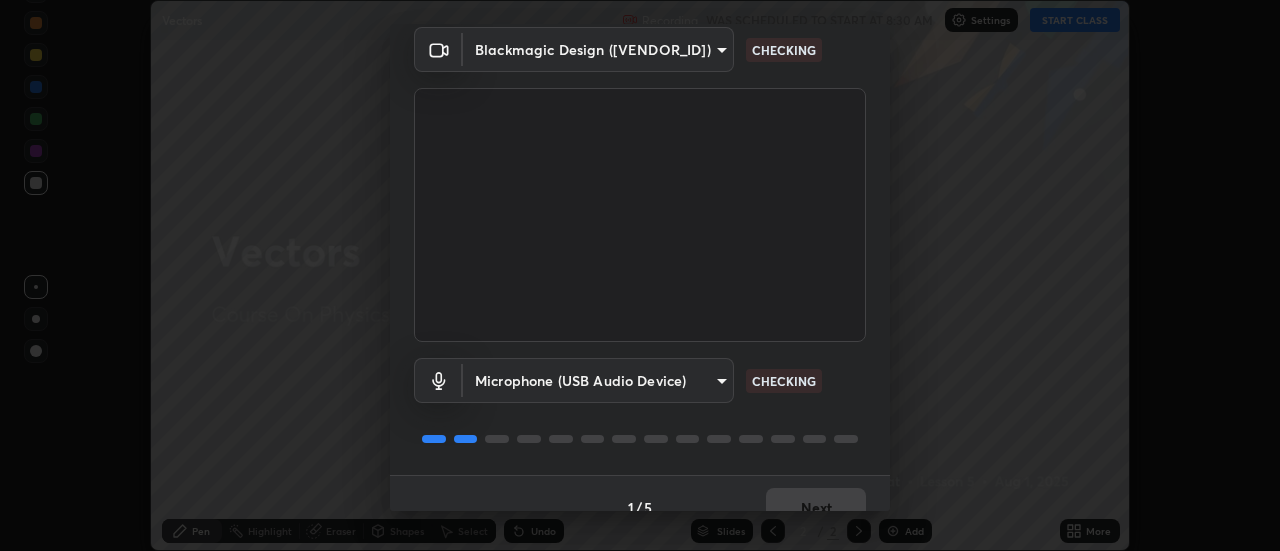 scroll, scrollTop: 105, scrollLeft: 0, axis: vertical 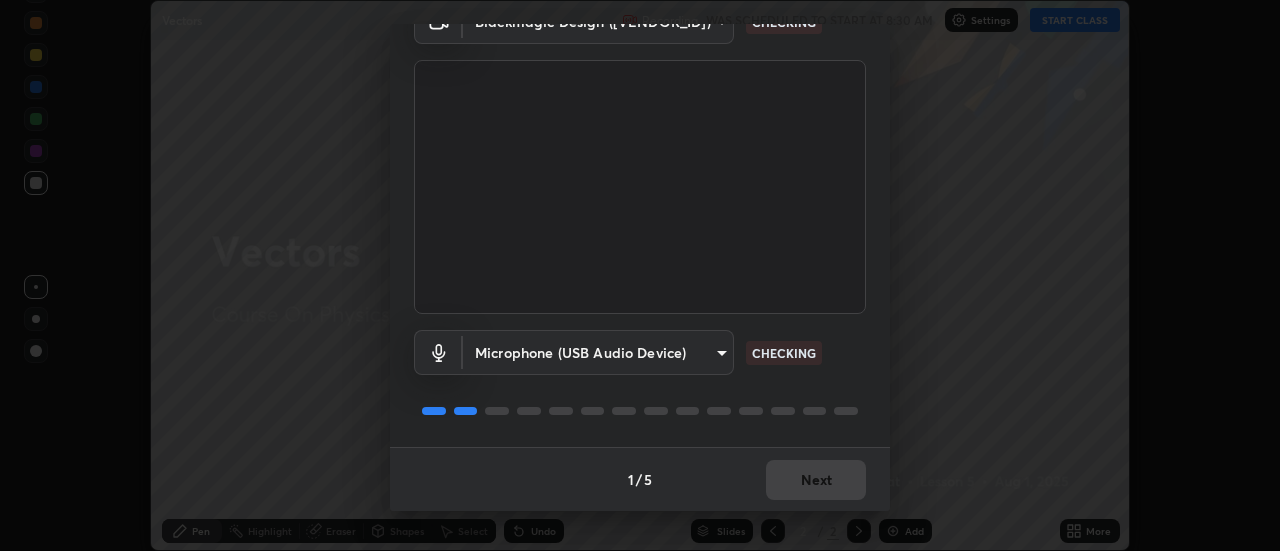 click on "Blackmagic Design ([VENDOR_ID]) [HASH] CHECKING Microphone (USB Audio Device) [HASH] CHECKING" at bounding box center [640, 223] 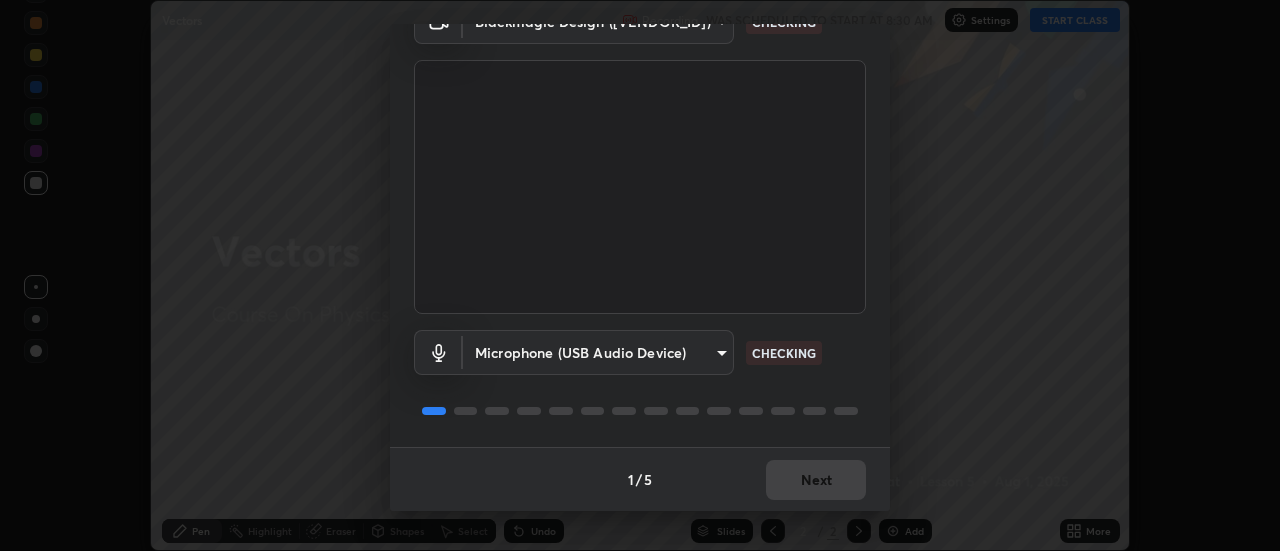 click on "Blackmagic Design ([VENDOR_ID]) [HASH] CHECKING Microphone (USB Audio Device) [HASH] CHECKING" at bounding box center [640, 223] 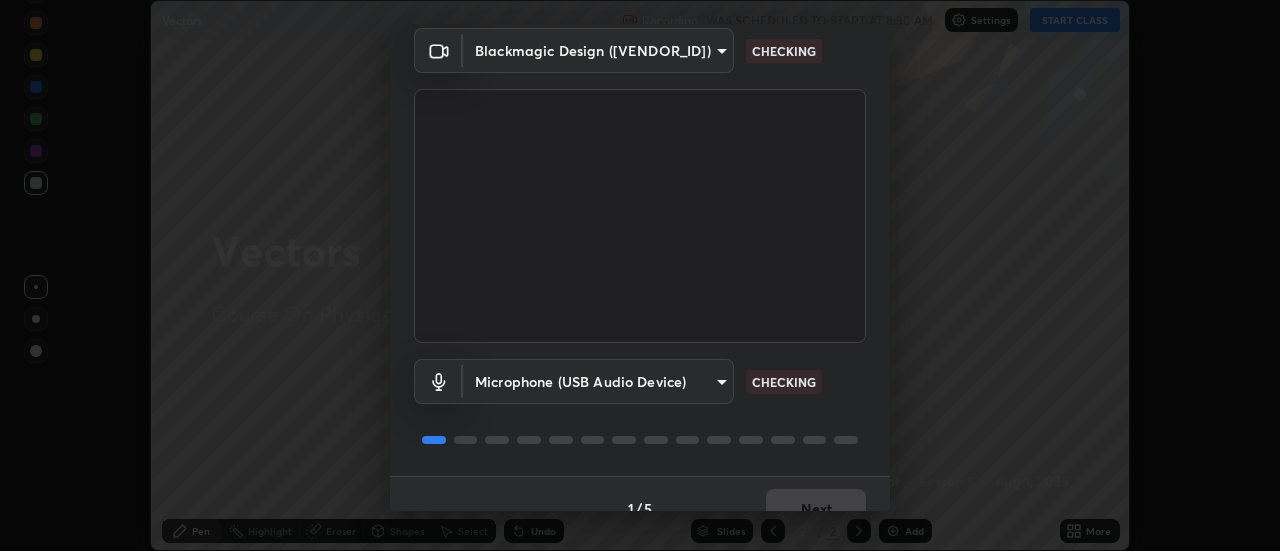 scroll, scrollTop: 67, scrollLeft: 0, axis: vertical 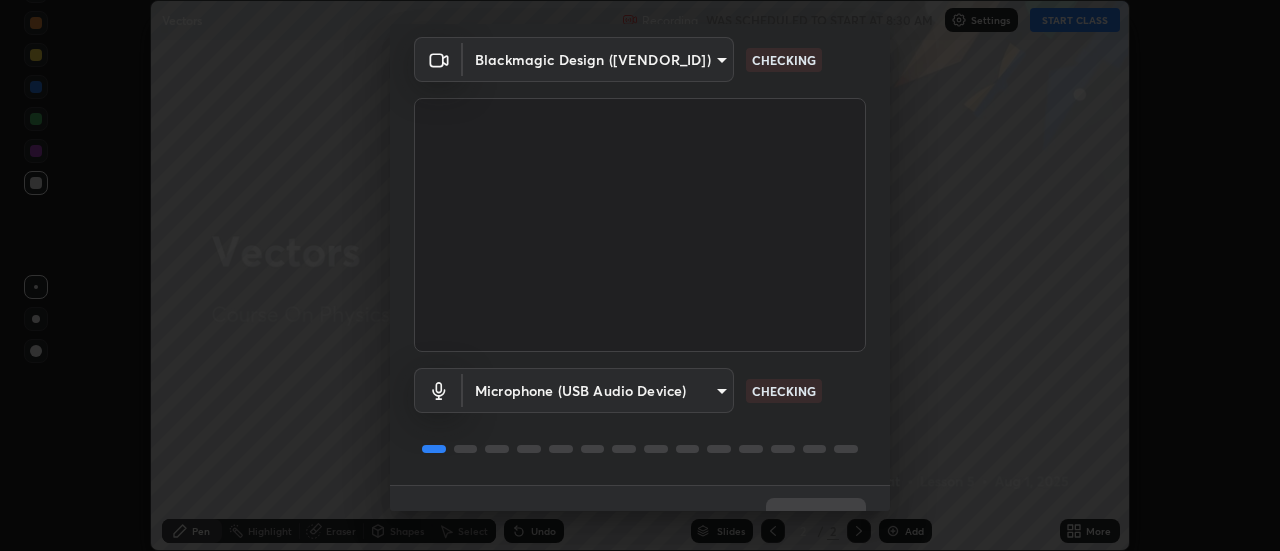 click on "Microphone (USB Audio Device) [HASH] CHECKING" at bounding box center [640, 390] 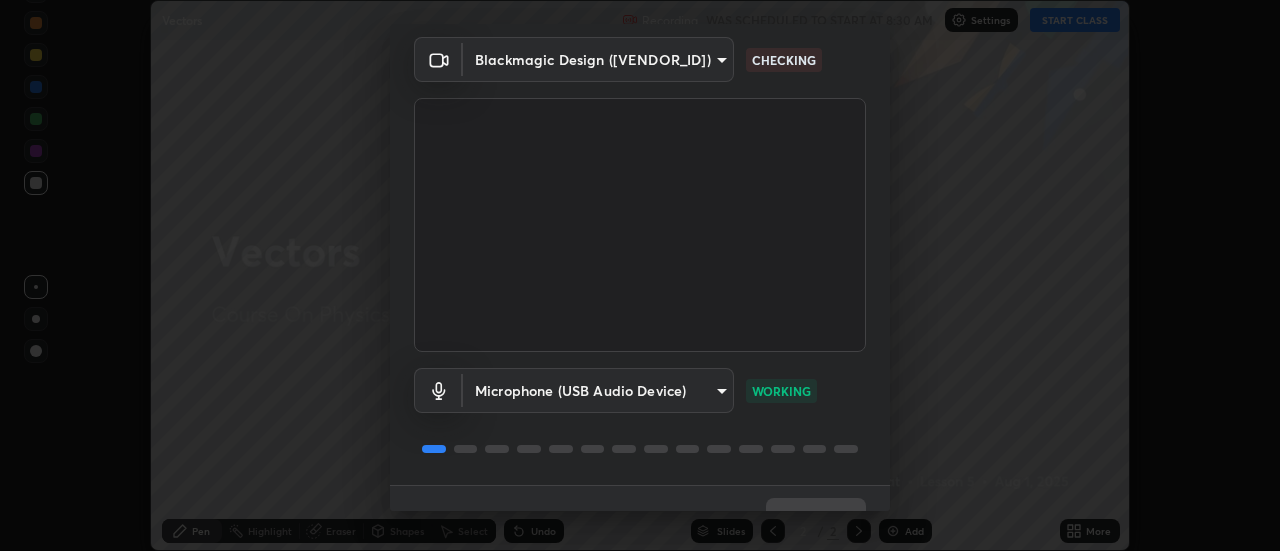 click on "Microphone (USB Audio Device) [HASH] WORKING" at bounding box center [640, 390] 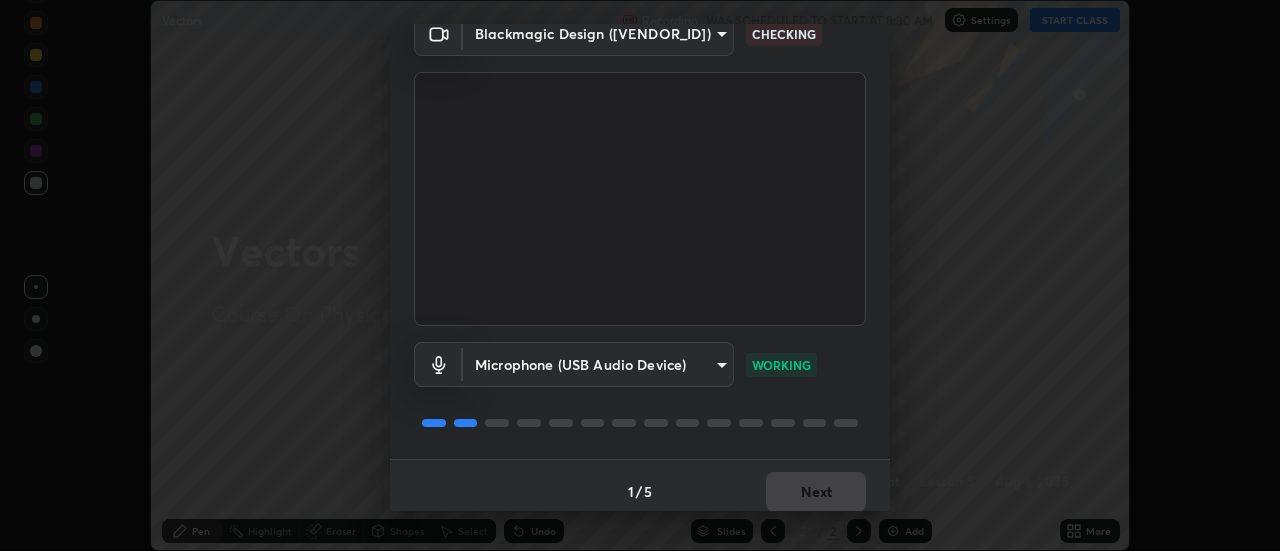 scroll, scrollTop: 91, scrollLeft: 0, axis: vertical 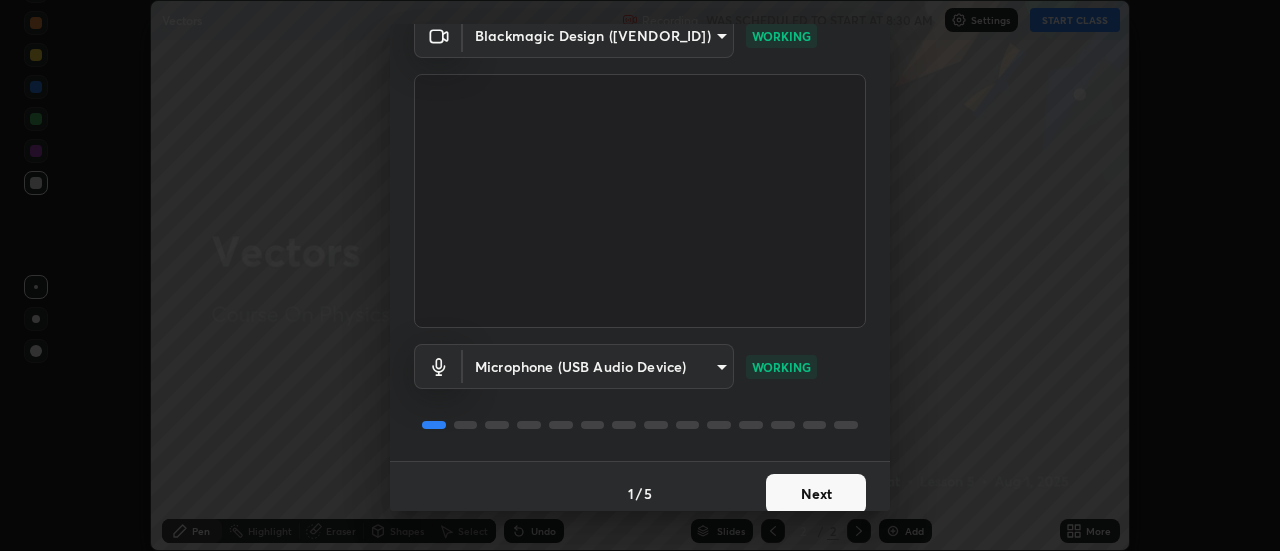 click on "Microphone (USB Audio Device) [HASH] WORKING" at bounding box center [640, 366] 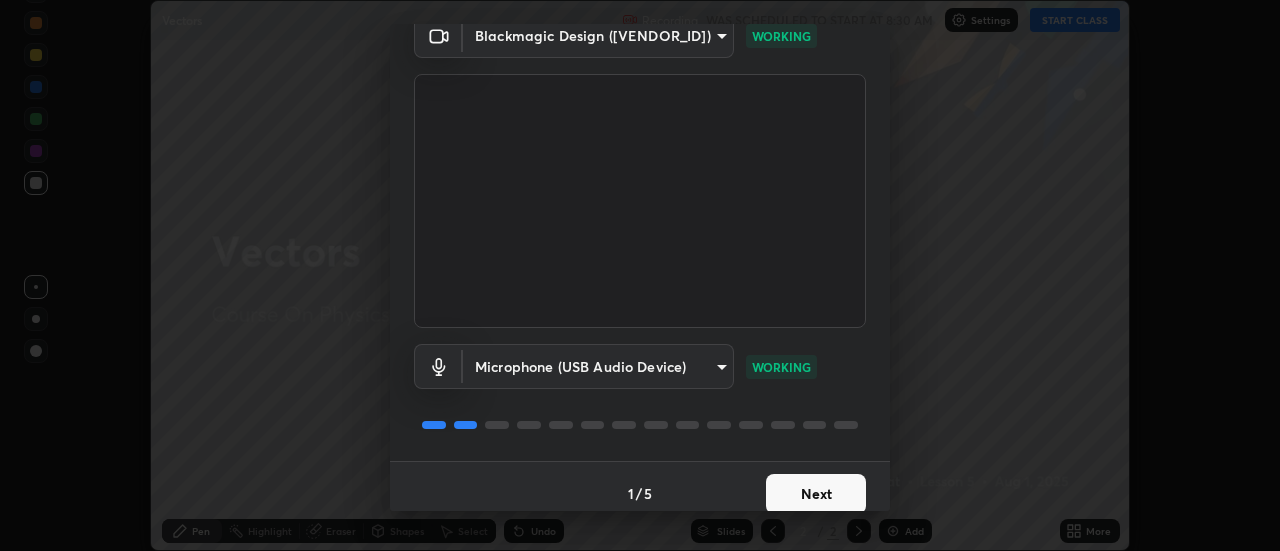 click on "Microphone (USB Audio Device) [HASH] WORKING" at bounding box center [640, 366] 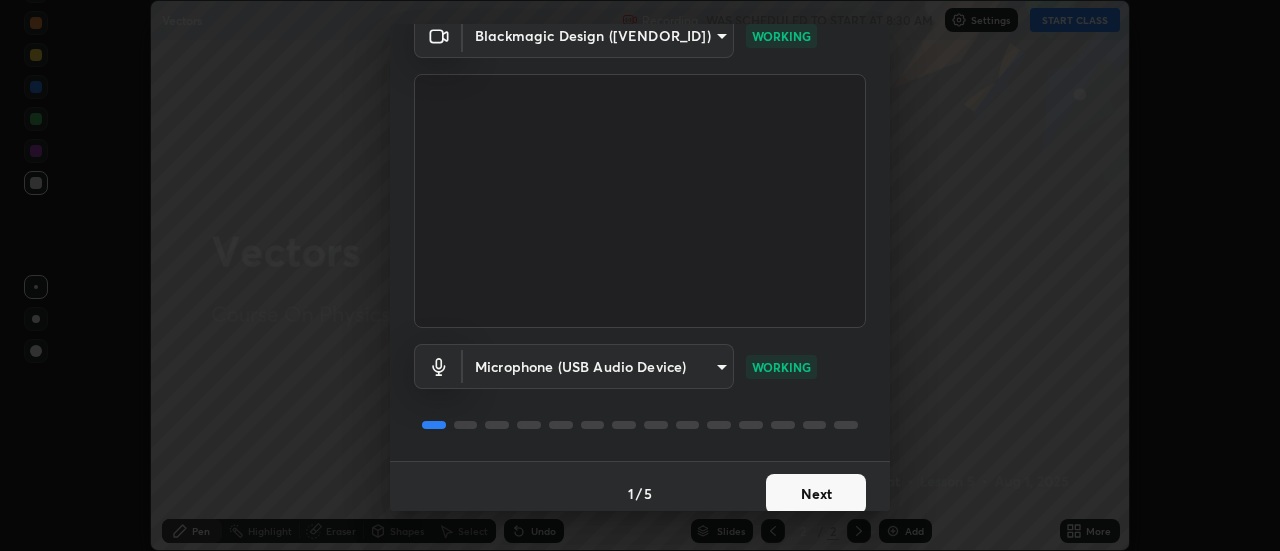 click on "Next" at bounding box center (816, 494) 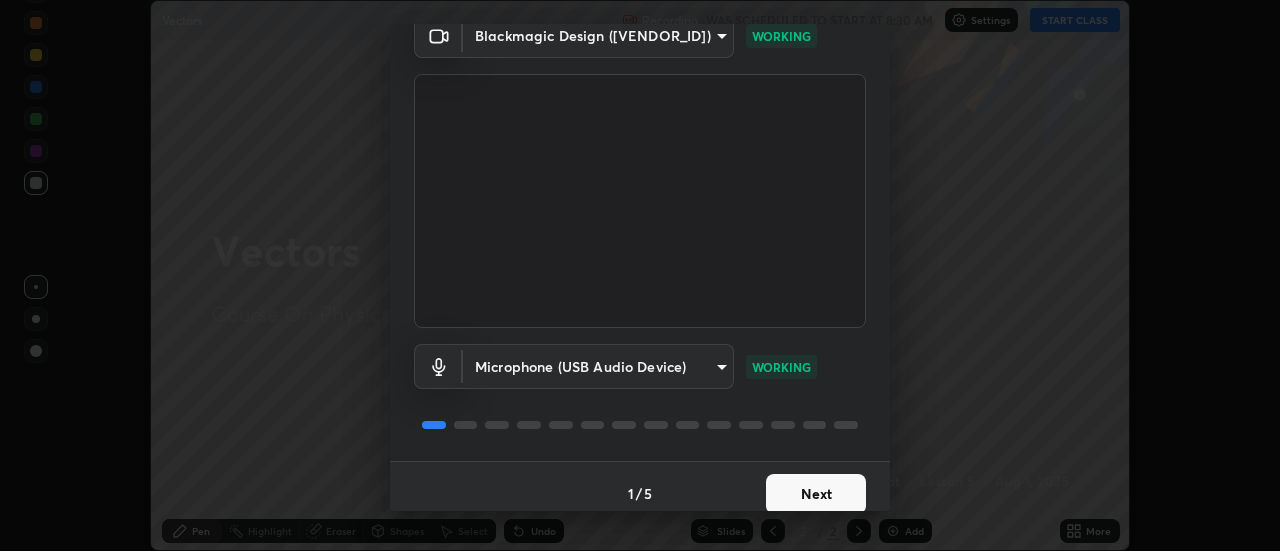 scroll, scrollTop: 0, scrollLeft: 0, axis: both 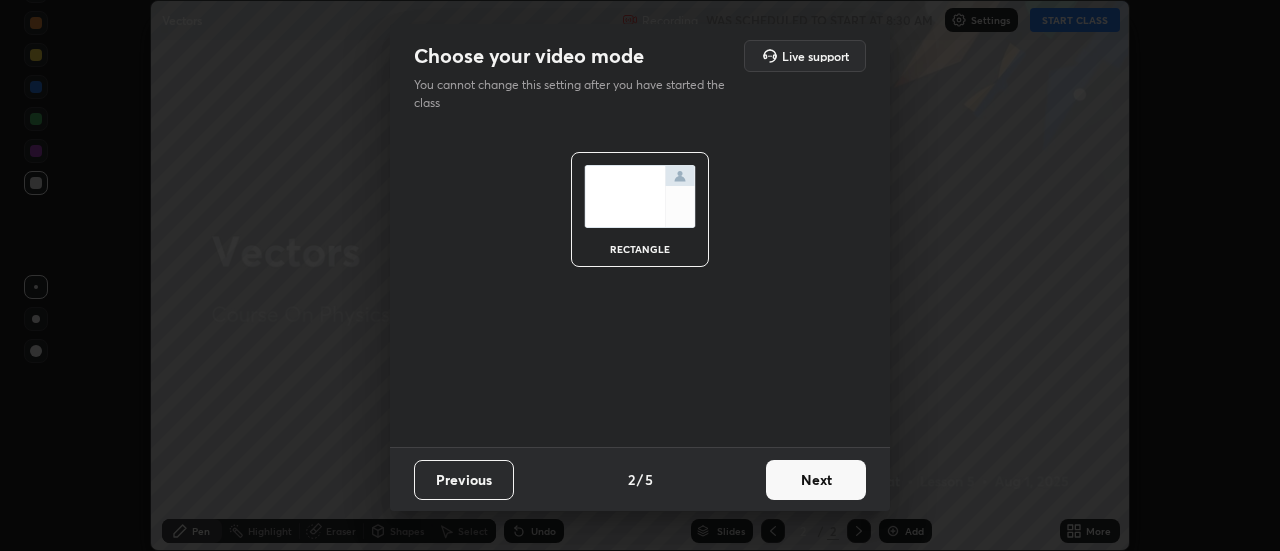 click on "Next" at bounding box center [816, 480] 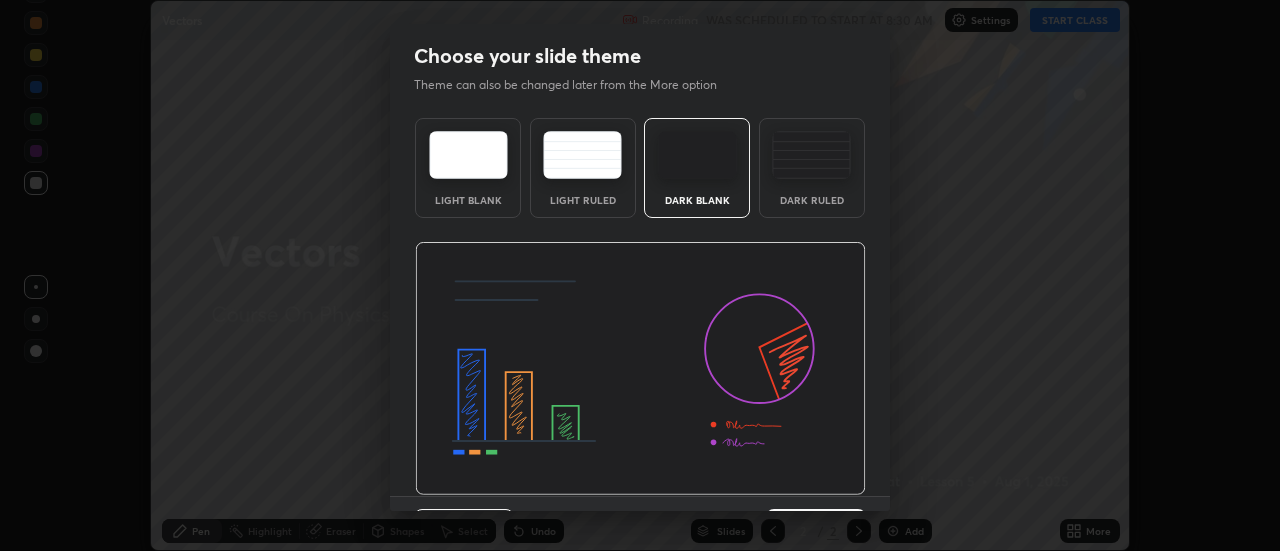 scroll, scrollTop: 49, scrollLeft: 0, axis: vertical 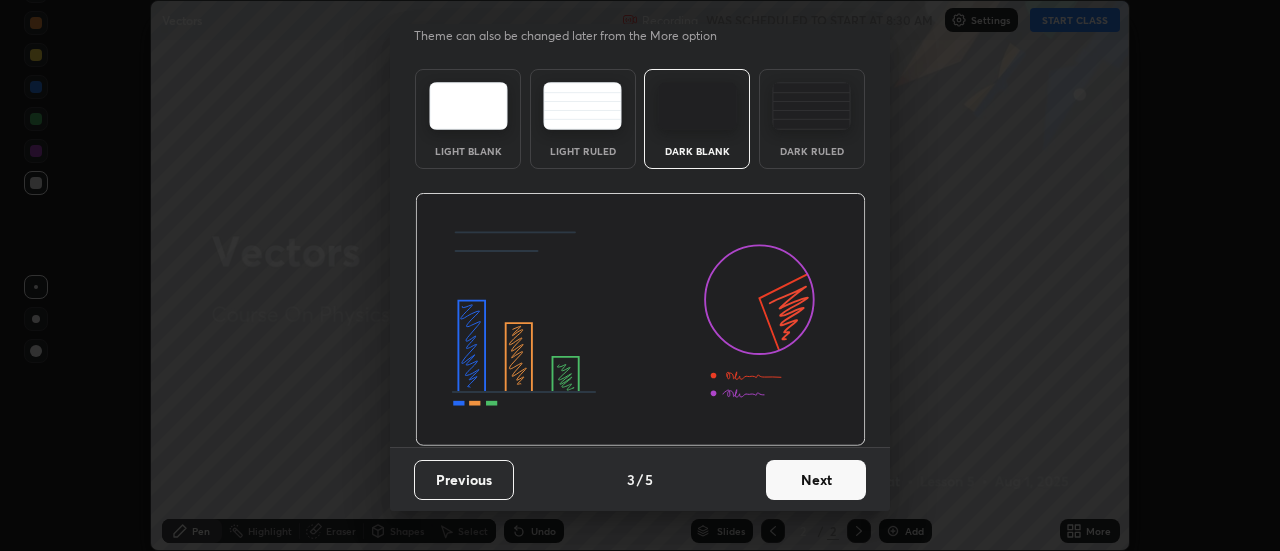 click on "Next" at bounding box center [816, 480] 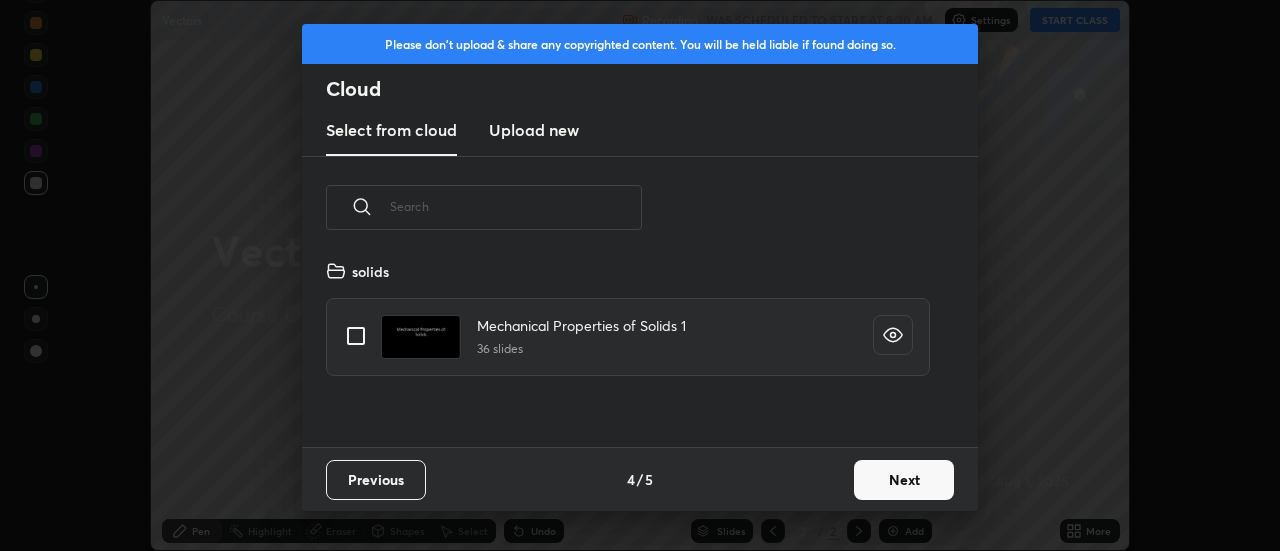 scroll, scrollTop: 7, scrollLeft: 11, axis: both 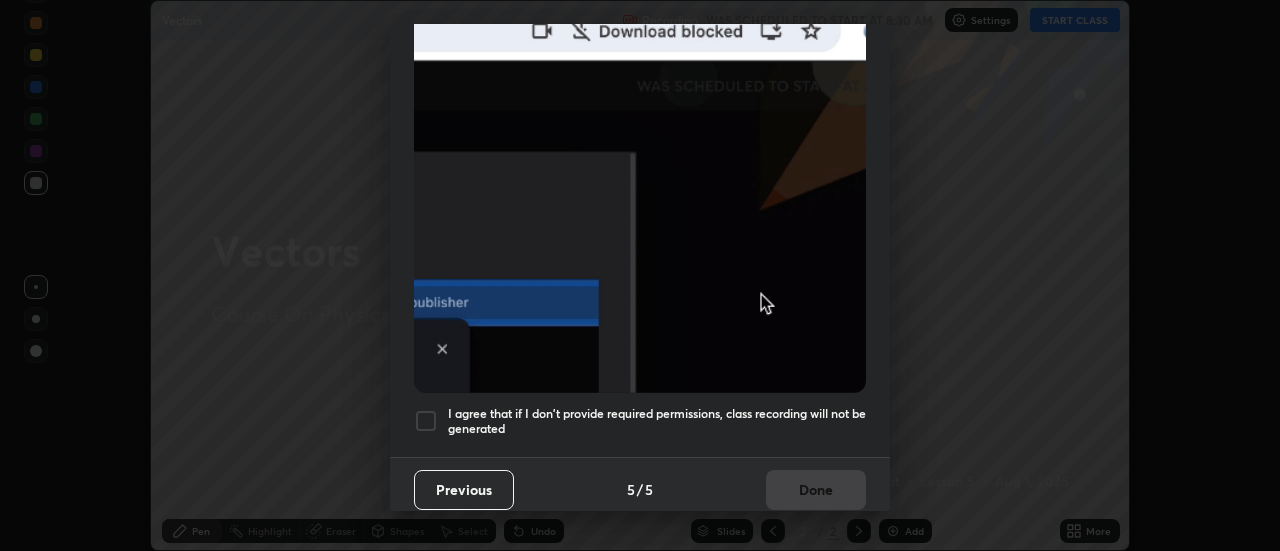 click on "I agree that if I don't provide required permissions, class recording will not be generated" at bounding box center [657, 421] 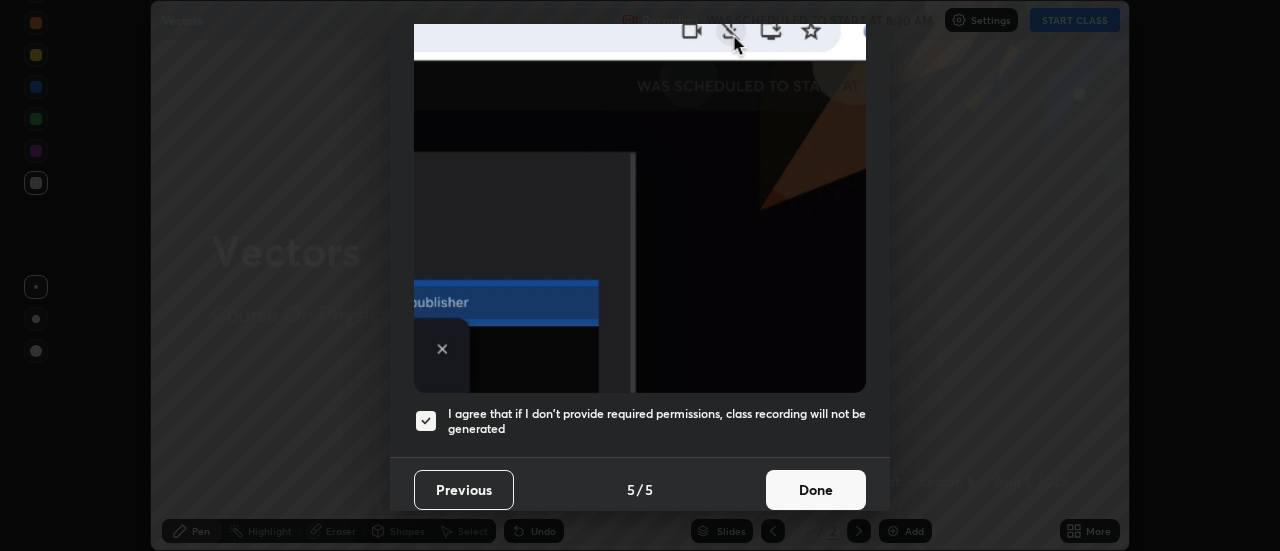 click on "Done" at bounding box center [816, 490] 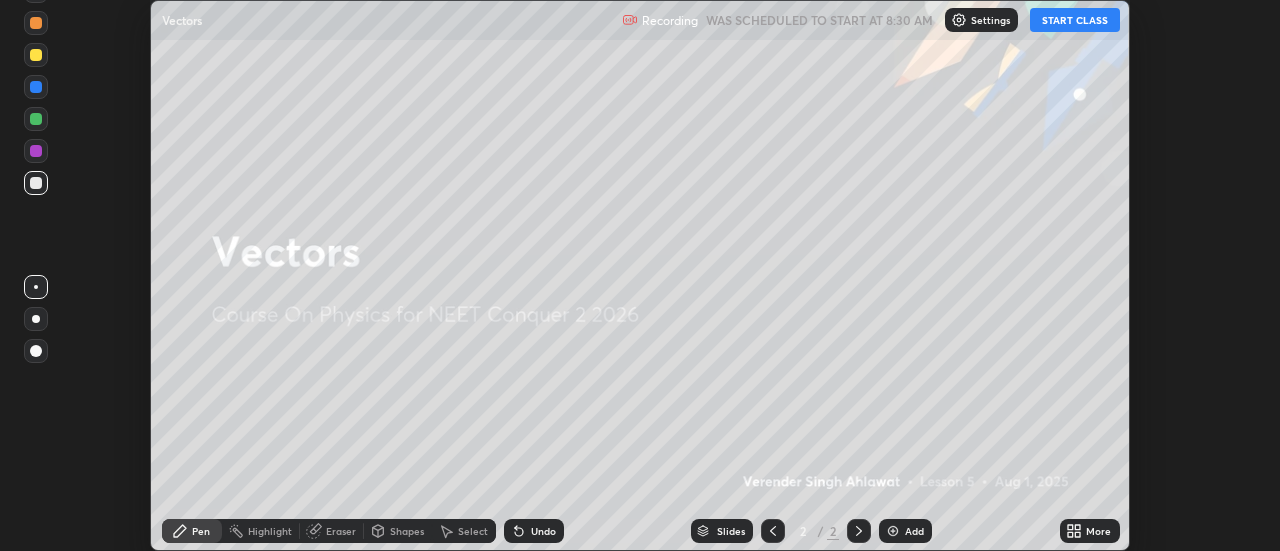 click on "More" at bounding box center [1098, 531] 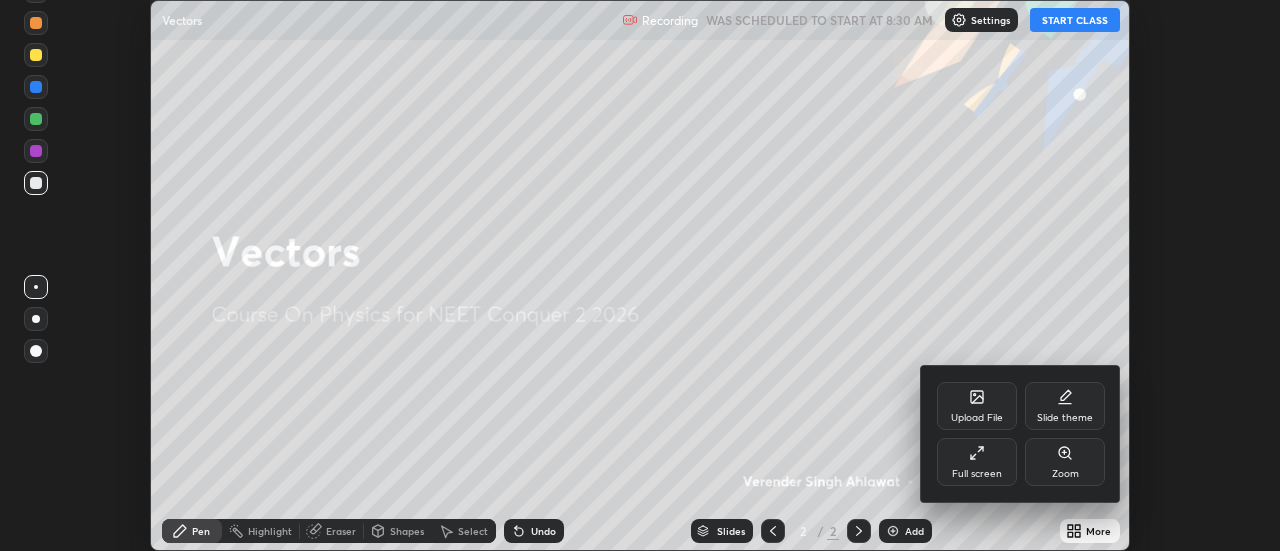 click 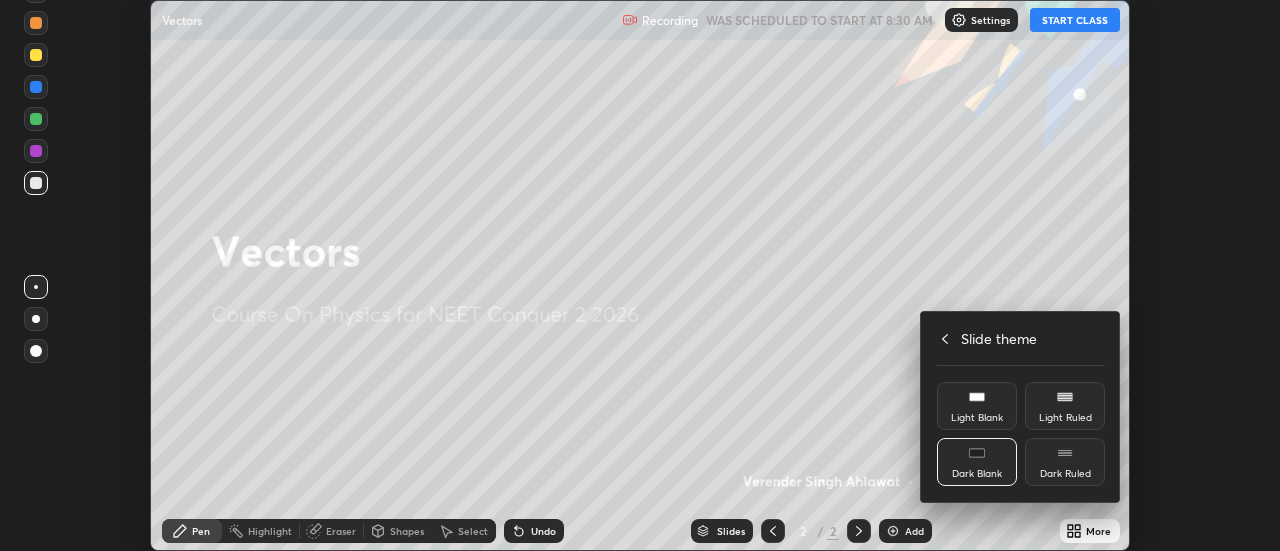 click on "Dark Ruled" at bounding box center [1065, 462] 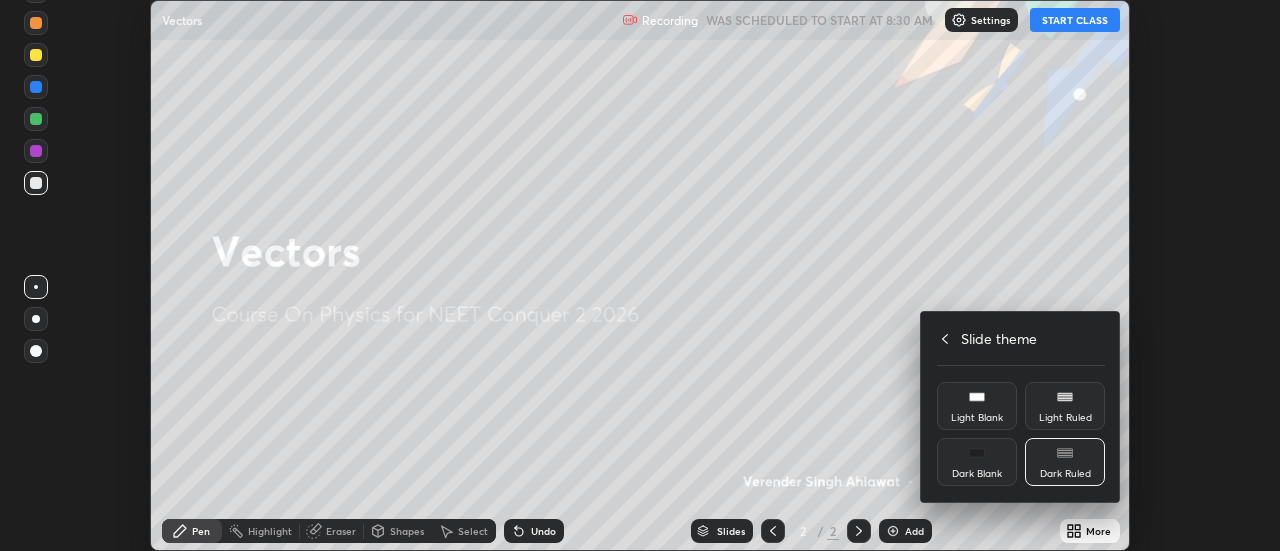 click 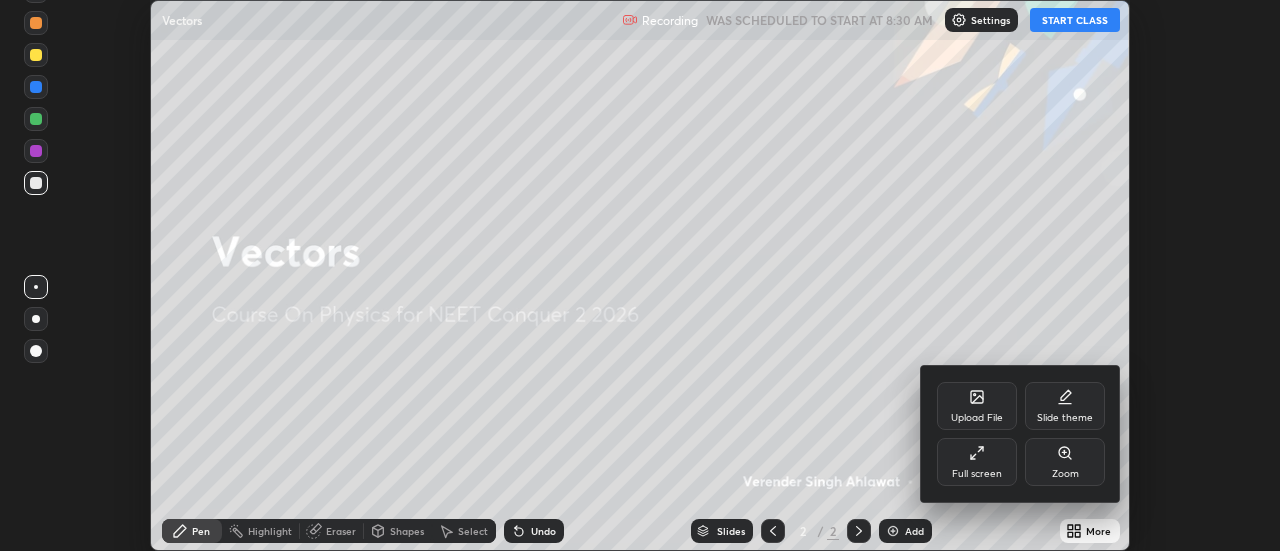 click on "Full screen" at bounding box center [977, 462] 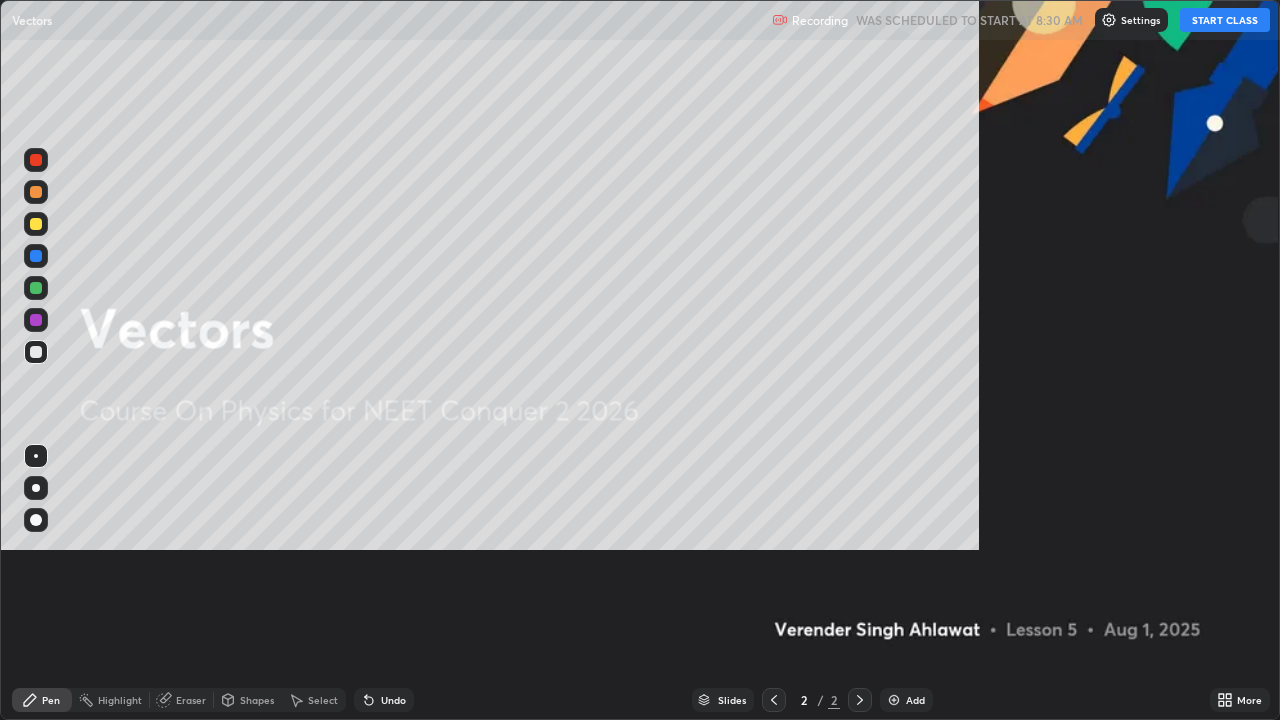scroll, scrollTop: 99280, scrollLeft: 98720, axis: both 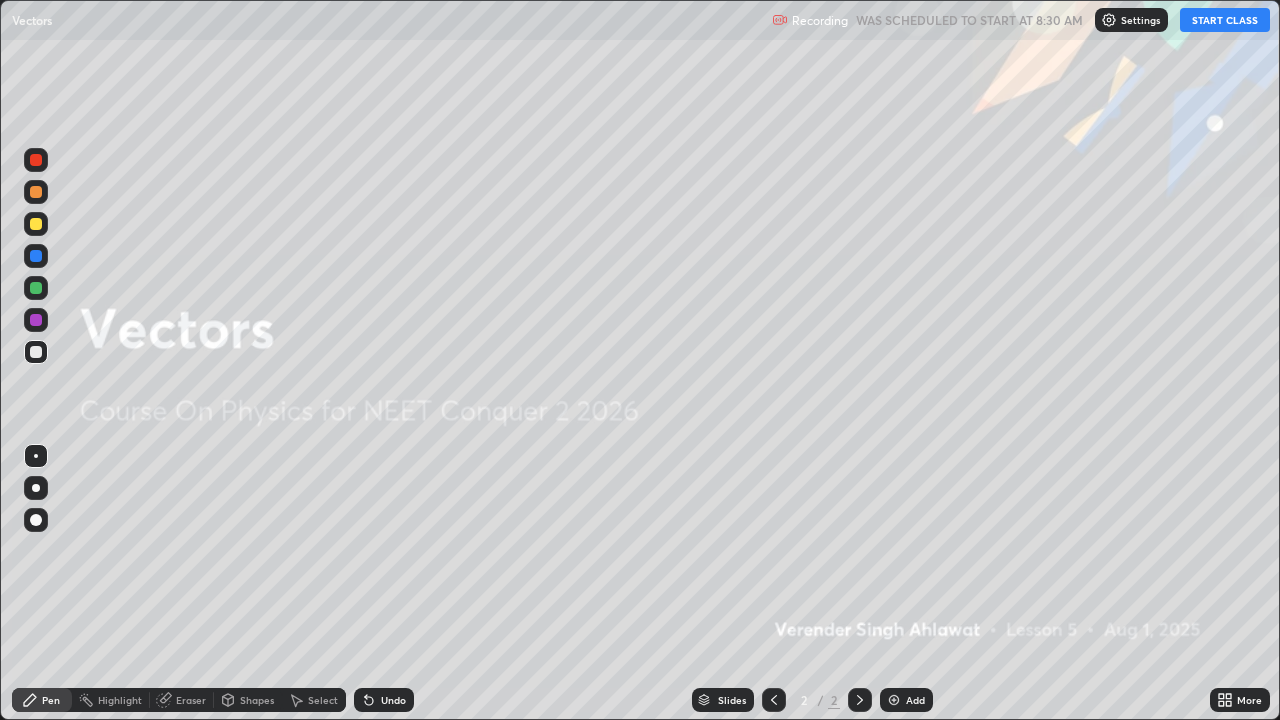 click on "START CLASS" at bounding box center [1225, 20] 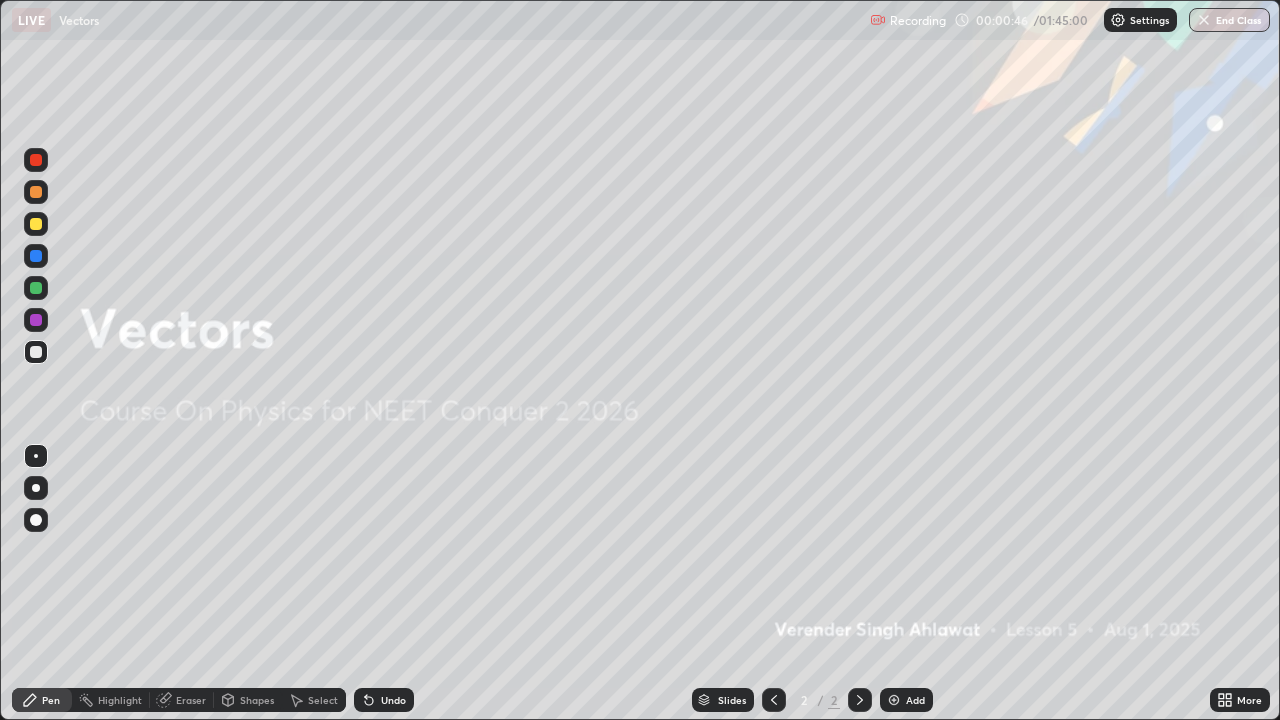 click on "Add" at bounding box center (906, 700) 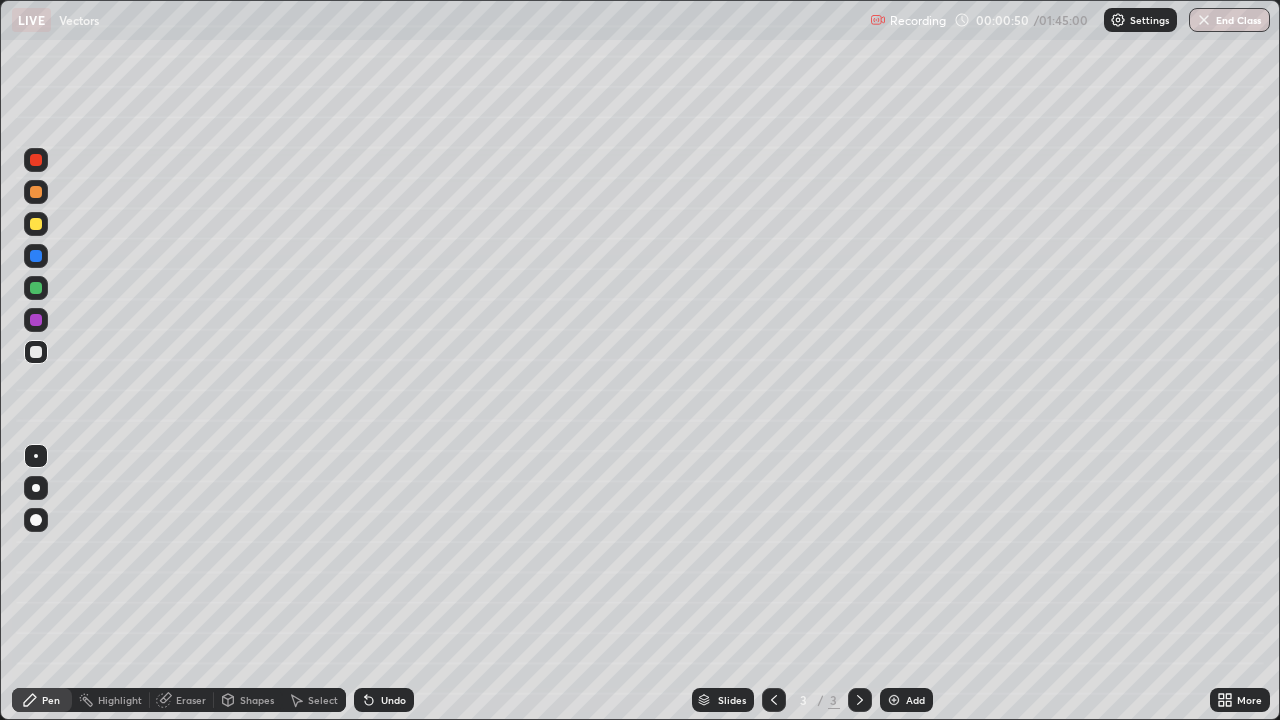 click at bounding box center (36, 224) 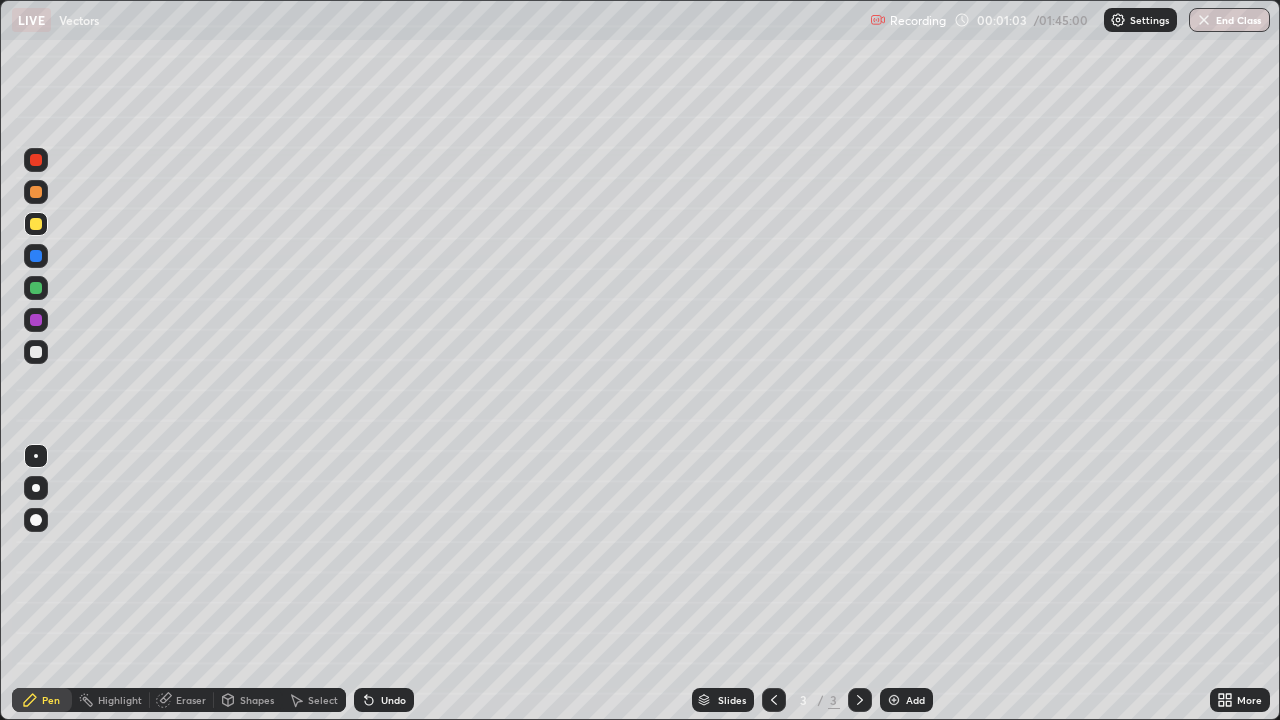 click at bounding box center (36, 352) 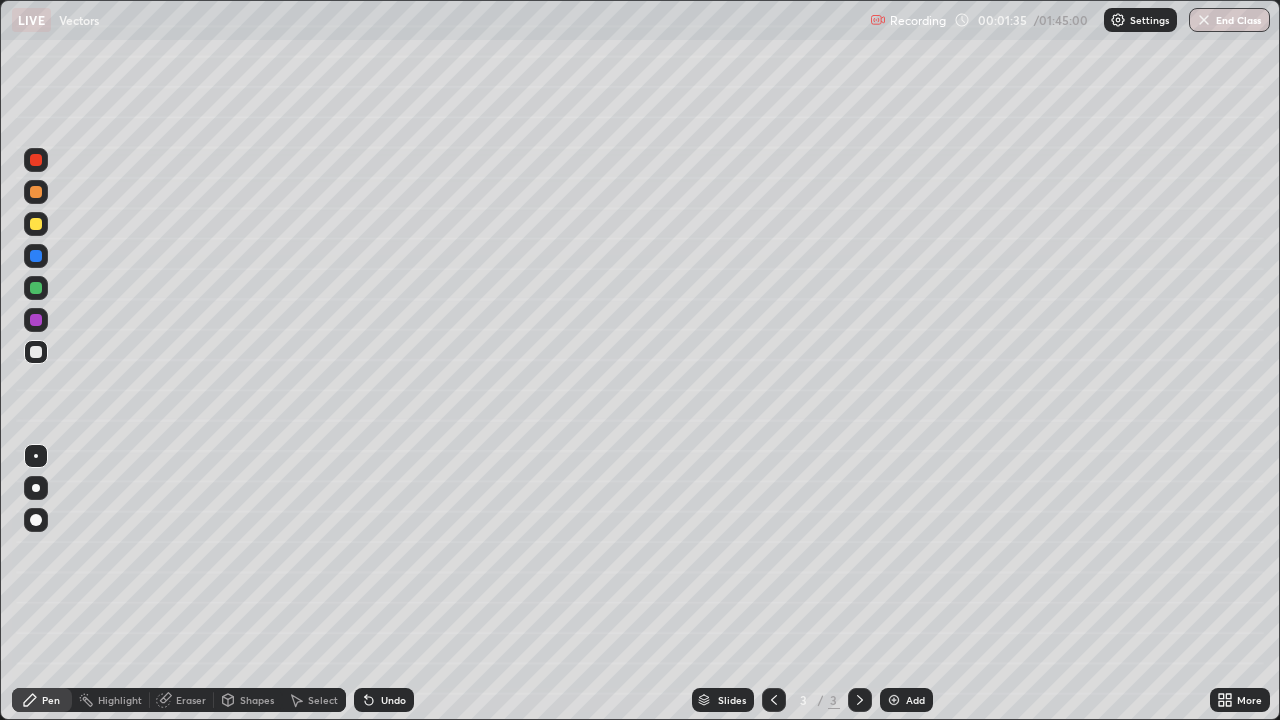 click at bounding box center (36, 352) 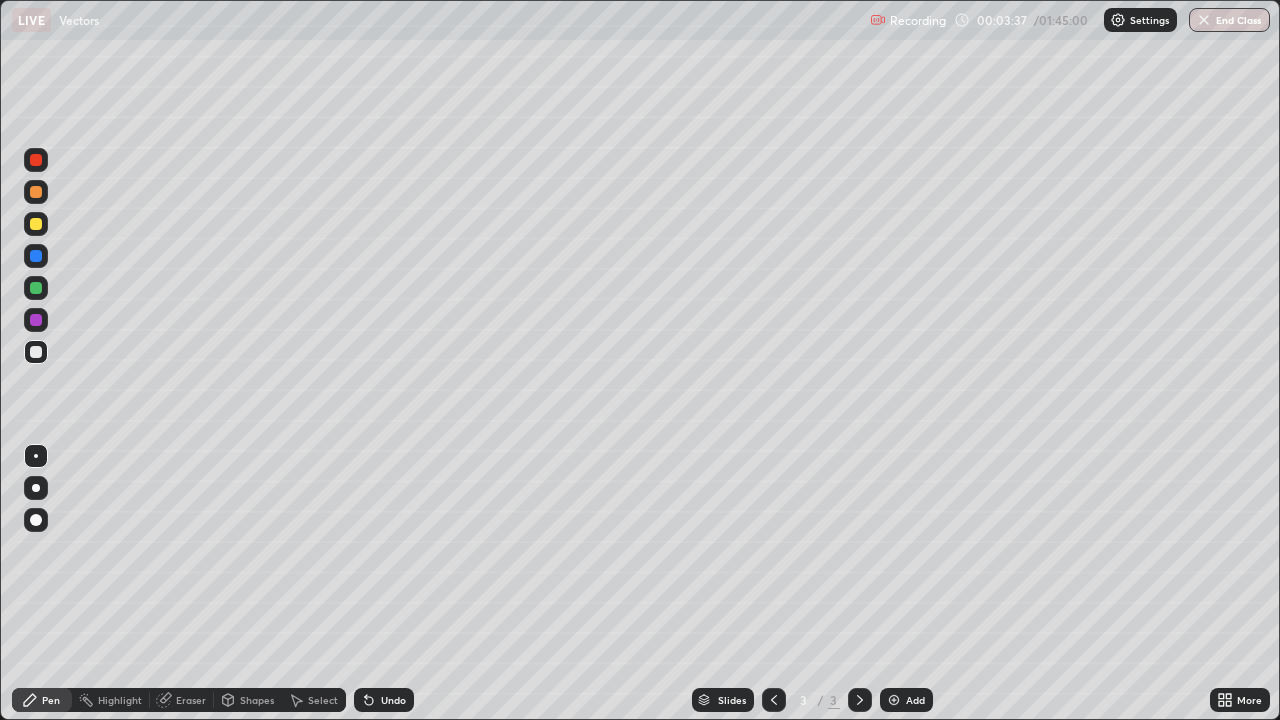 click at bounding box center (36, 192) 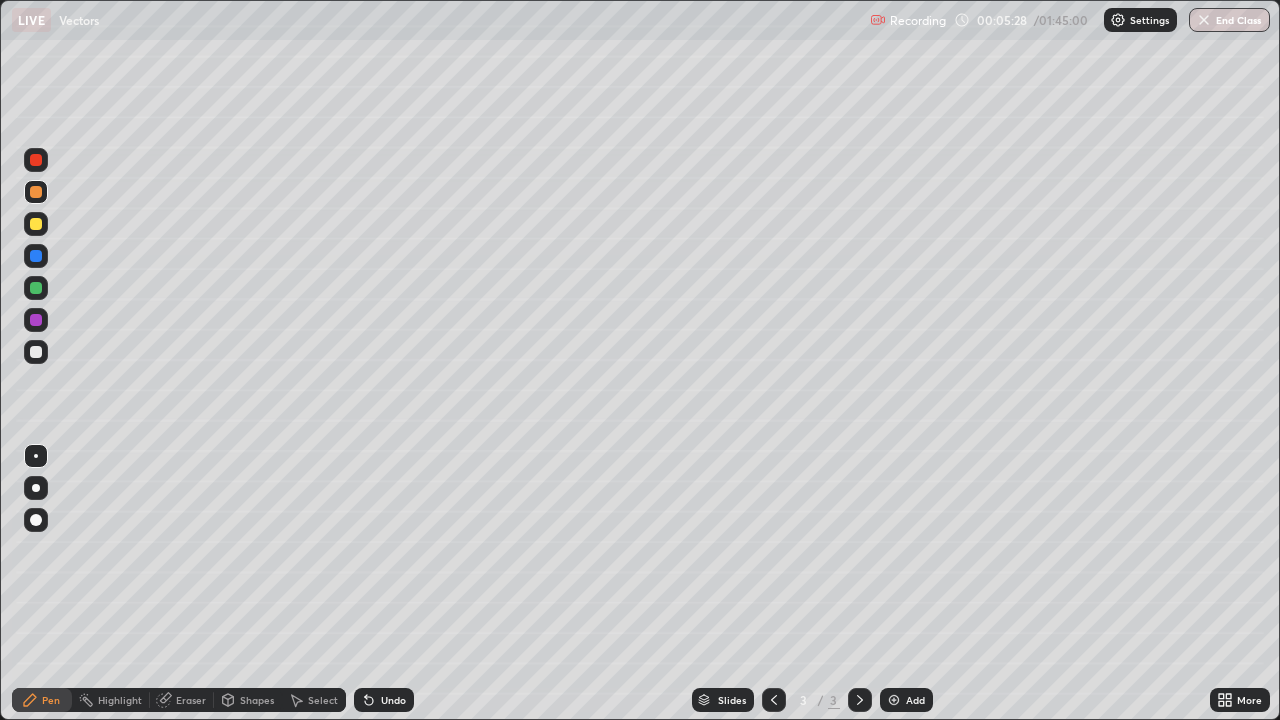 click on "Select" at bounding box center [323, 700] 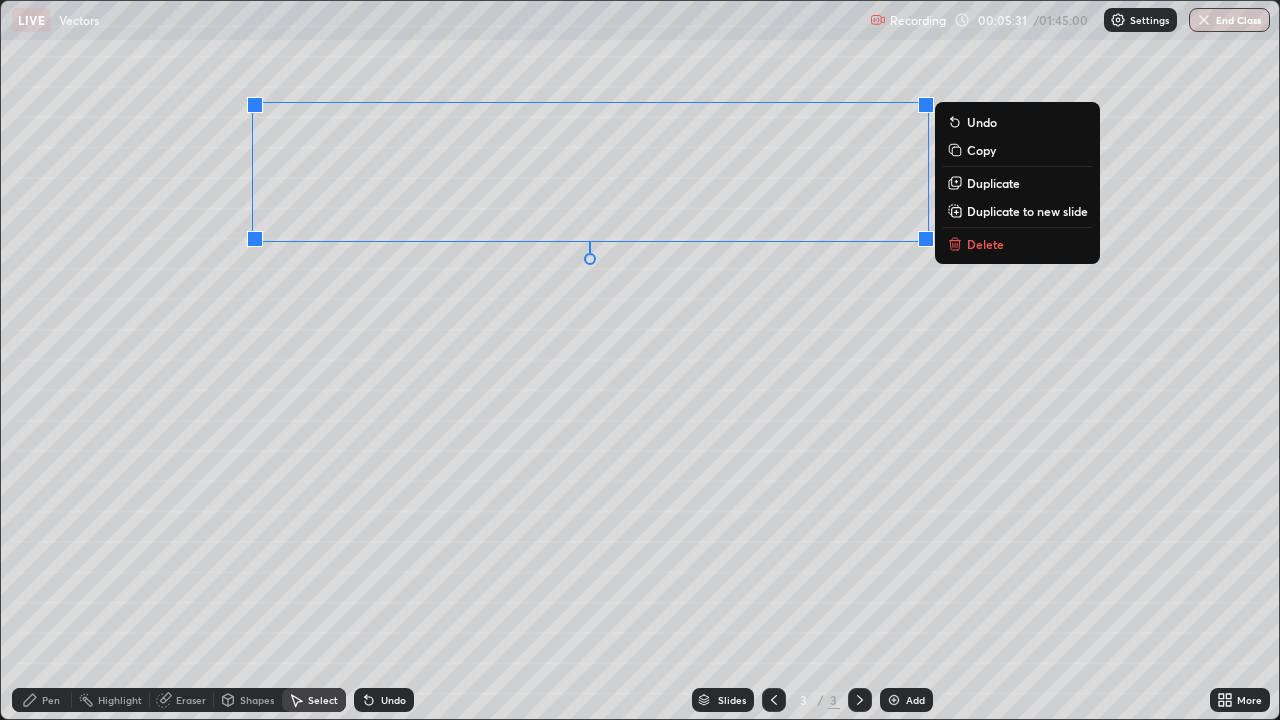 click on "Duplicate to new slide" at bounding box center [1027, 211] 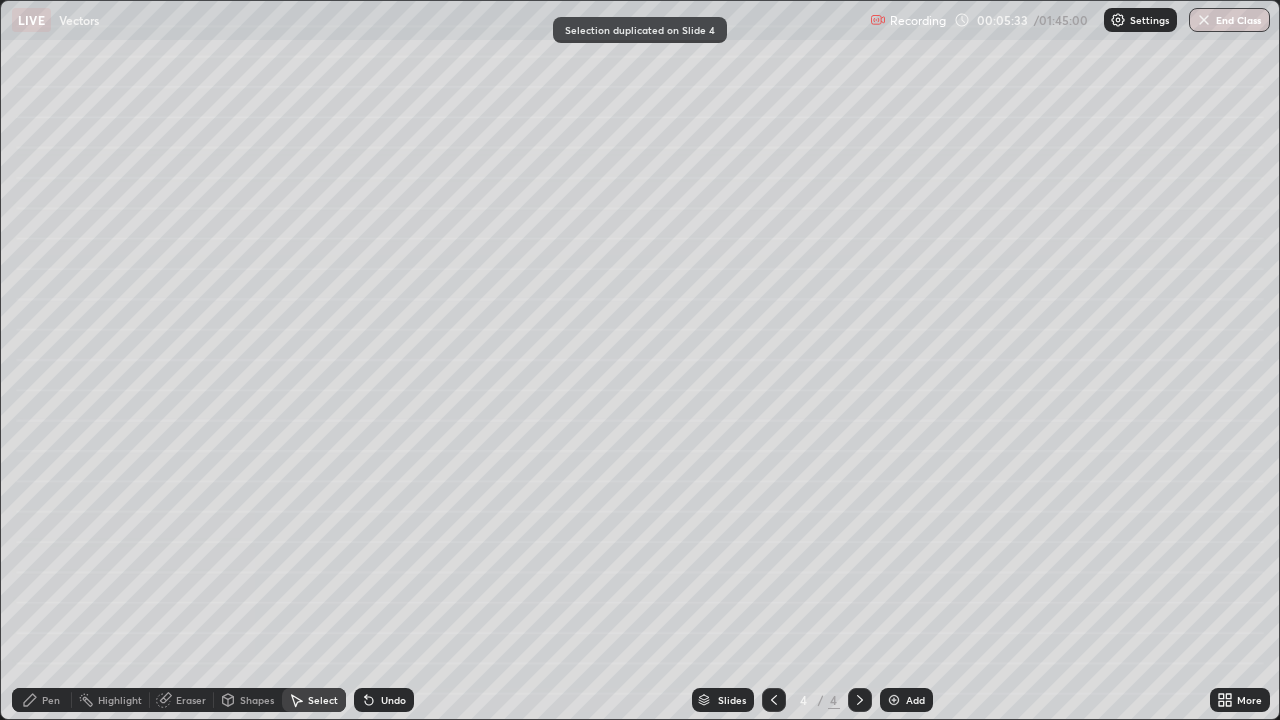 click 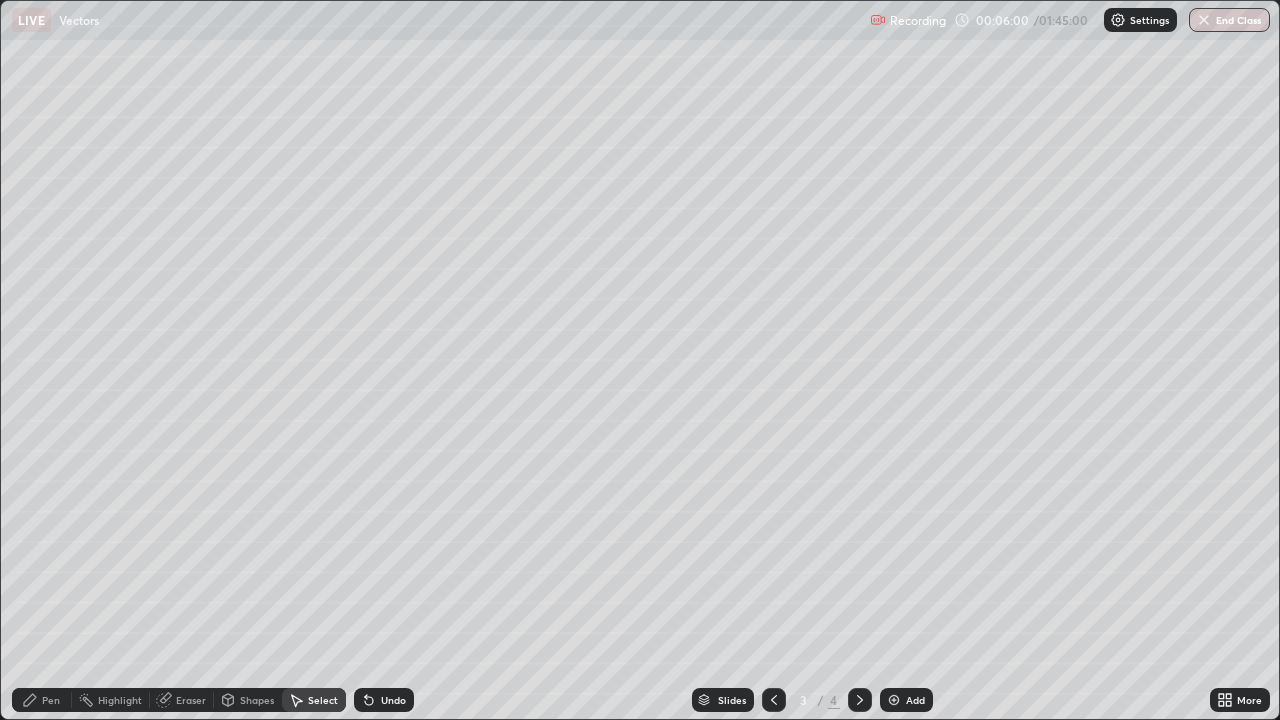 click 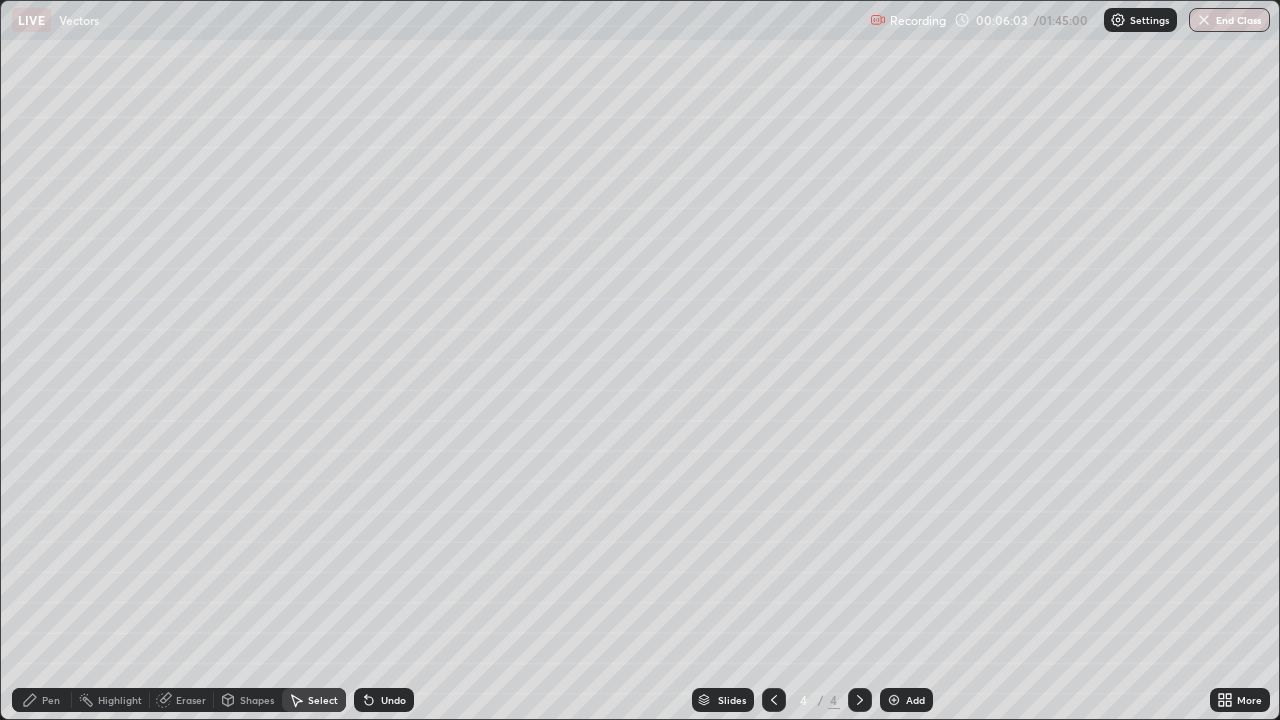 click on "Pen" at bounding box center (51, 700) 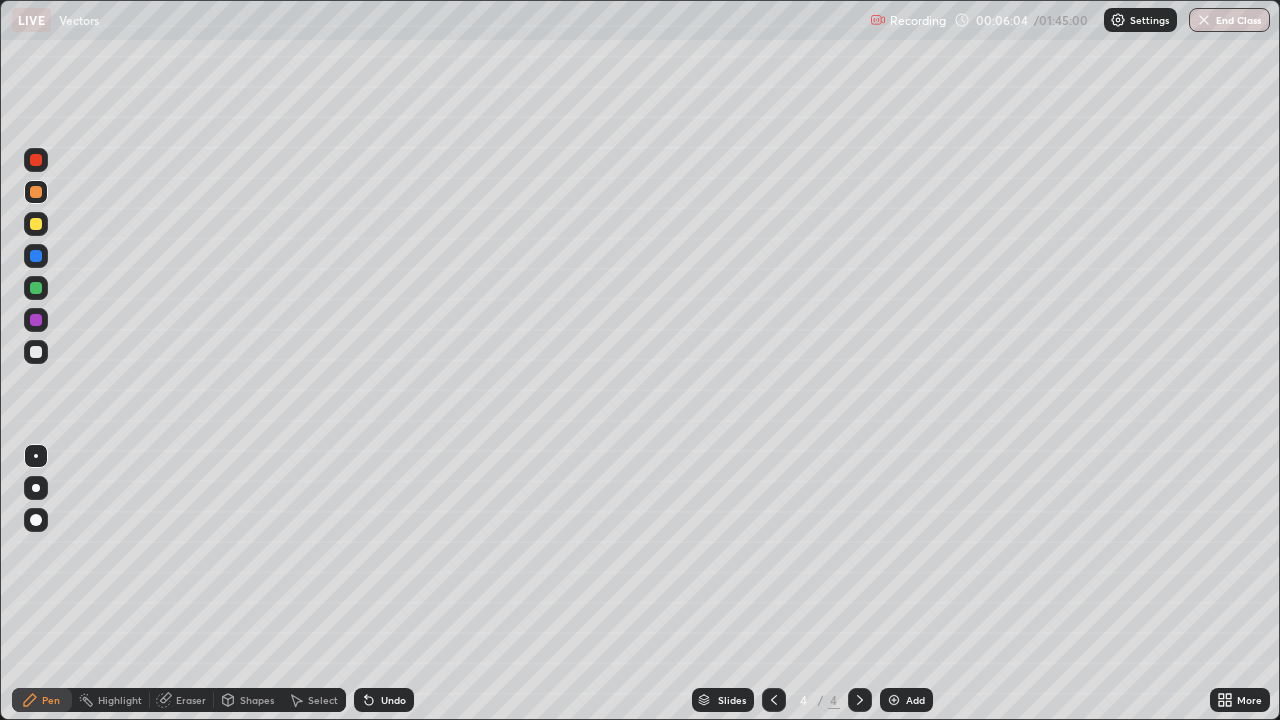 click at bounding box center (36, 352) 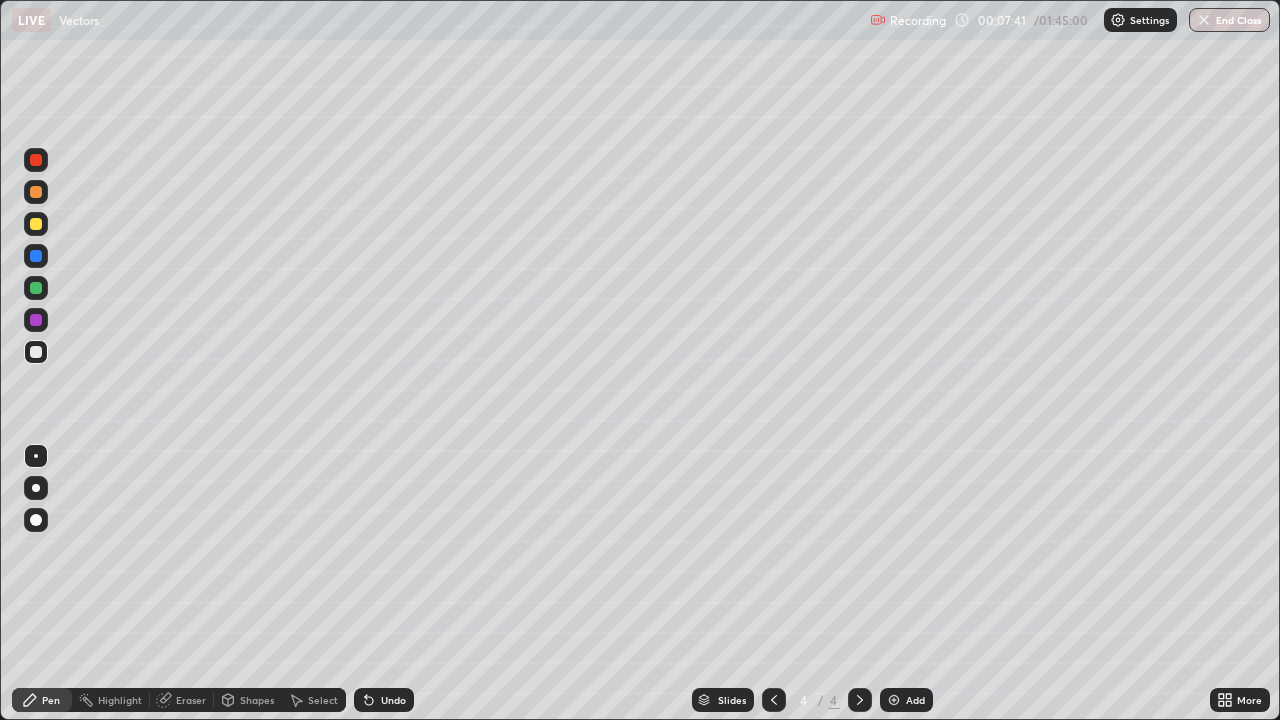 click on "Eraser" at bounding box center [191, 700] 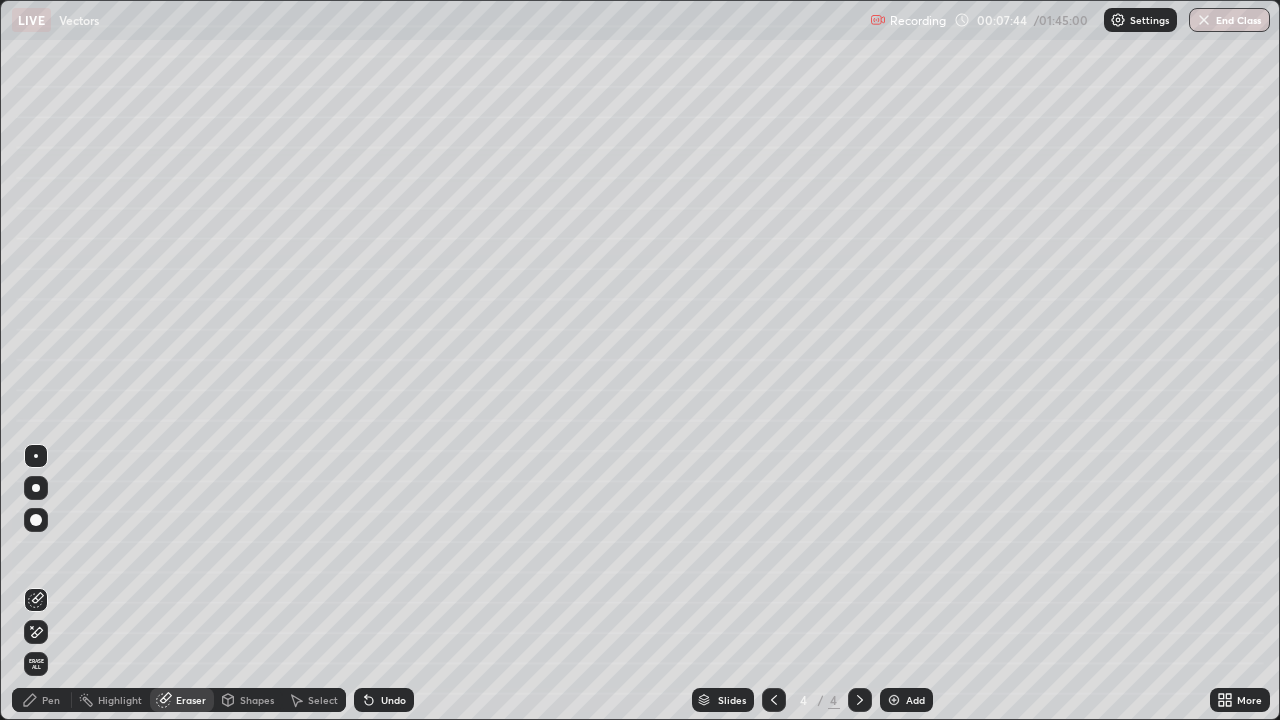 click on "Pen" at bounding box center (51, 700) 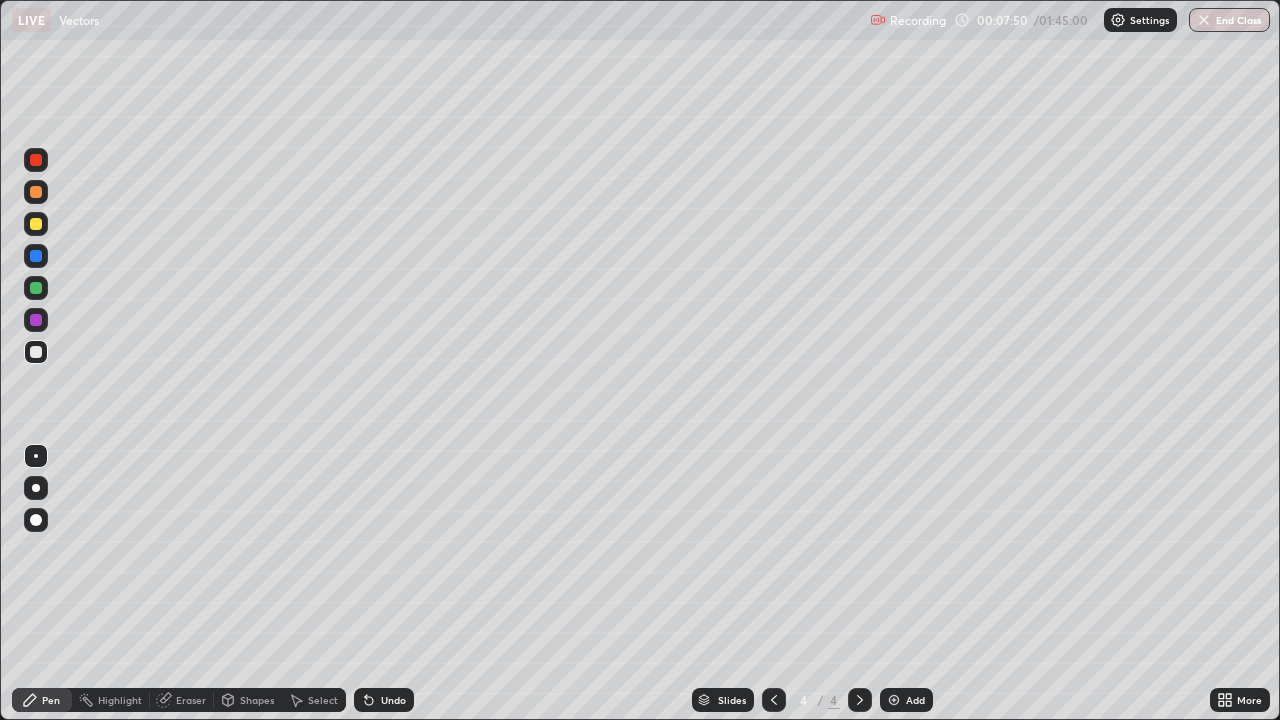 click at bounding box center [36, 352] 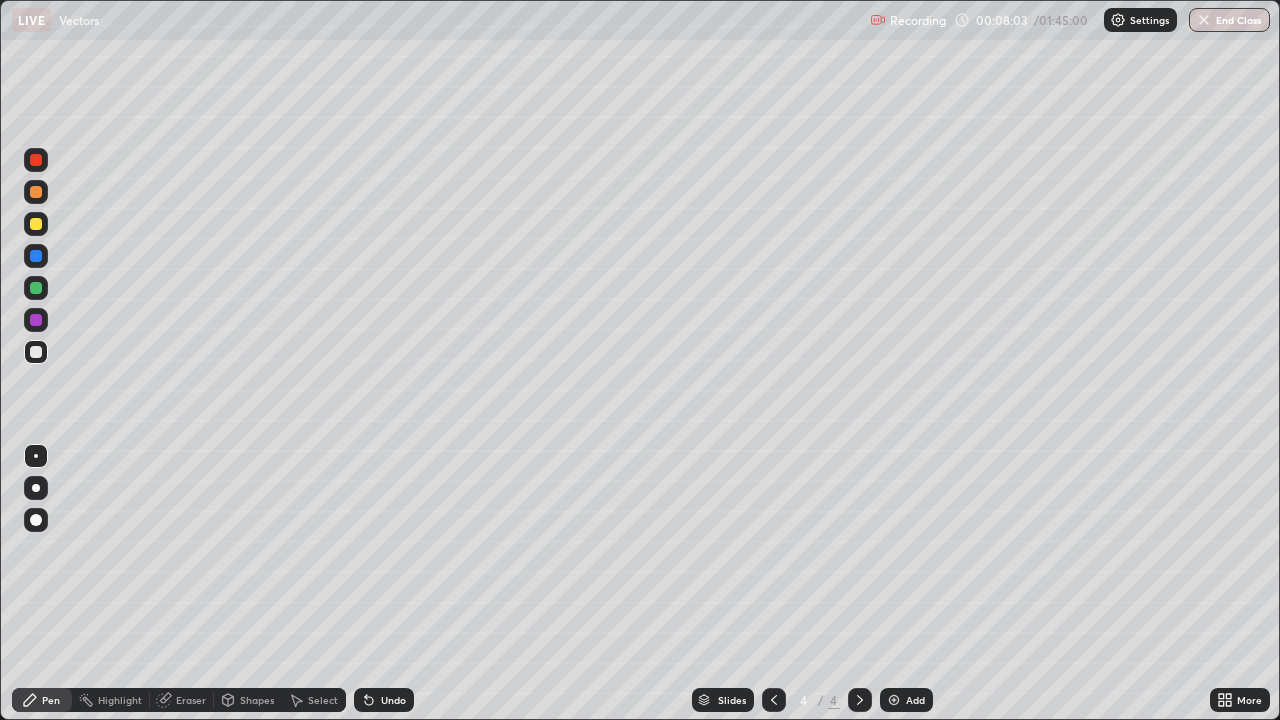 click on "Undo" at bounding box center (393, 700) 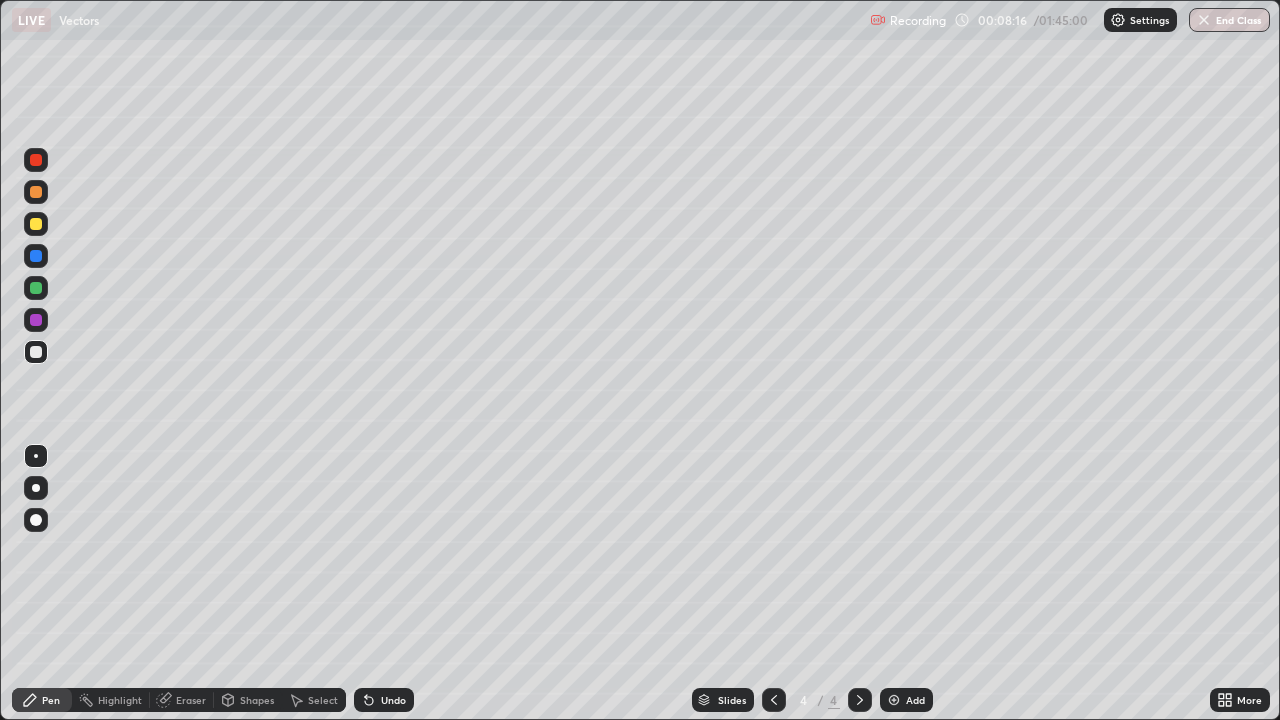 click 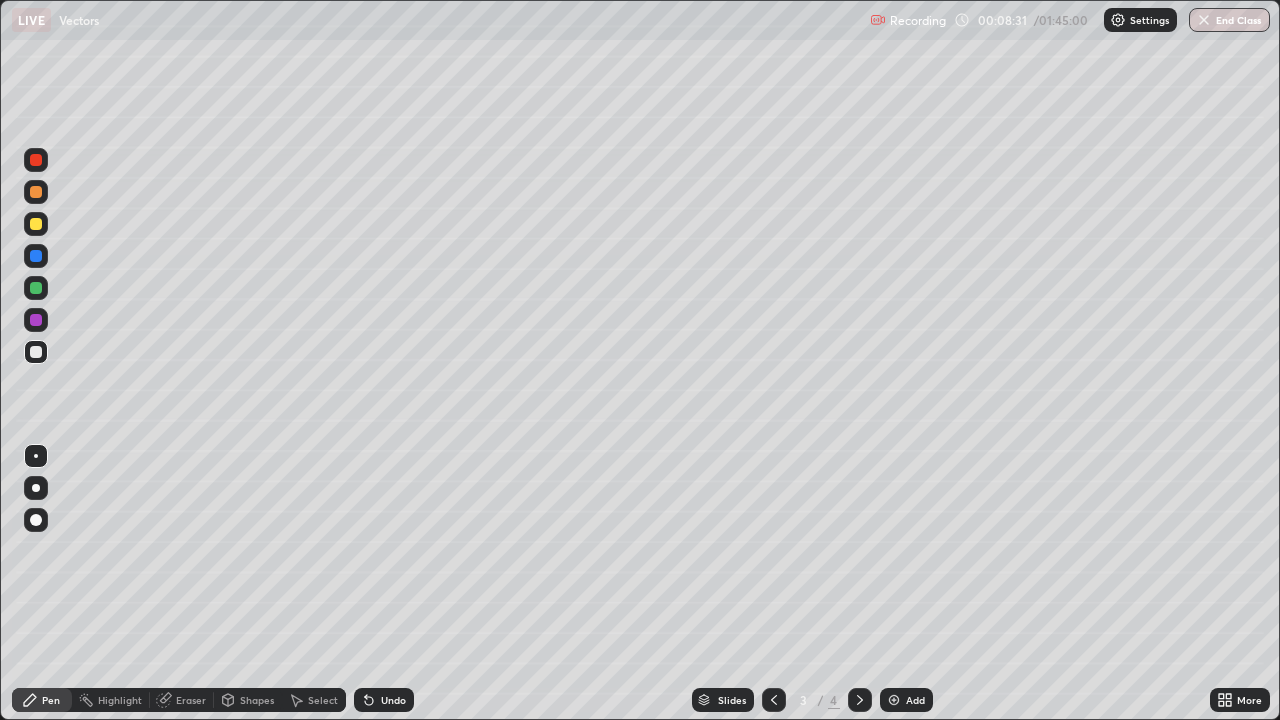click 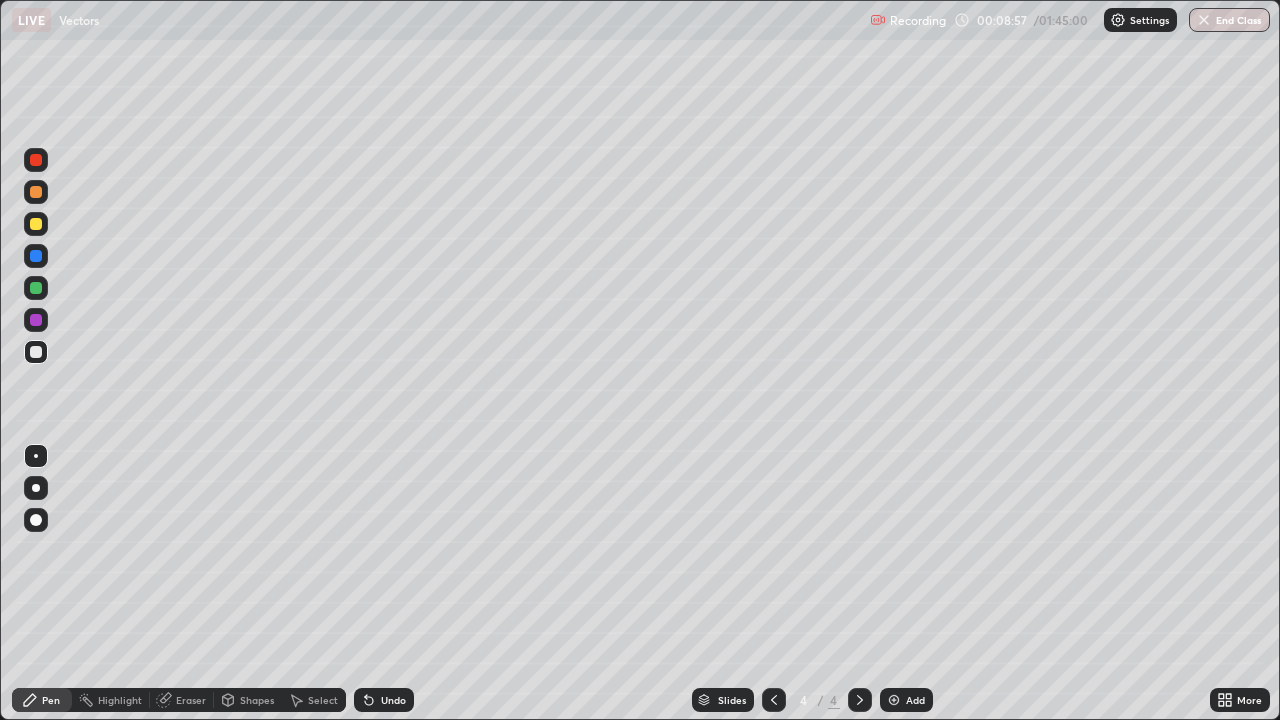 click at bounding box center (36, 224) 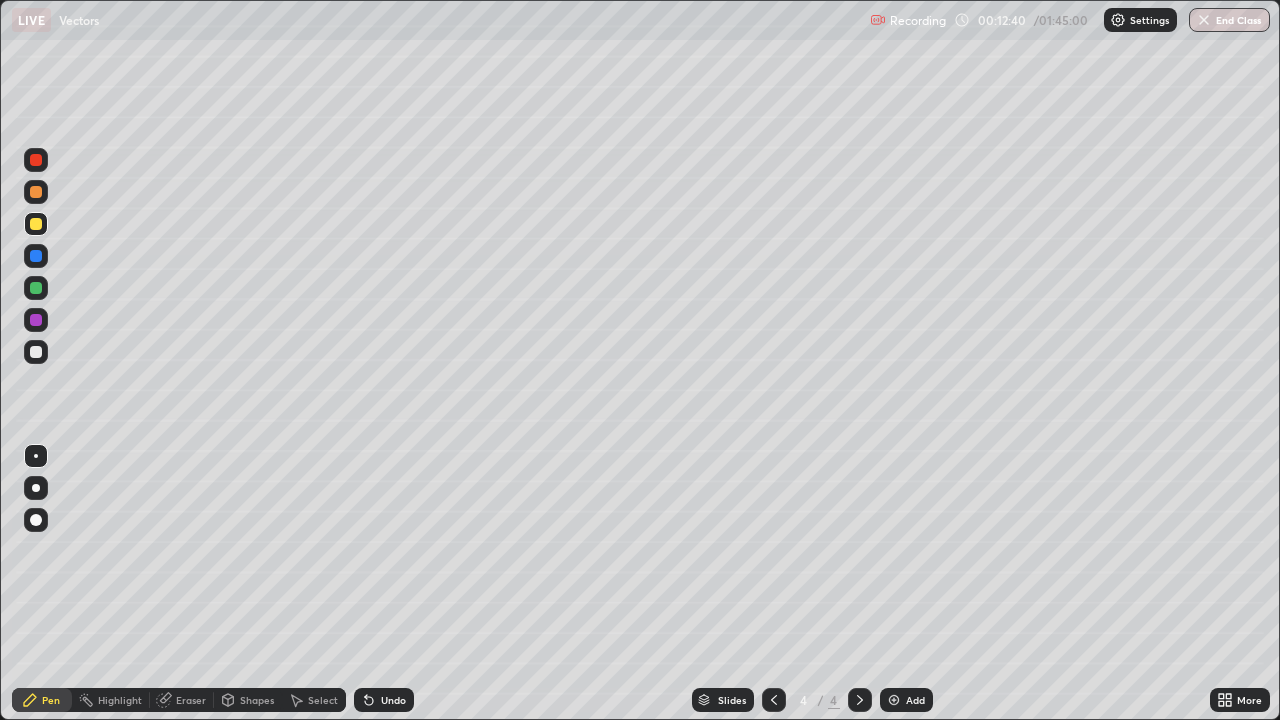 click on "Add" at bounding box center (915, 700) 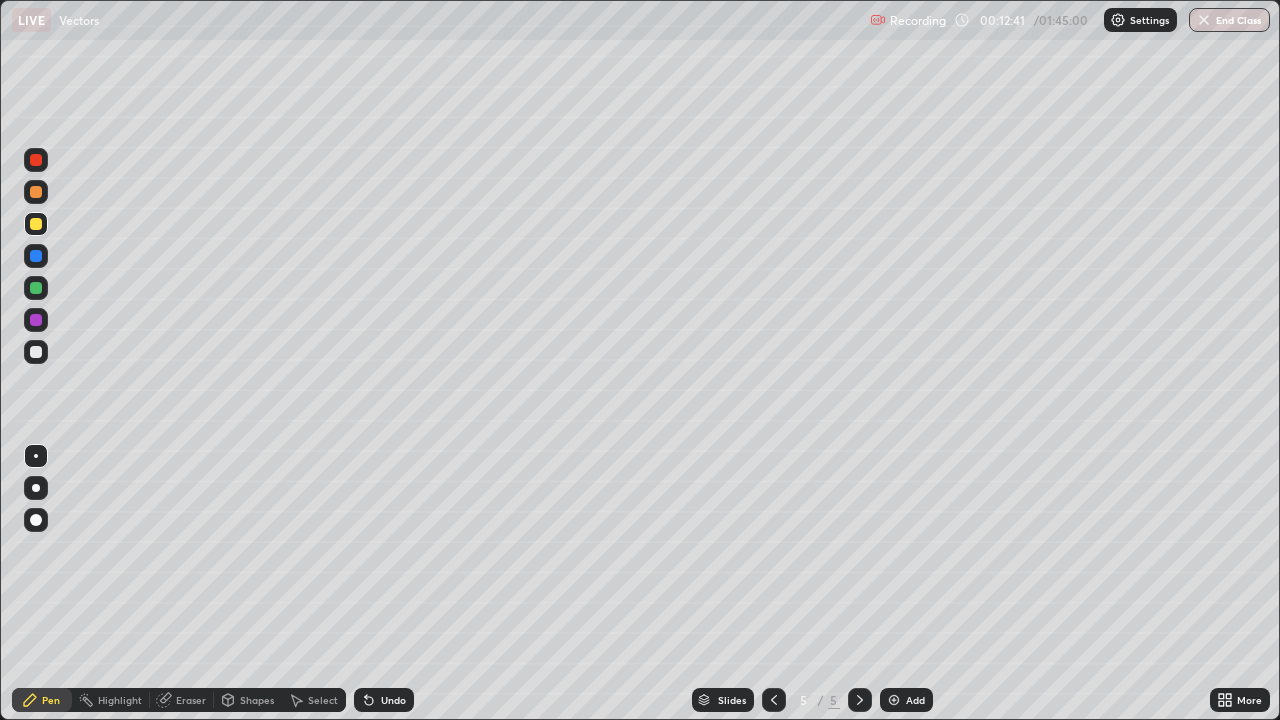 click at bounding box center [36, 224] 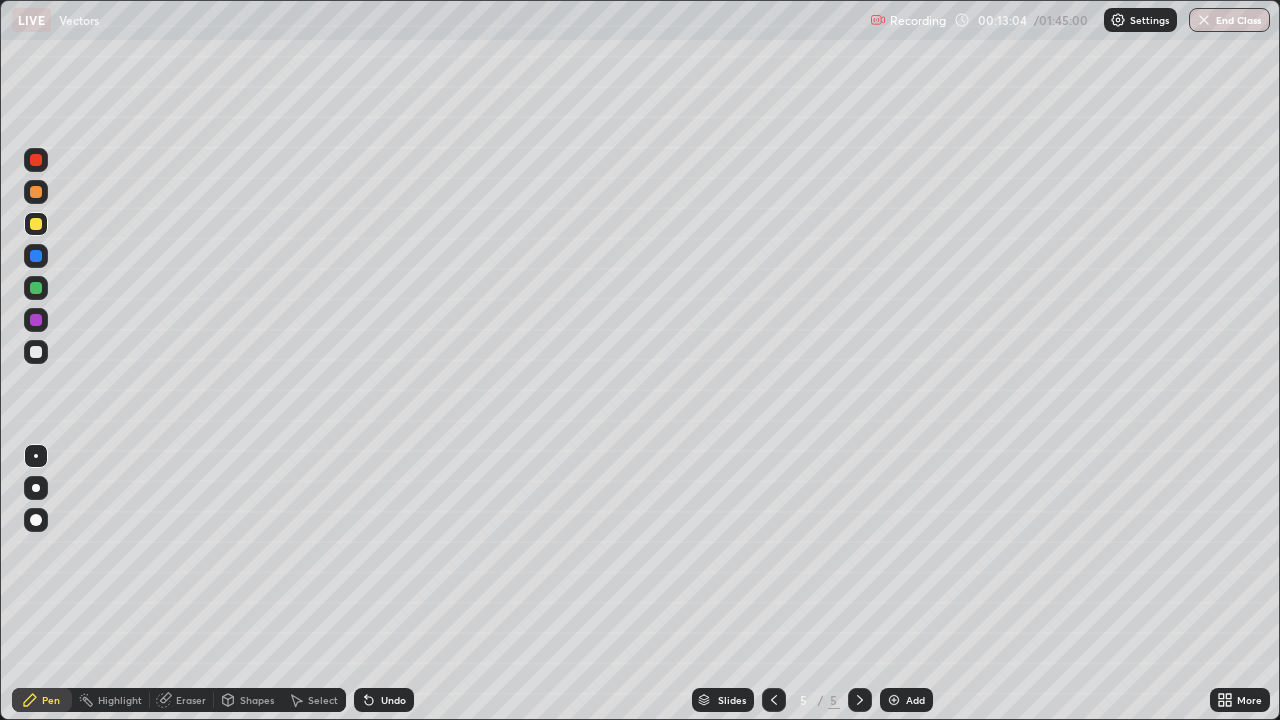 click at bounding box center [36, 352] 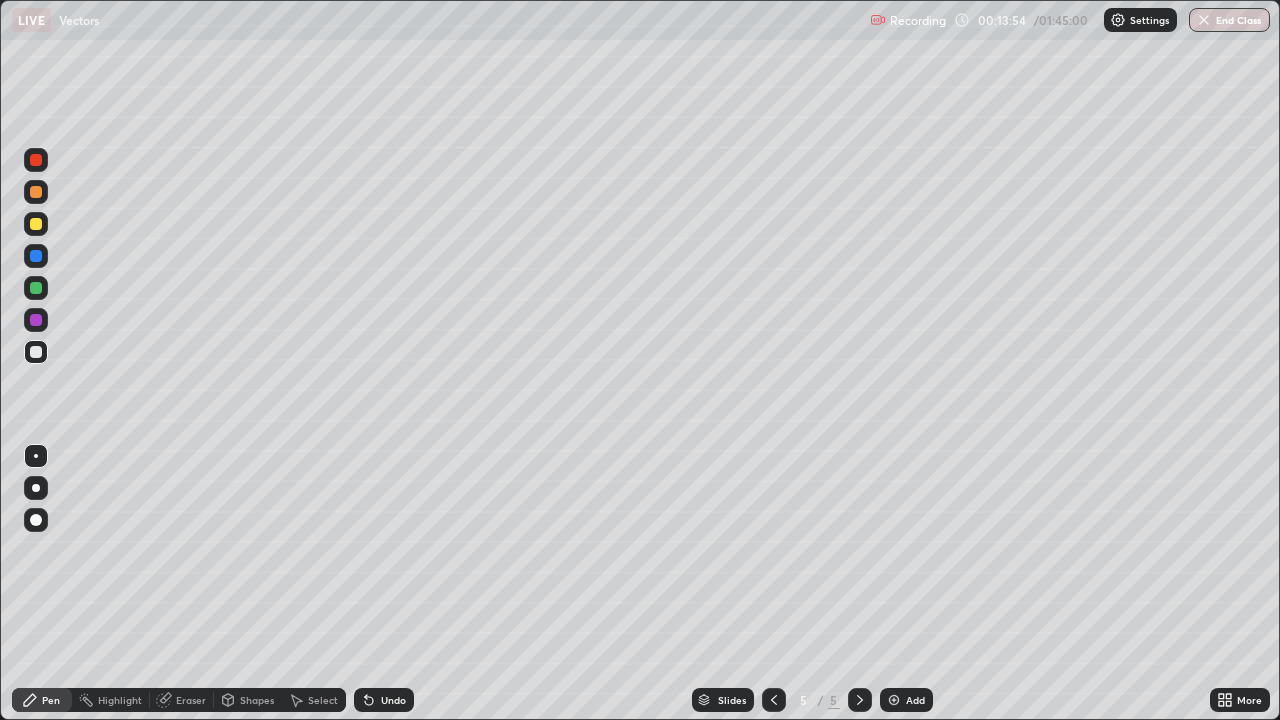 click at bounding box center [36, 352] 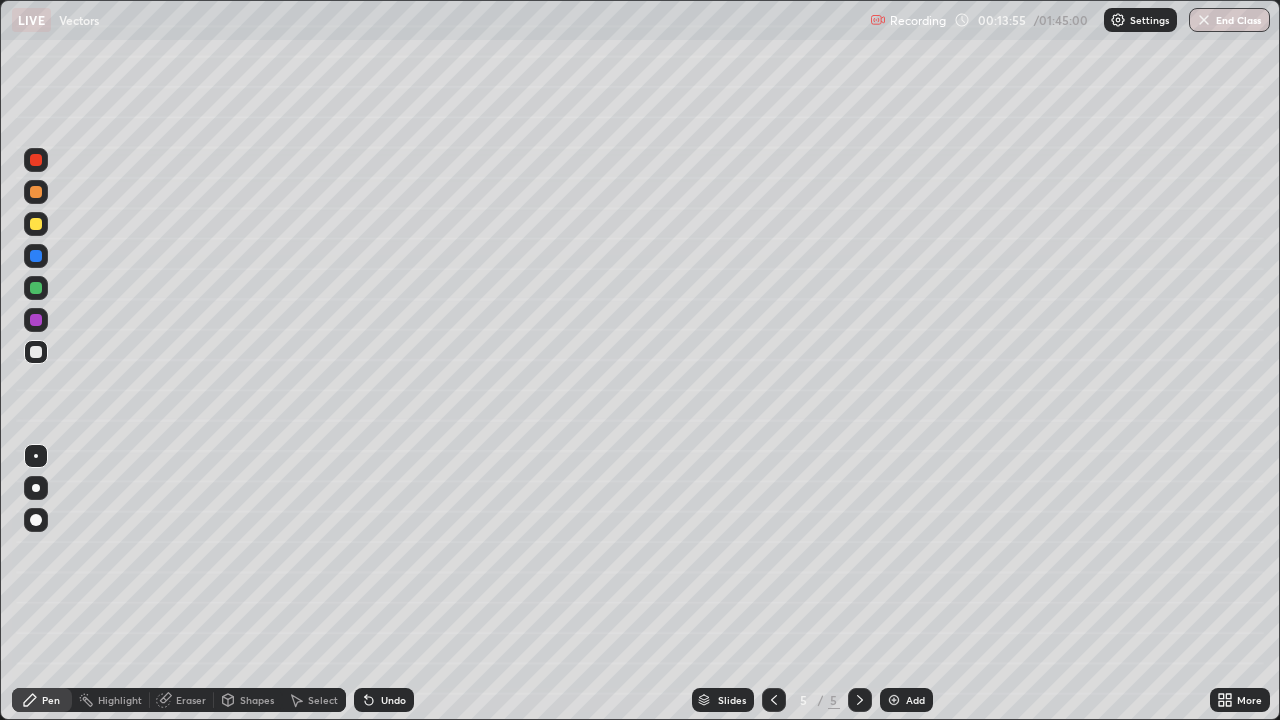 click at bounding box center [36, 352] 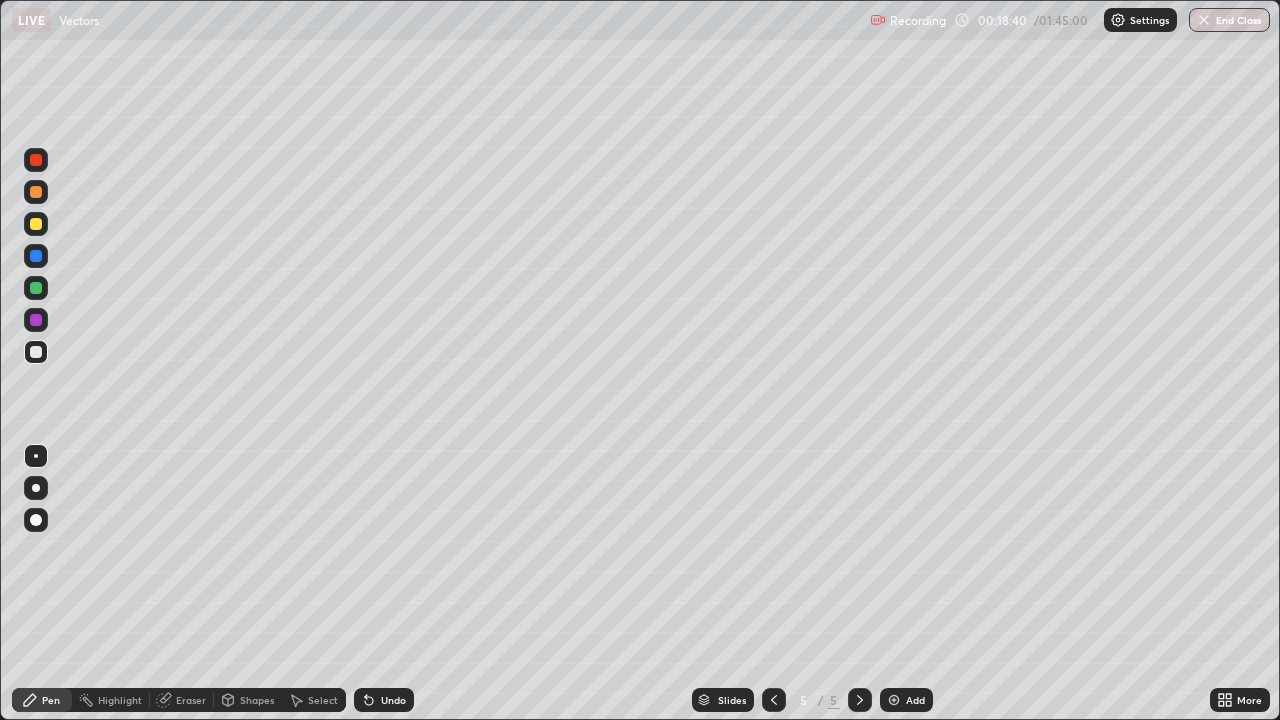 click on "Add" at bounding box center [906, 700] 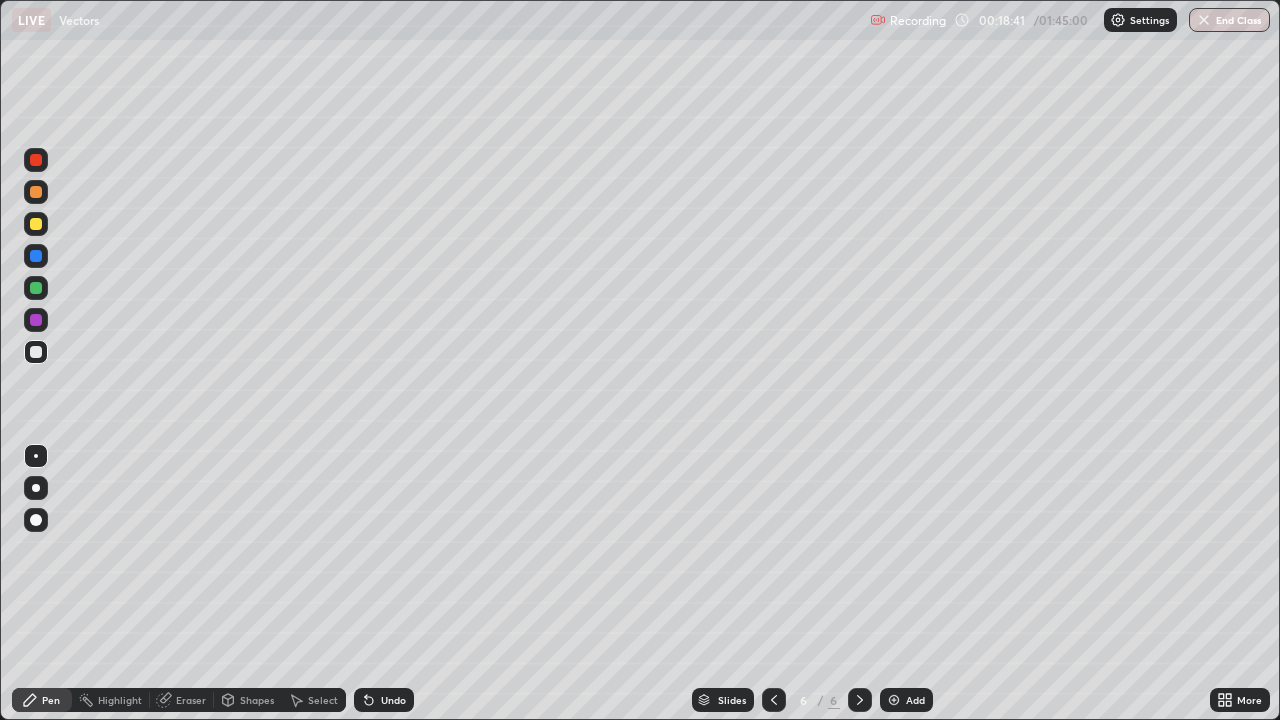 click at bounding box center [36, 224] 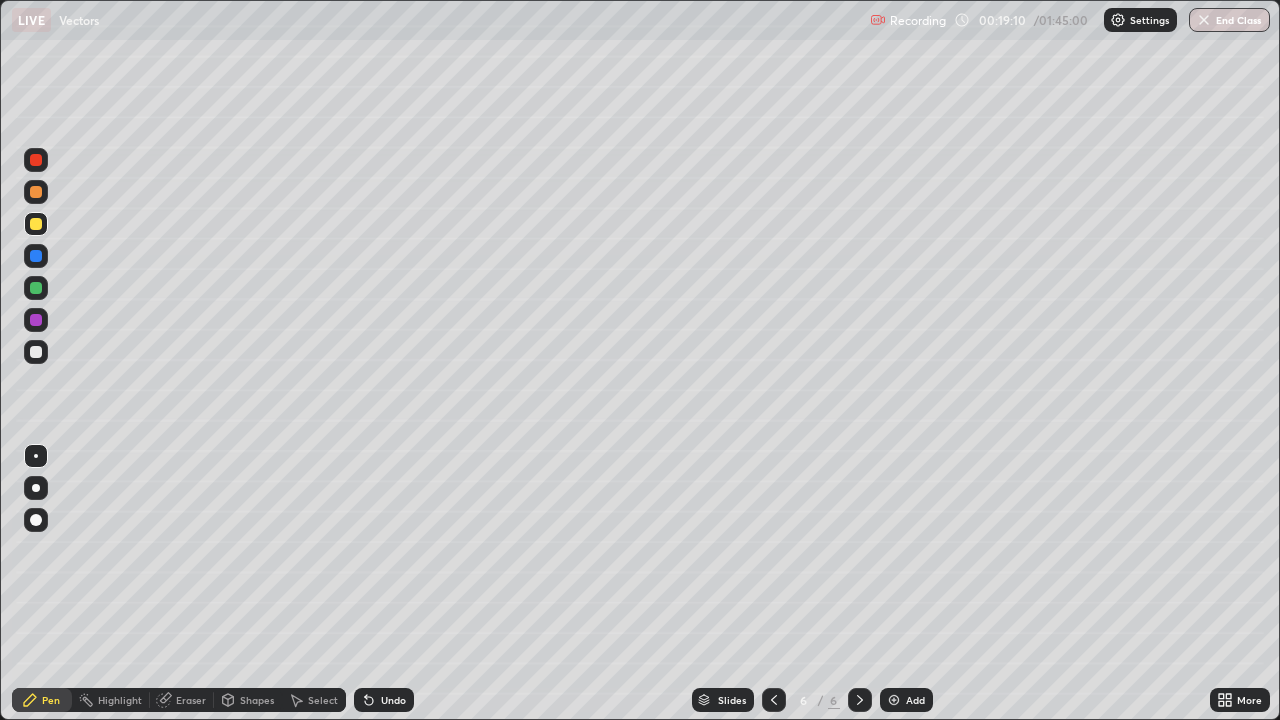 click at bounding box center [36, 352] 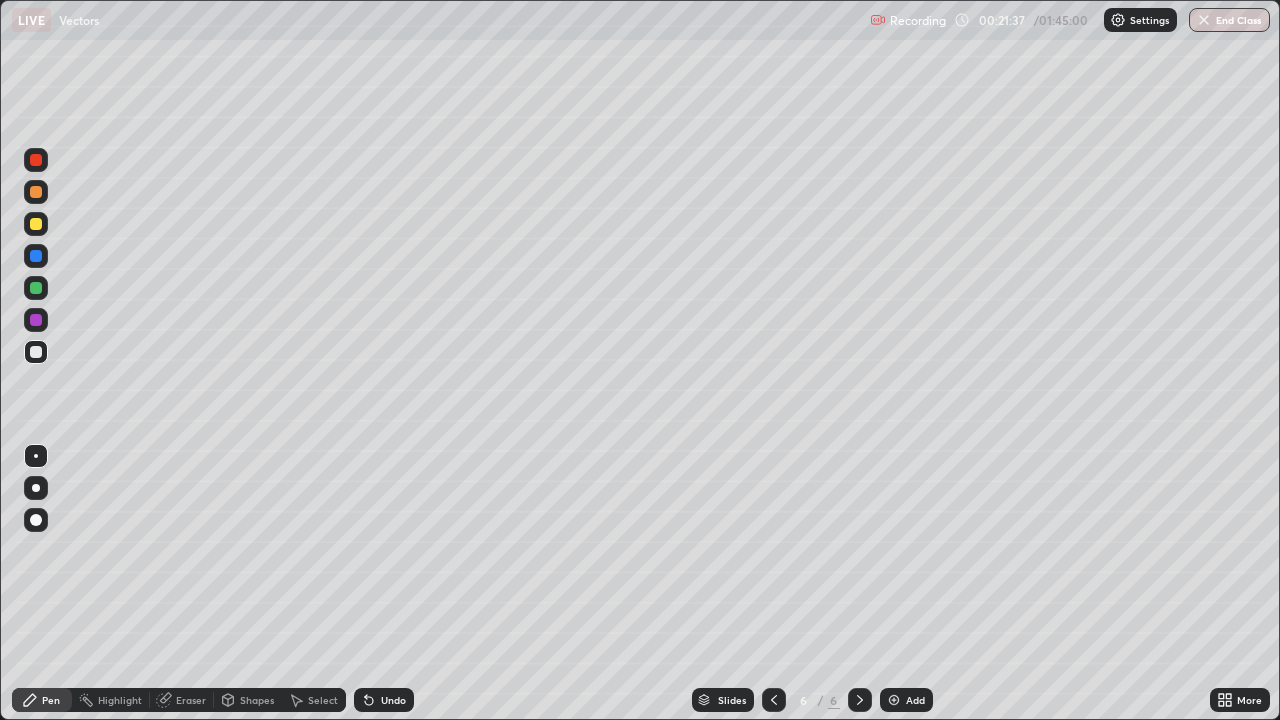 click at bounding box center [36, 224] 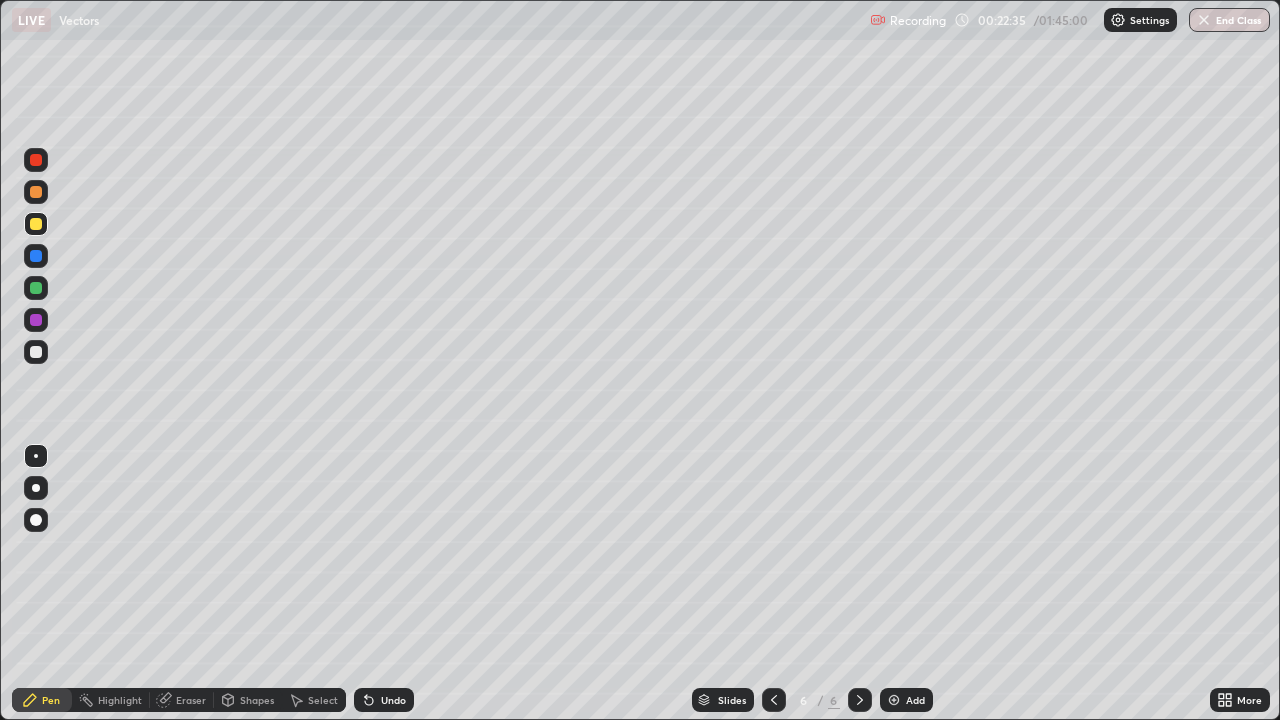 click at bounding box center [36, 352] 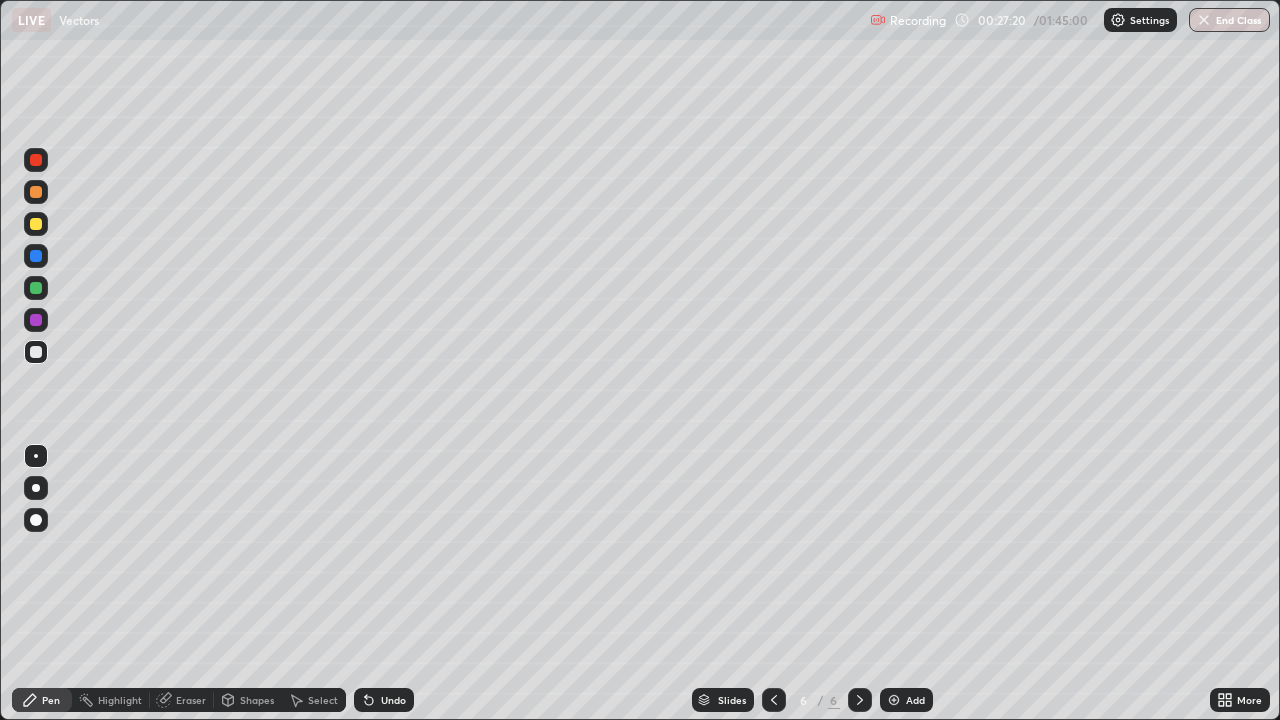 click on "Add" at bounding box center [915, 700] 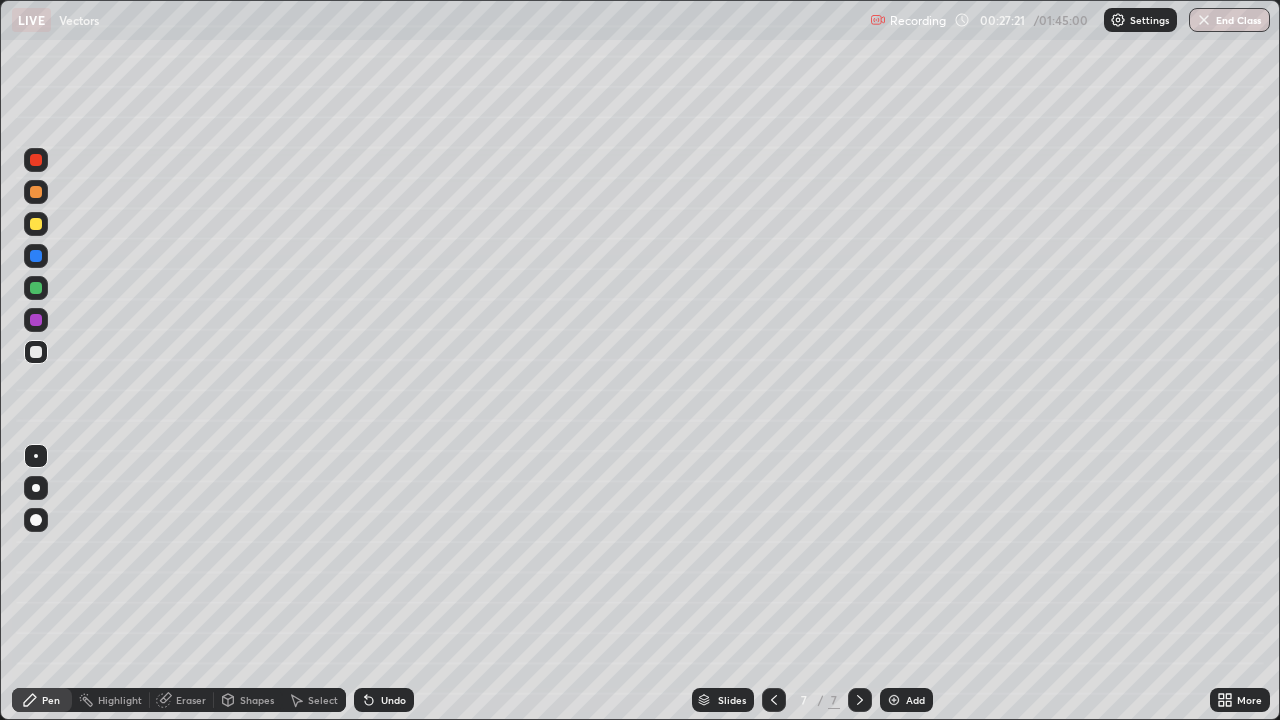 click at bounding box center (36, 224) 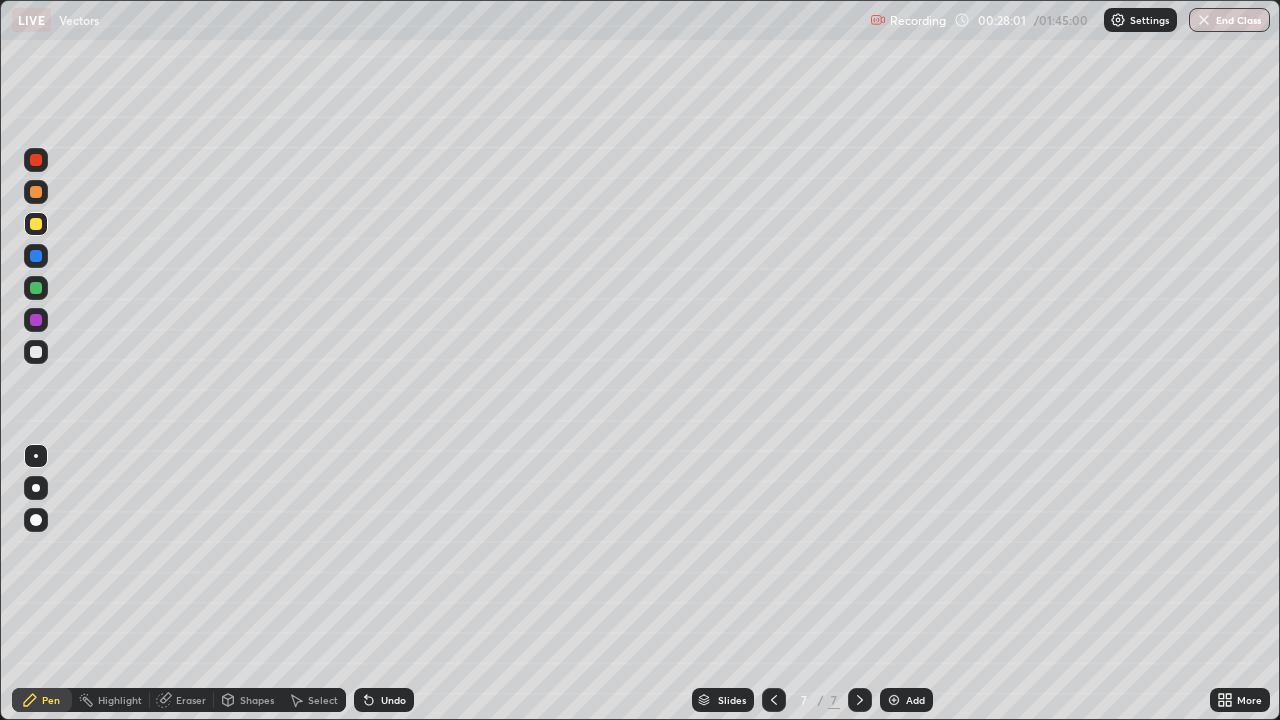 click at bounding box center (36, 352) 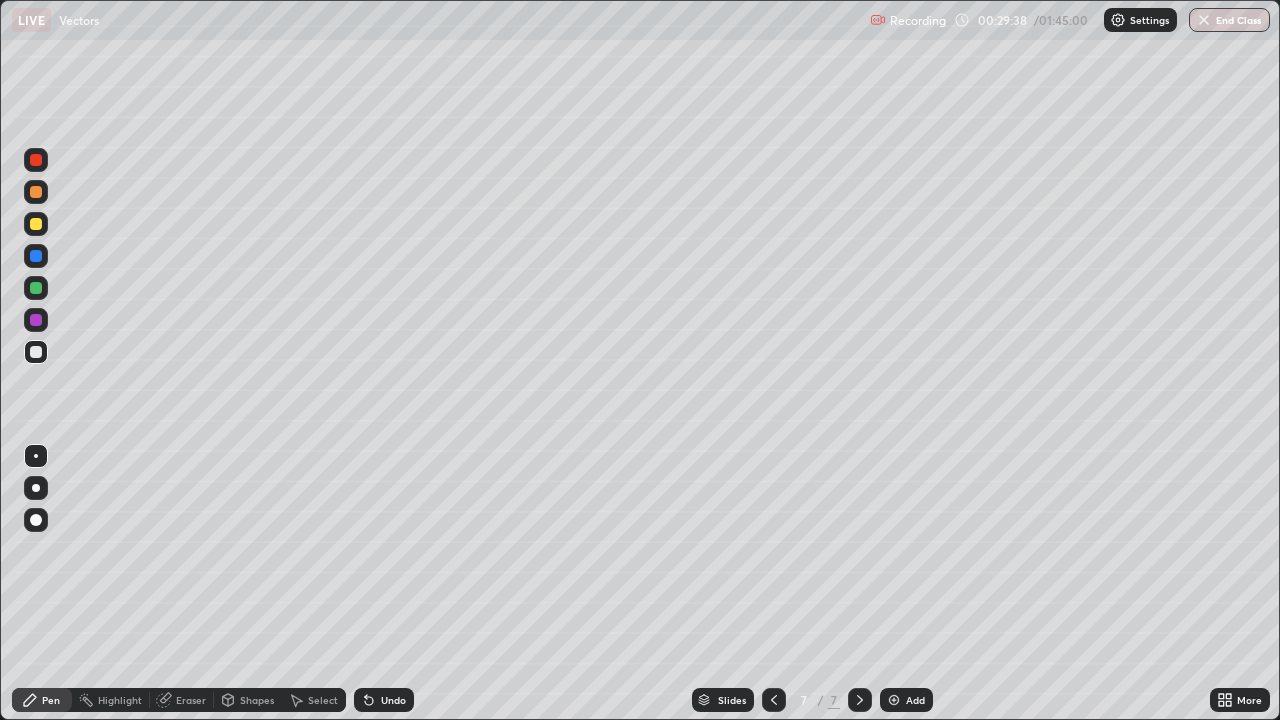 click at bounding box center [36, 224] 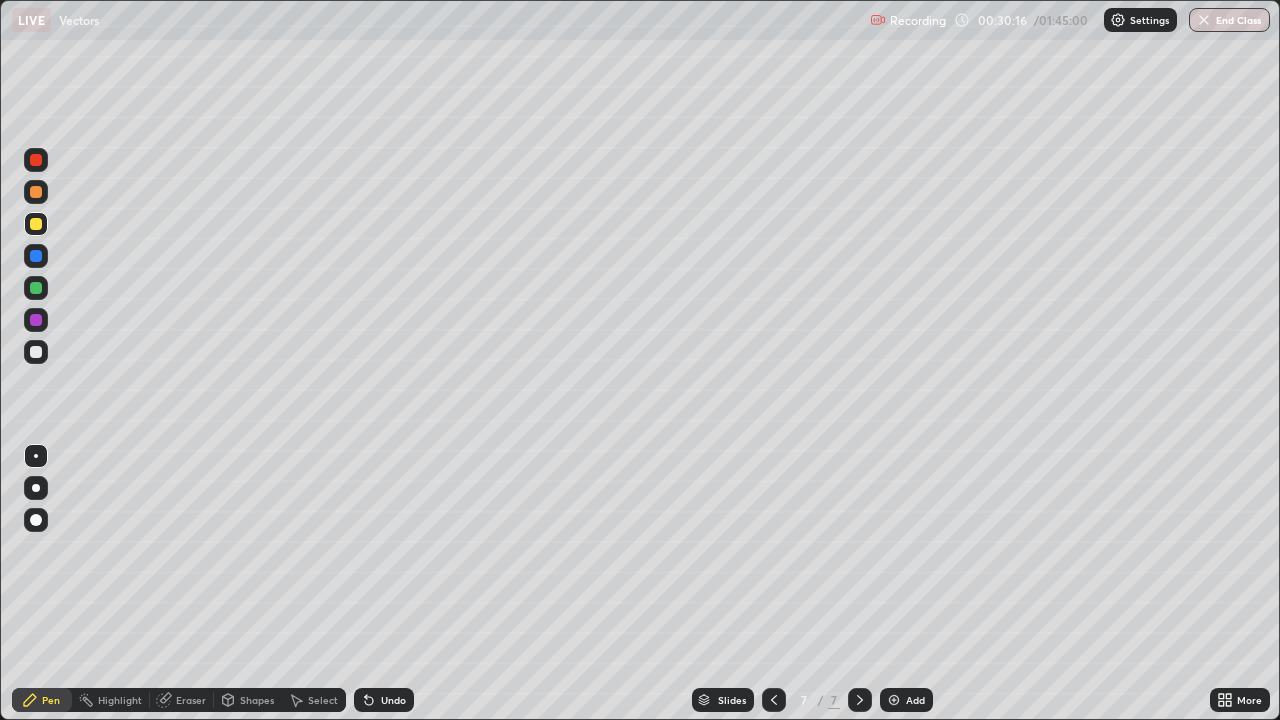 click at bounding box center [36, 352] 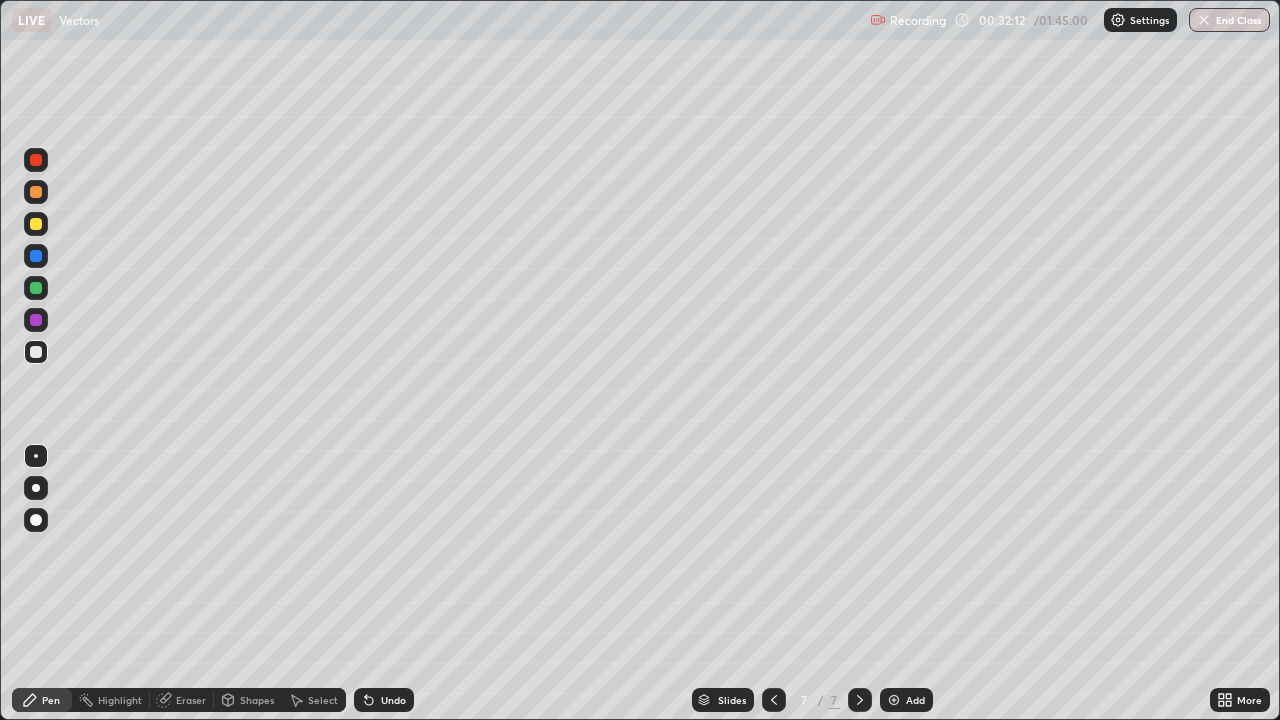 click on "Add" at bounding box center [915, 700] 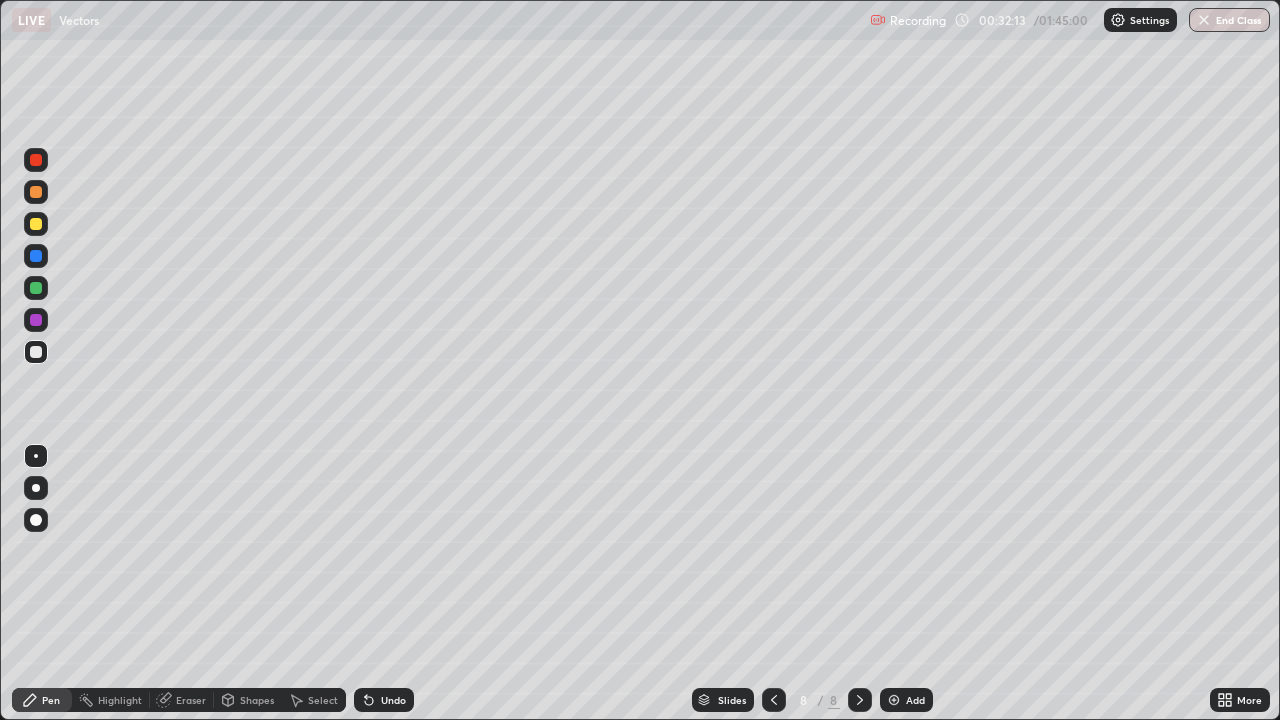 click at bounding box center [36, 224] 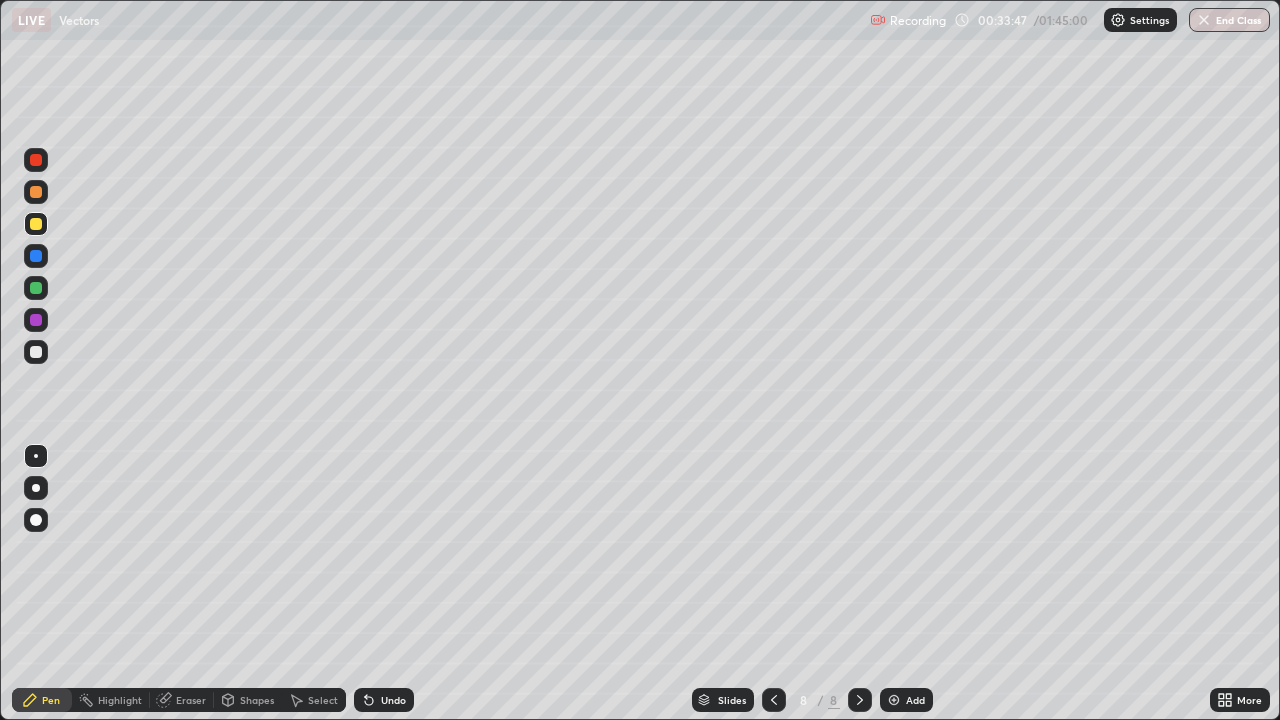 click at bounding box center [36, 352] 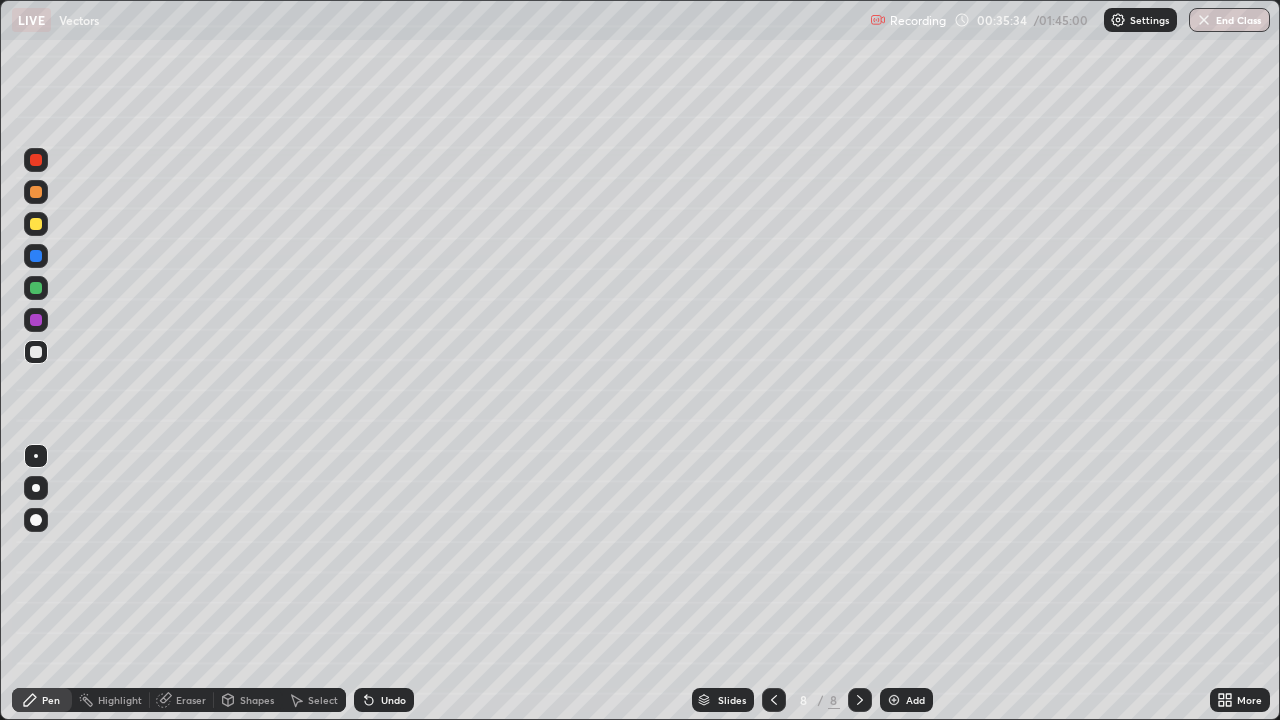 click at bounding box center [36, 224] 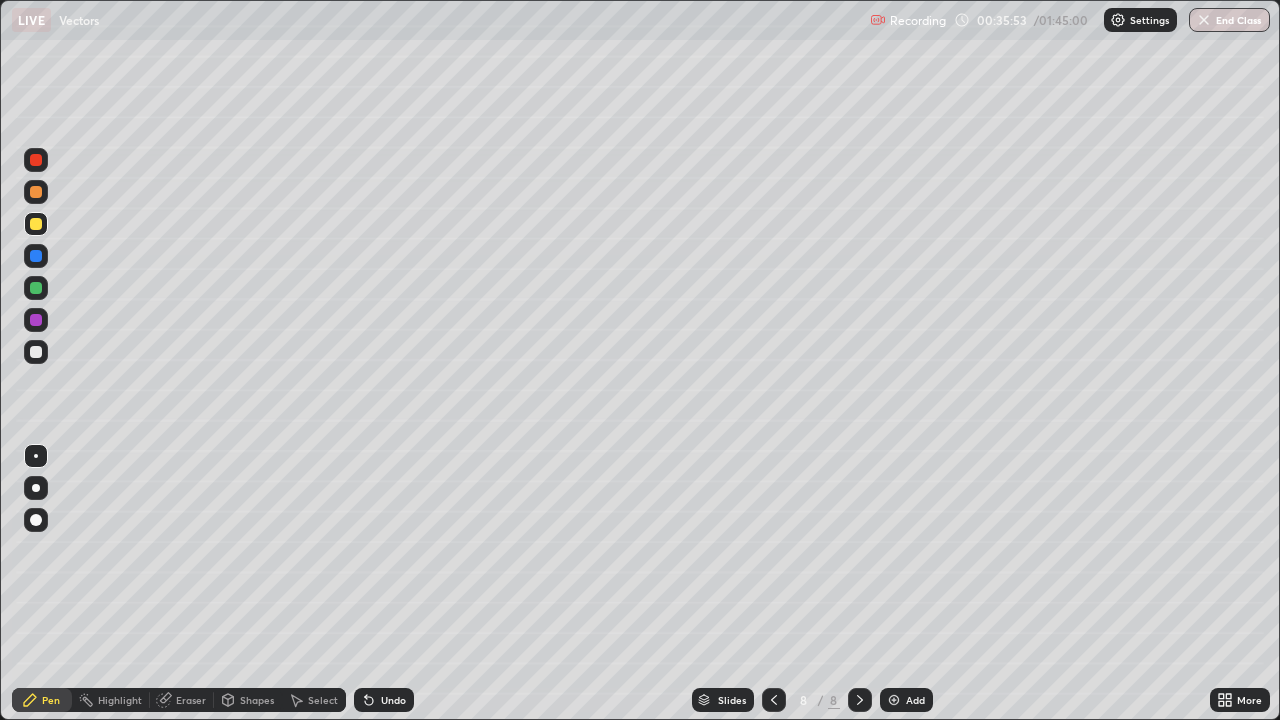 click at bounding box center [36, 352] 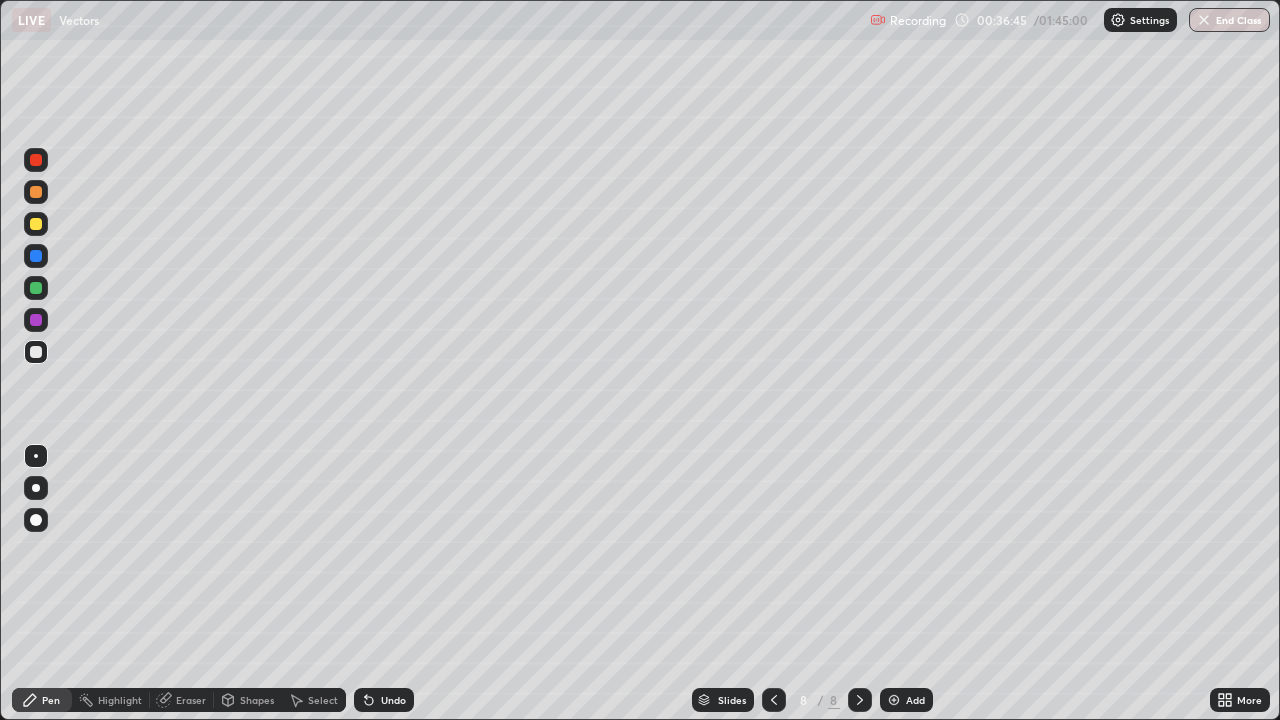 click at bounding box center (36, 288) 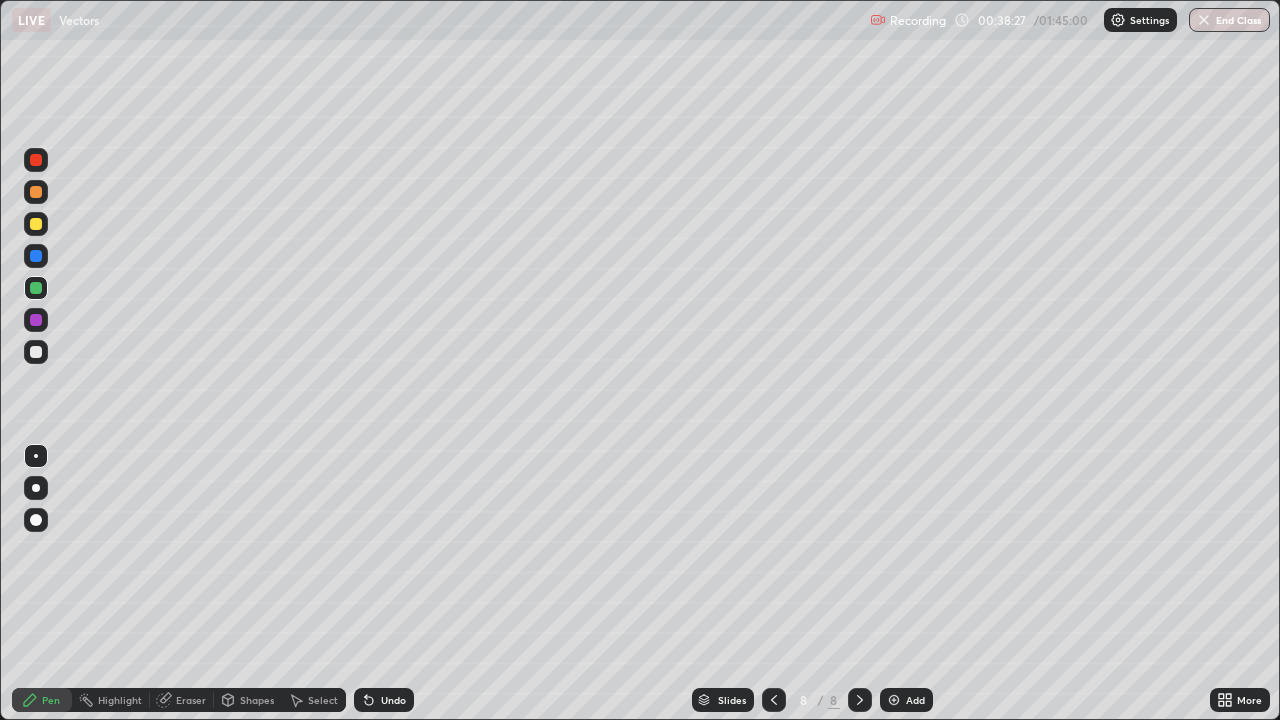 click at bounding box center [36, 352] 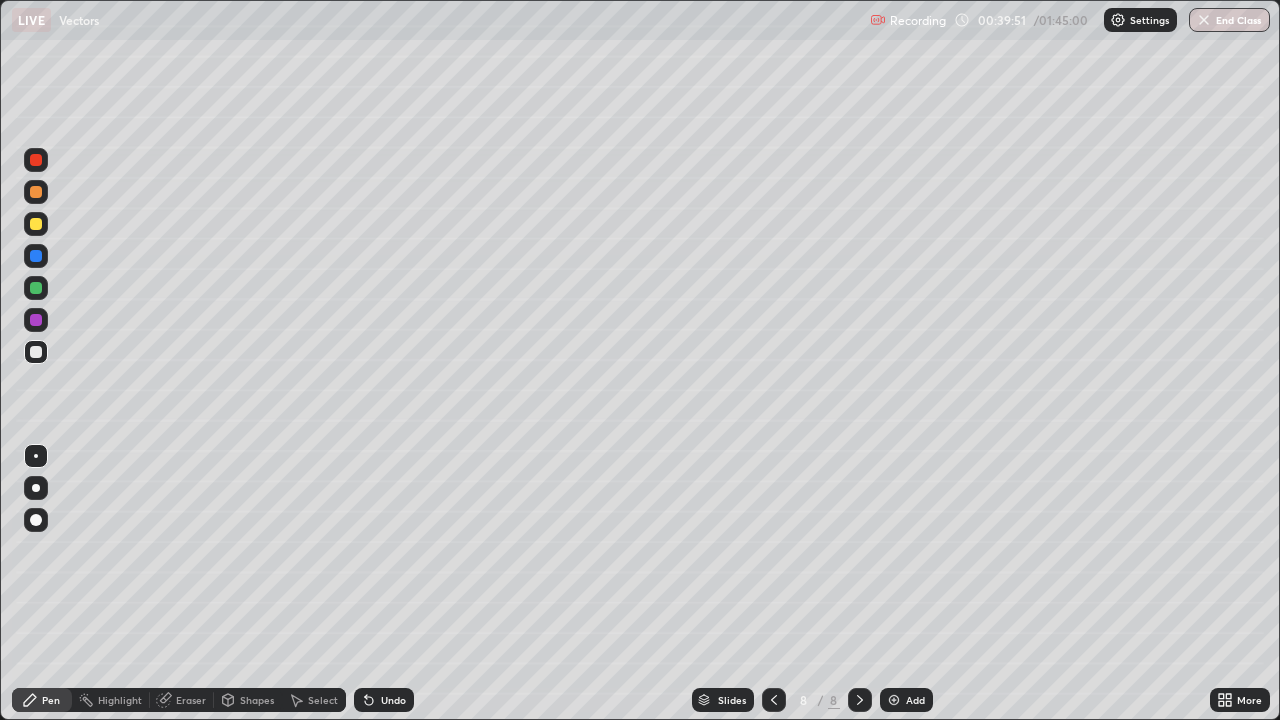 click on "Add" at bounding box center [906, 700] 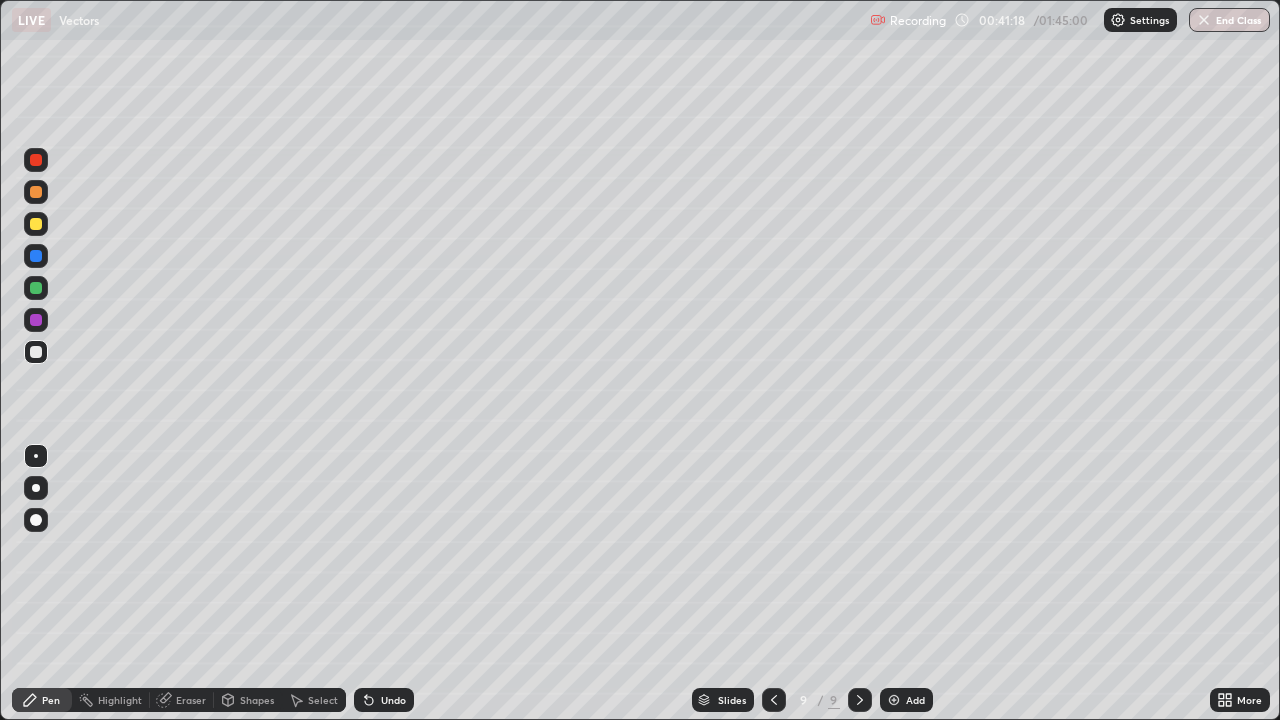 click at bounding box center (36, 224) 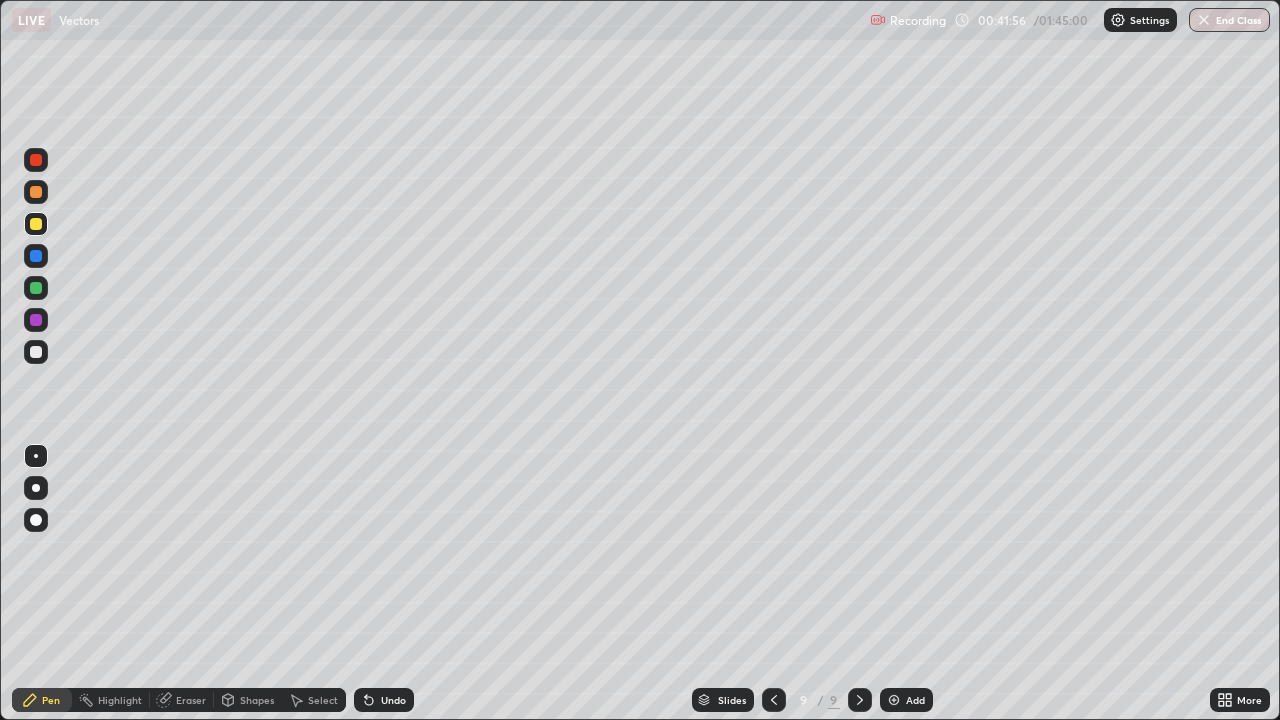 click at bounding box center (36, 352) 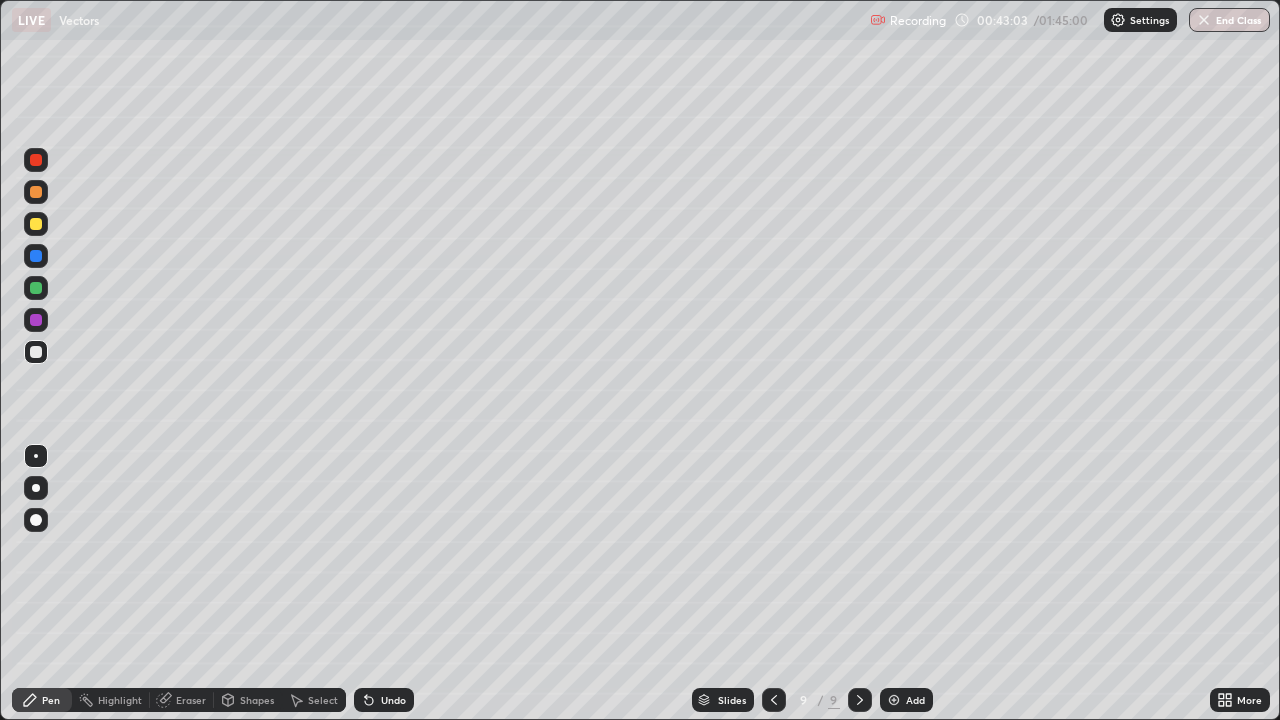 click on "Undo" at bounding box center [393, 700] 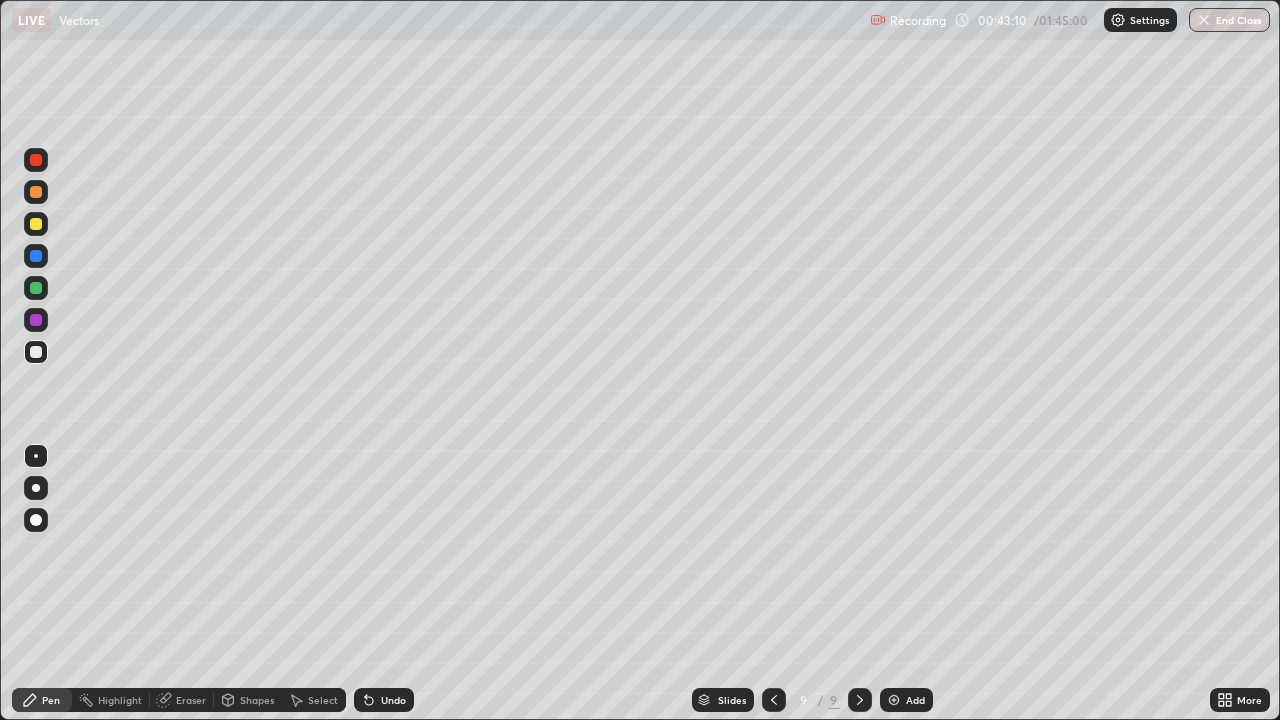 click on "Eraser" at bounding box center (191, 700) 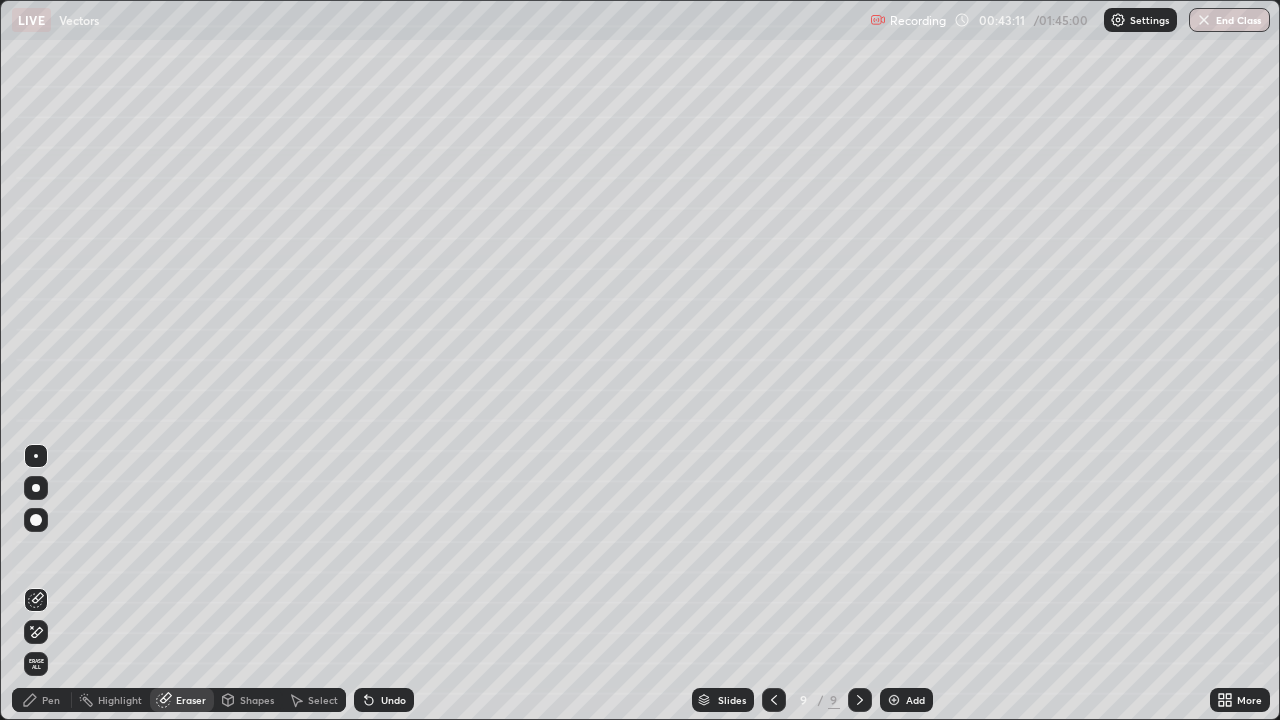 click on "Pen" at bounding box center (51, 700) 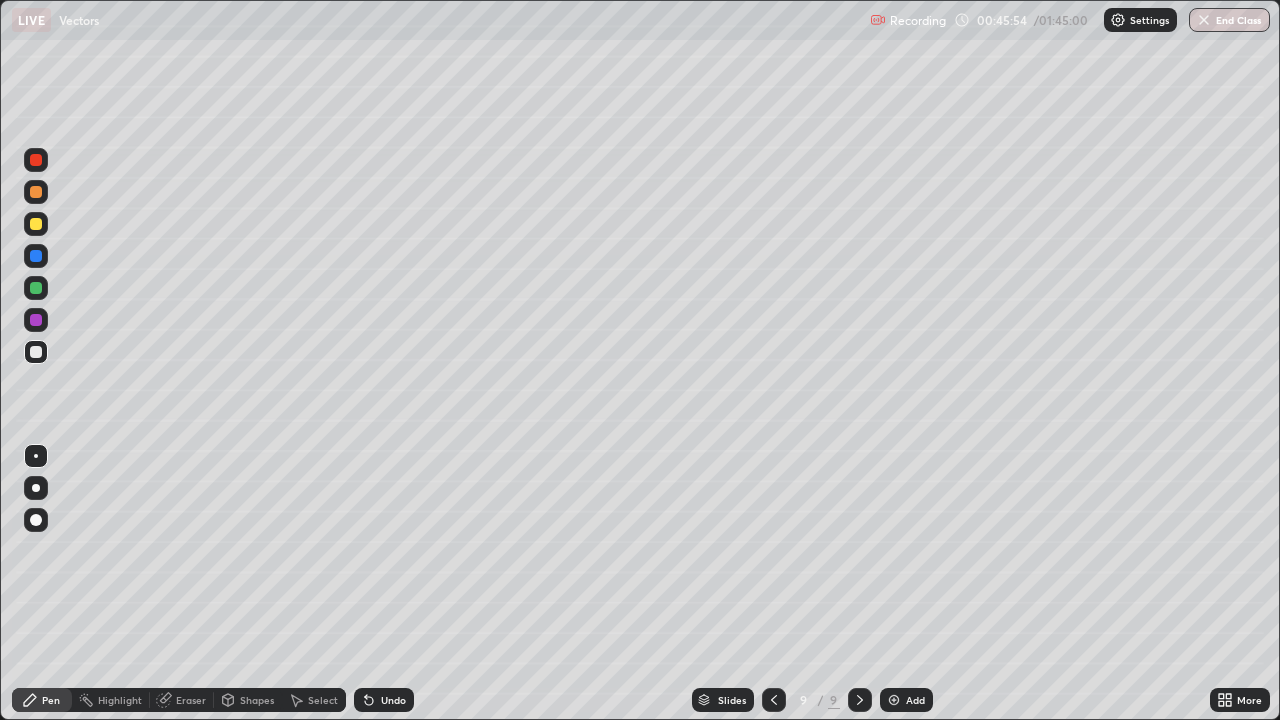click on "Undo" at bounding box center [384, 700] 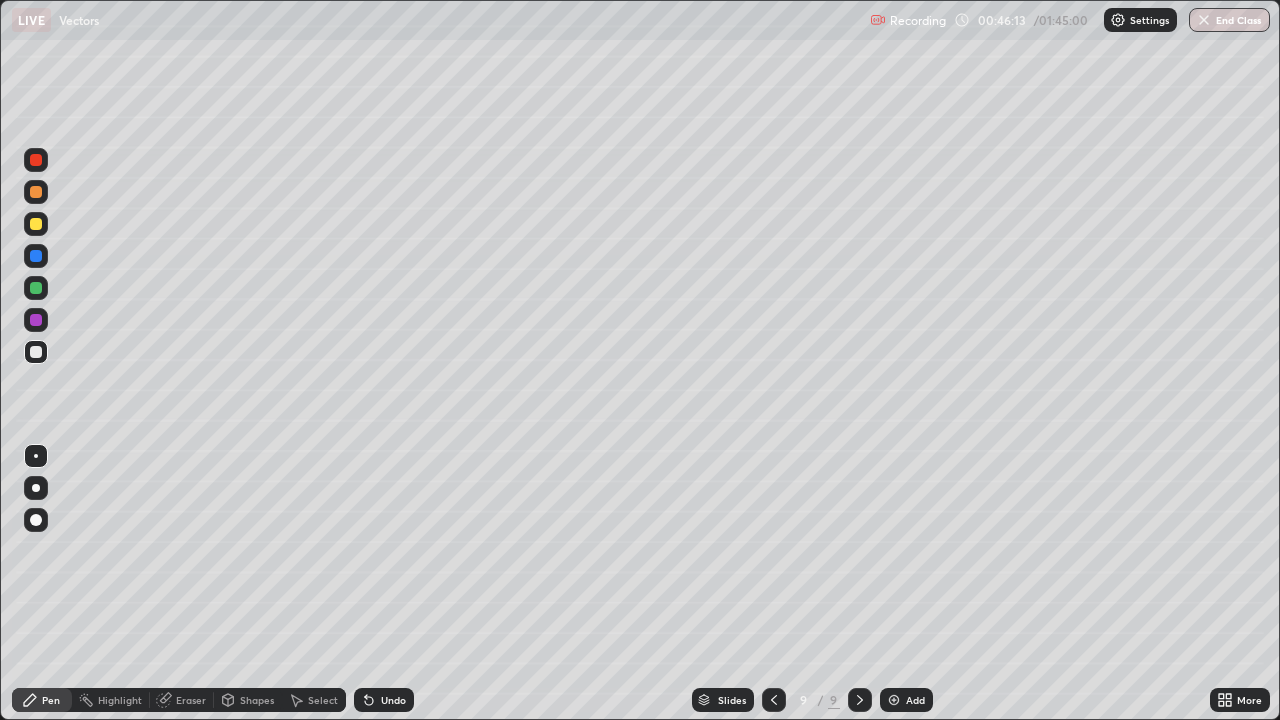 click on "Eraser" at bounding box center (191, 700) 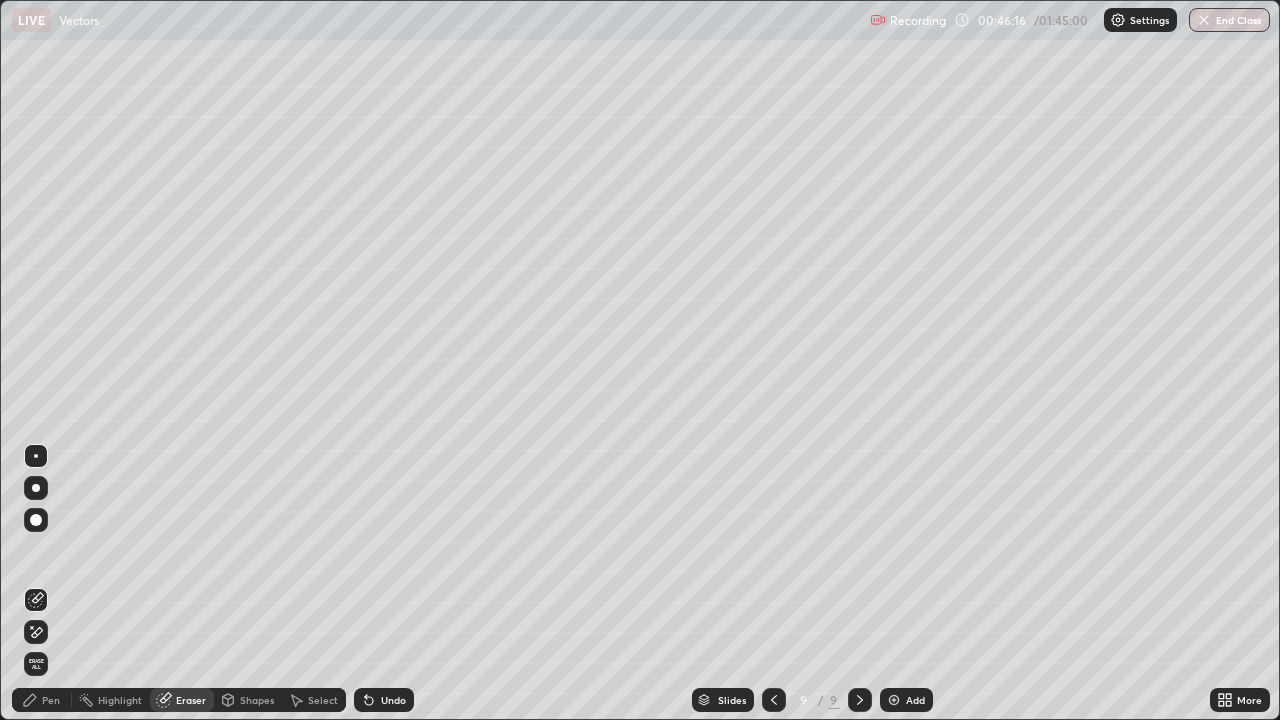 click on "Pen" at bounding box center [51, 700] 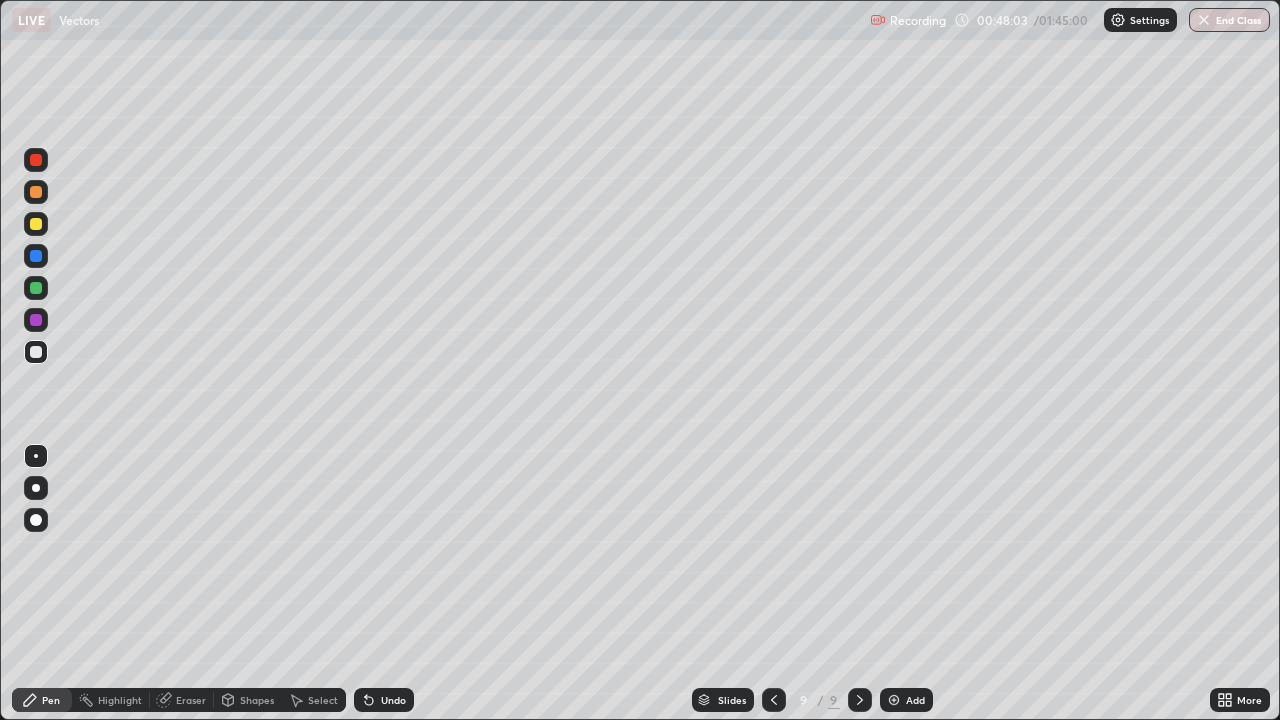 click on "Add" at bounding box center [915, 700] 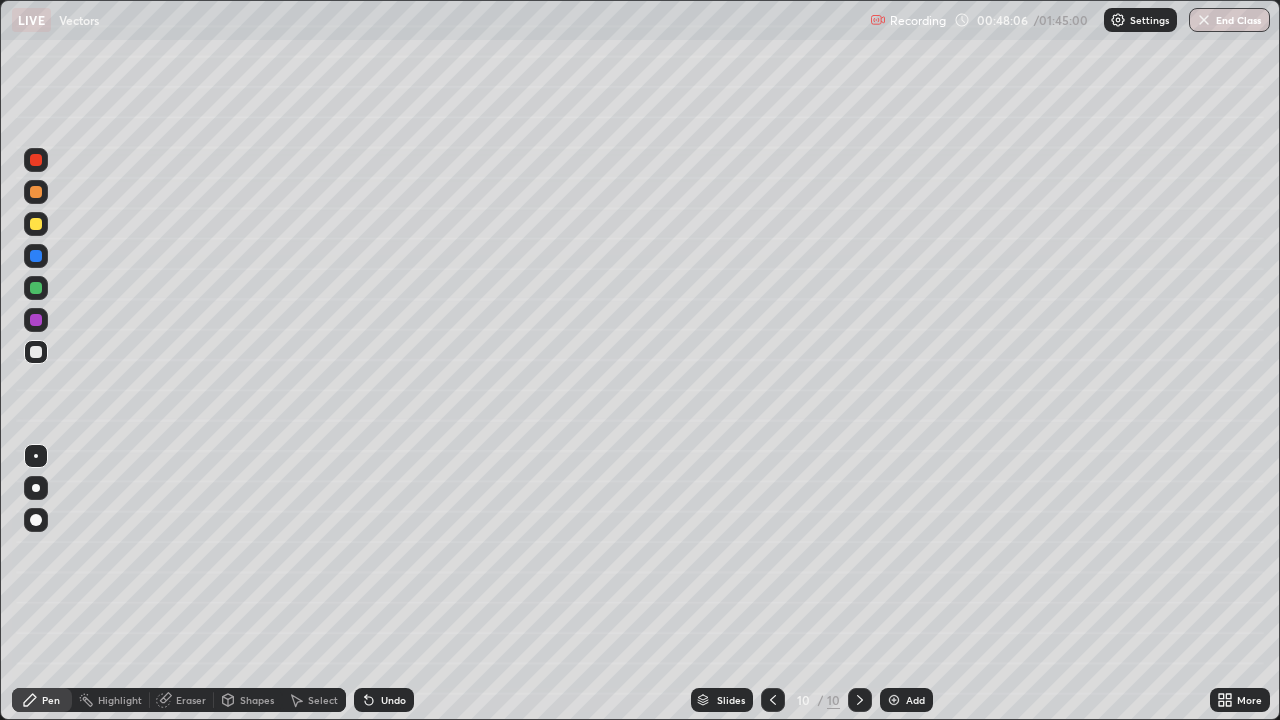click at bounding box center (36, 224) 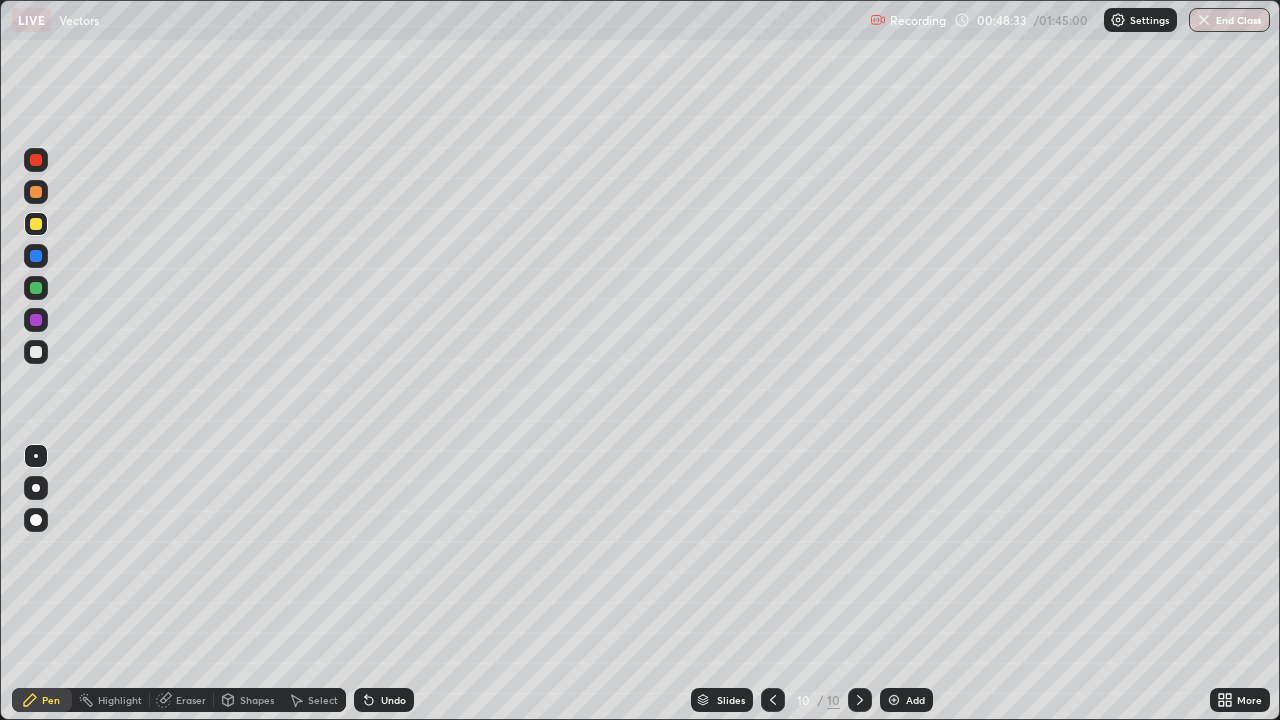 click at bounding box center (36, 352) 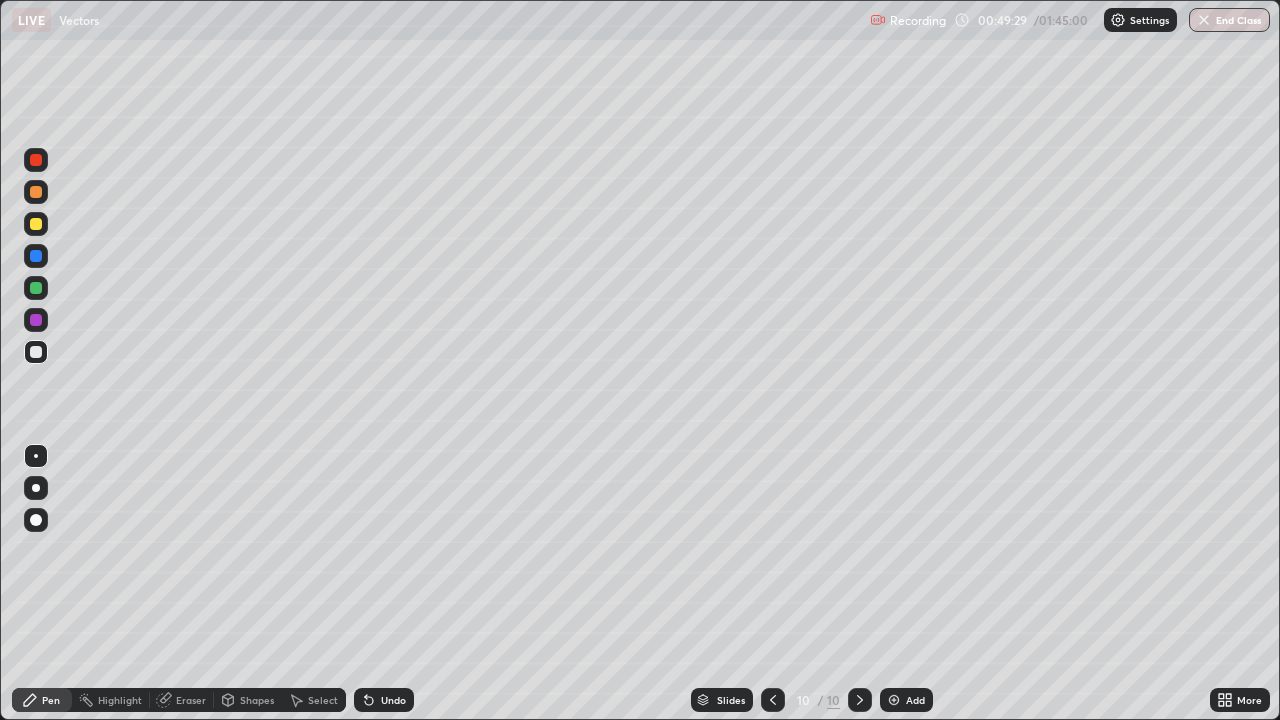 click at bounding box center (36, 192) 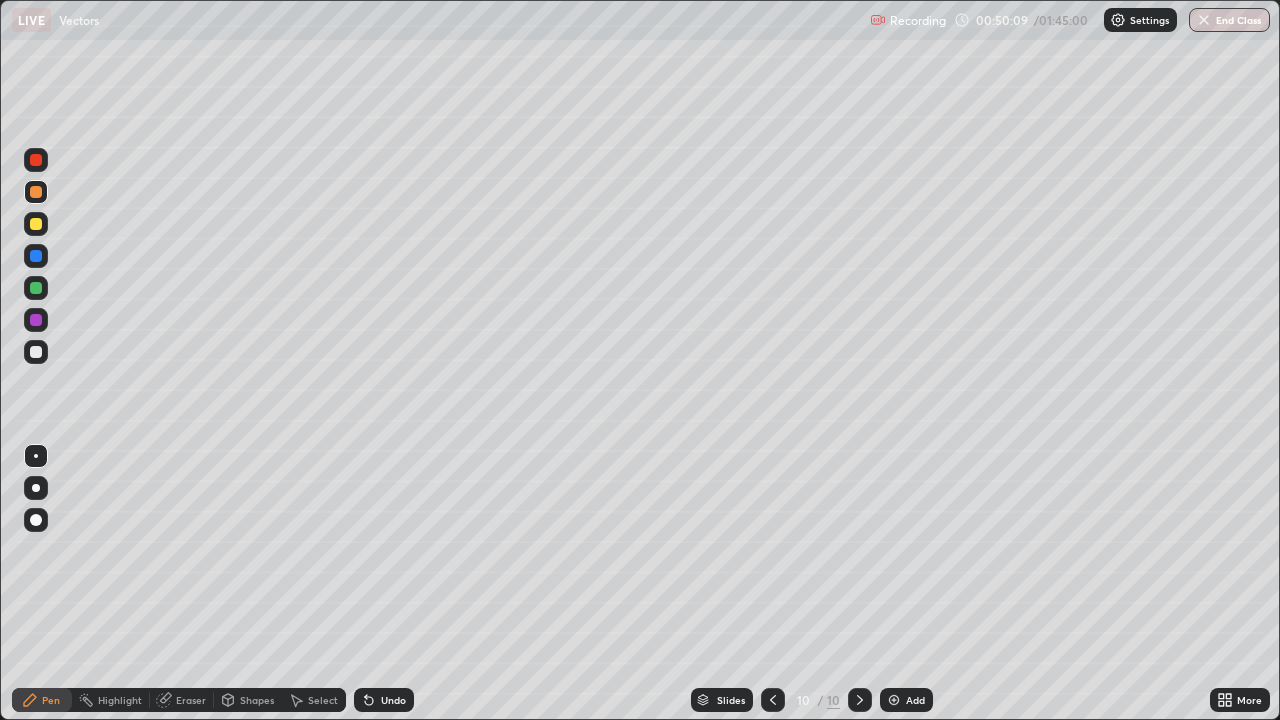 click at bounding box center [36, 352] 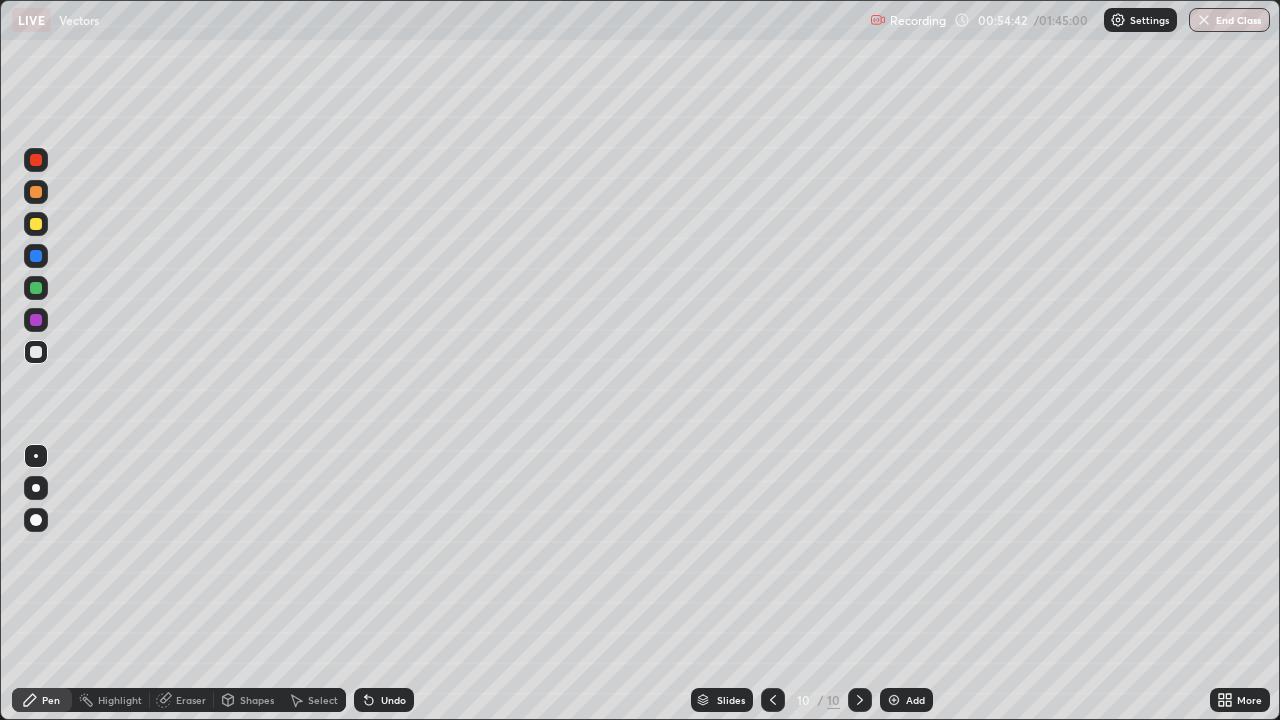 click on "Add" at bounding box center (906, 700) 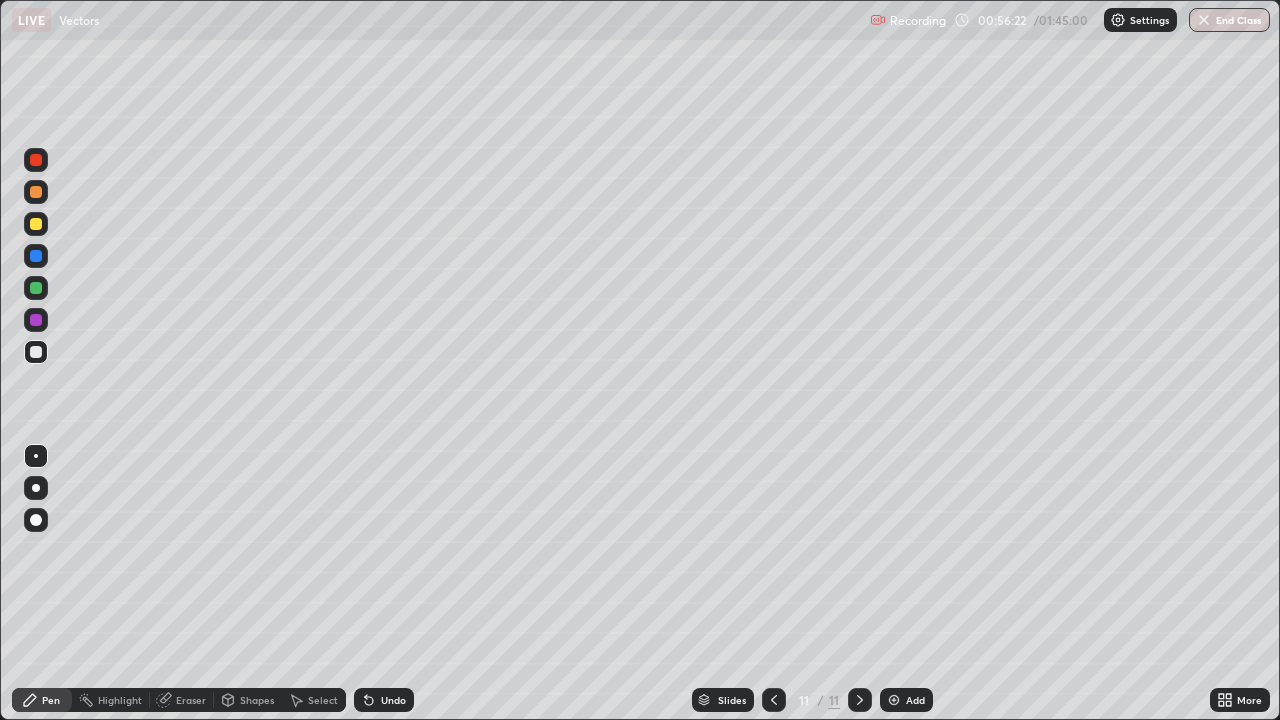 click on "Add" at bounding box center [906, 700] 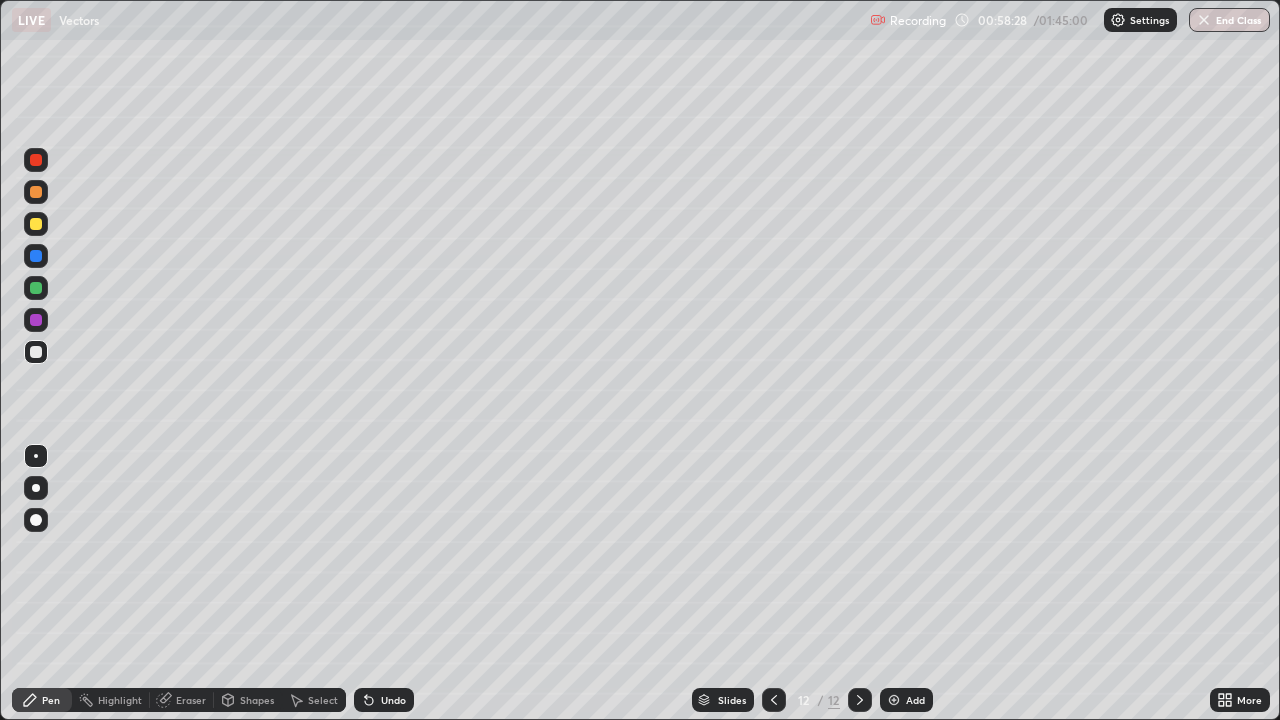 click at bounding box center (36, 224) 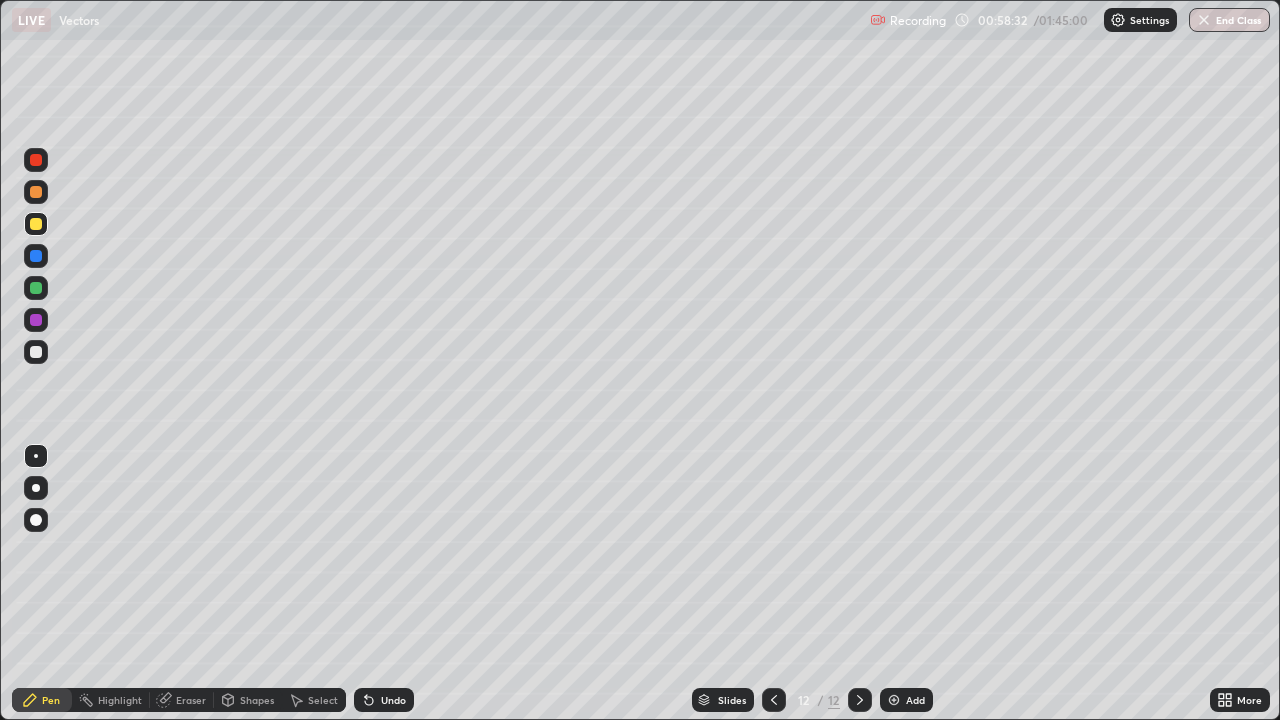 click at bounding box center [36, 352] 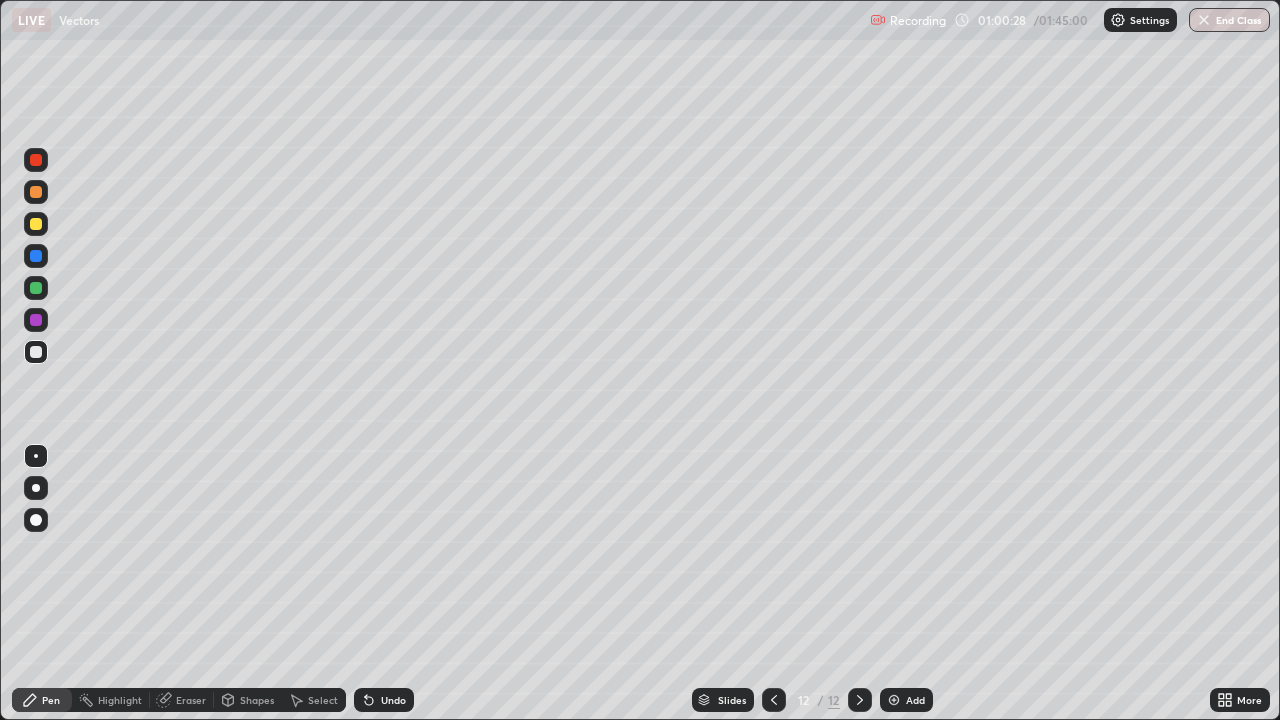 click at bounding box center (36, 224) 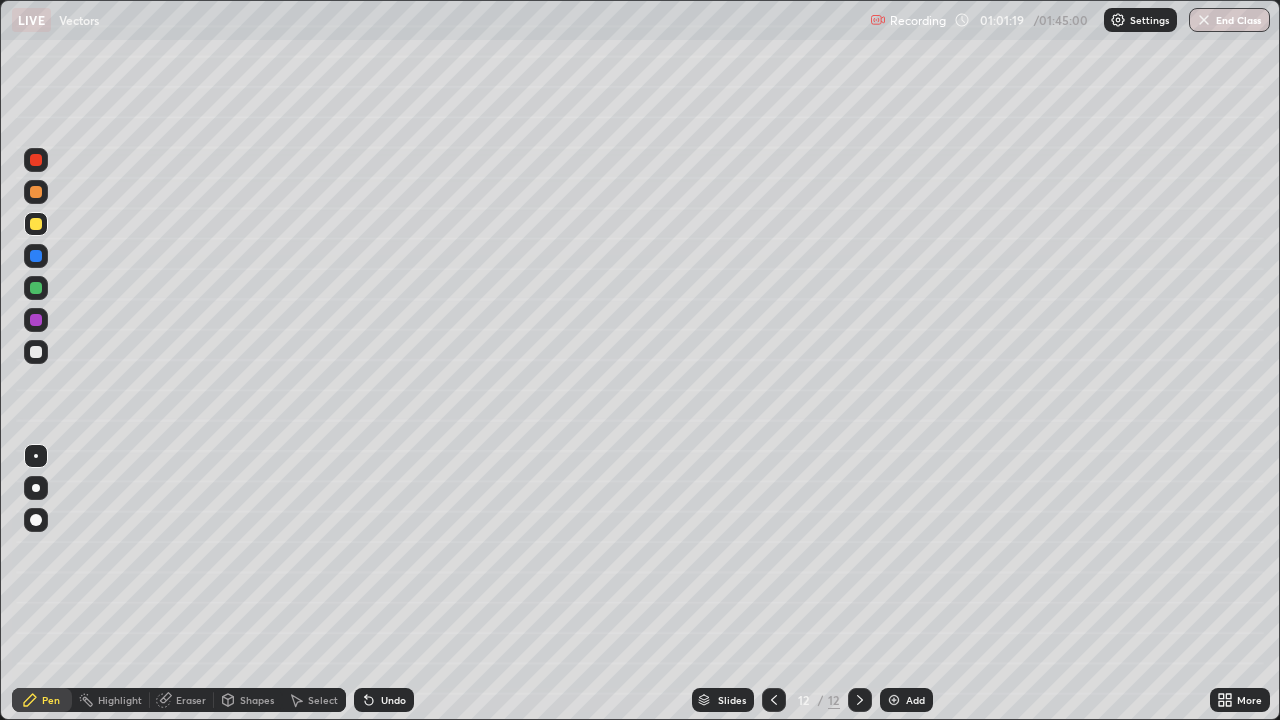 click at bounding box center (36, 352) 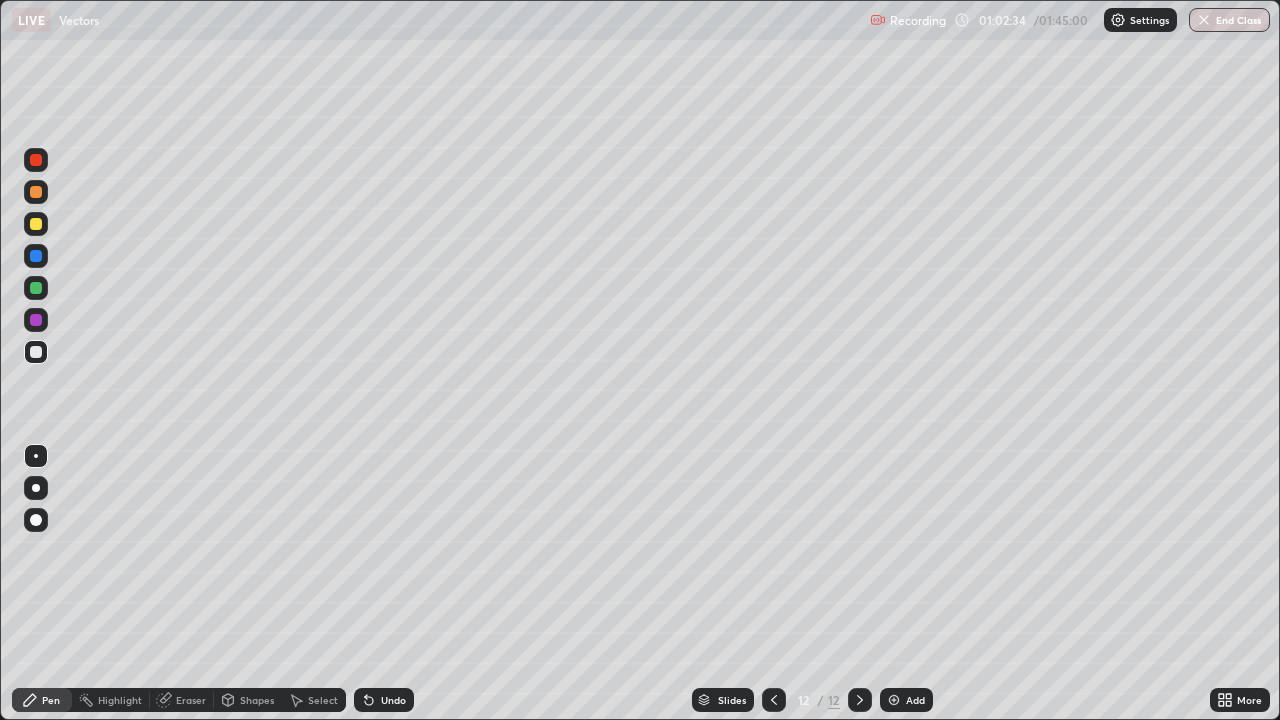 click at bounding box center [36, 288] 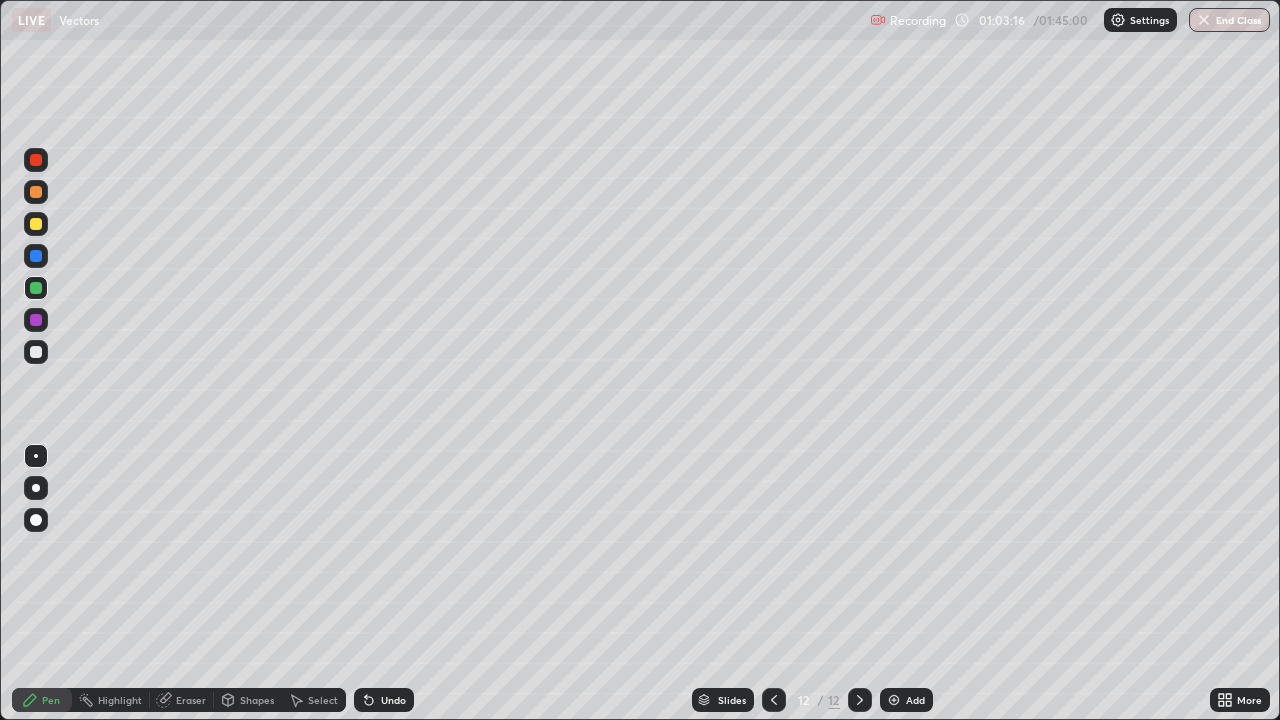 click at bounding box center (36, 352) 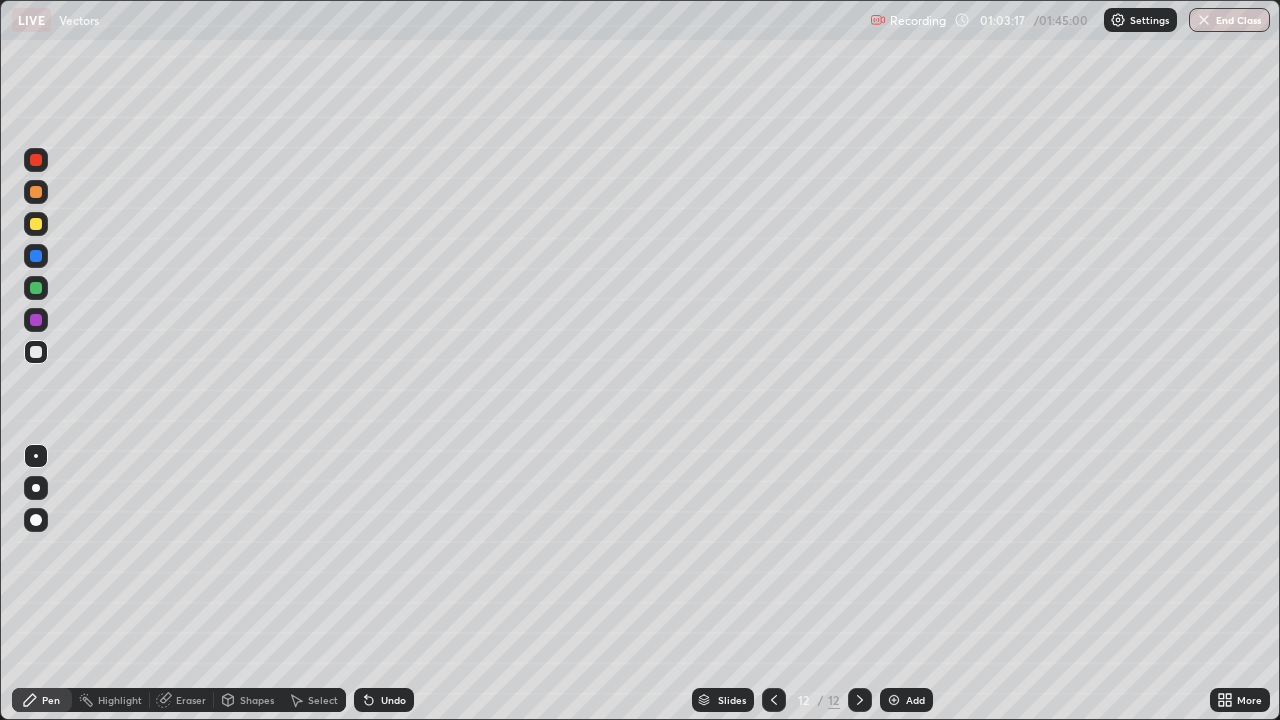 click at bounding box center [36, 192] 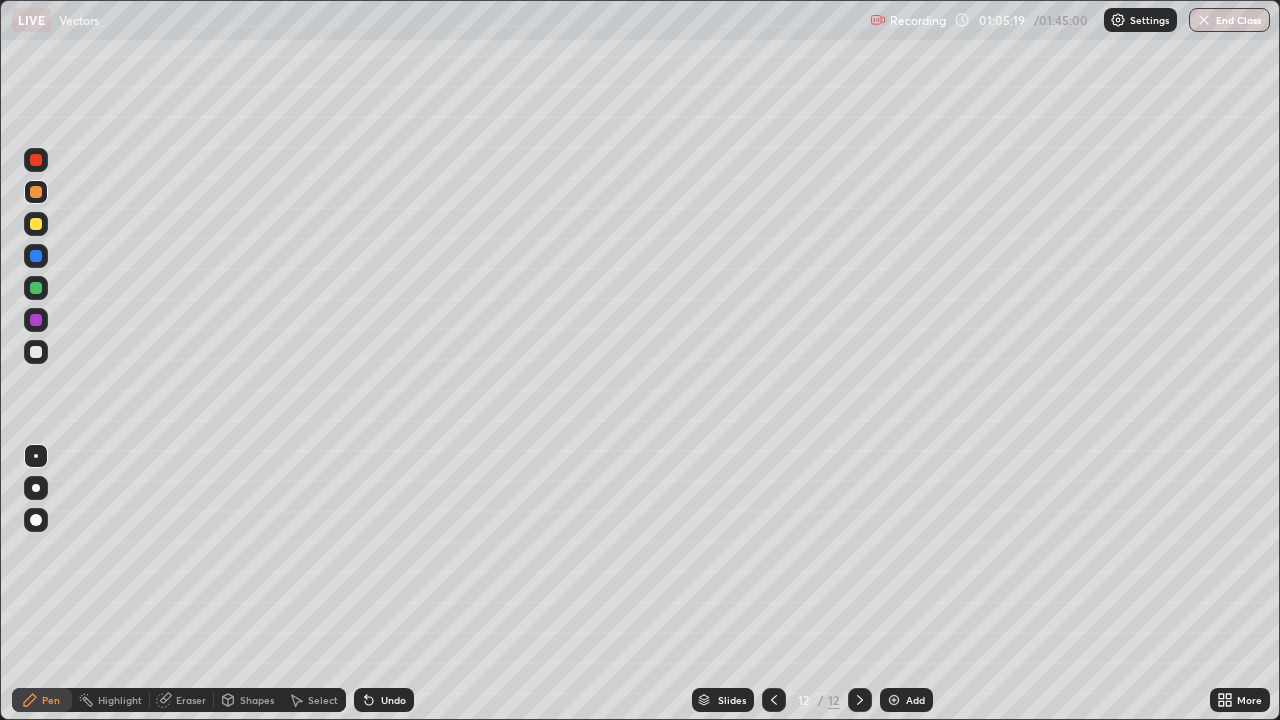 click on "Add" at bounding box center (915, 700) 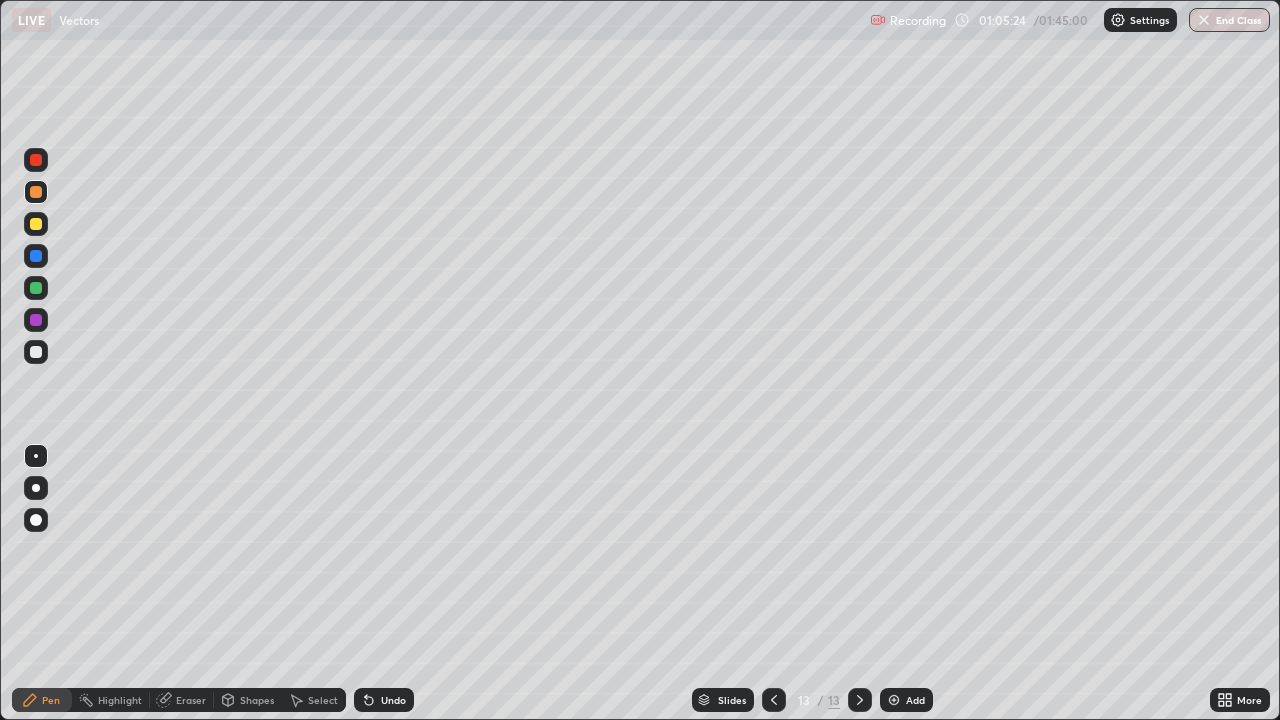 click on "Undo" at bounding box center (393, 700) 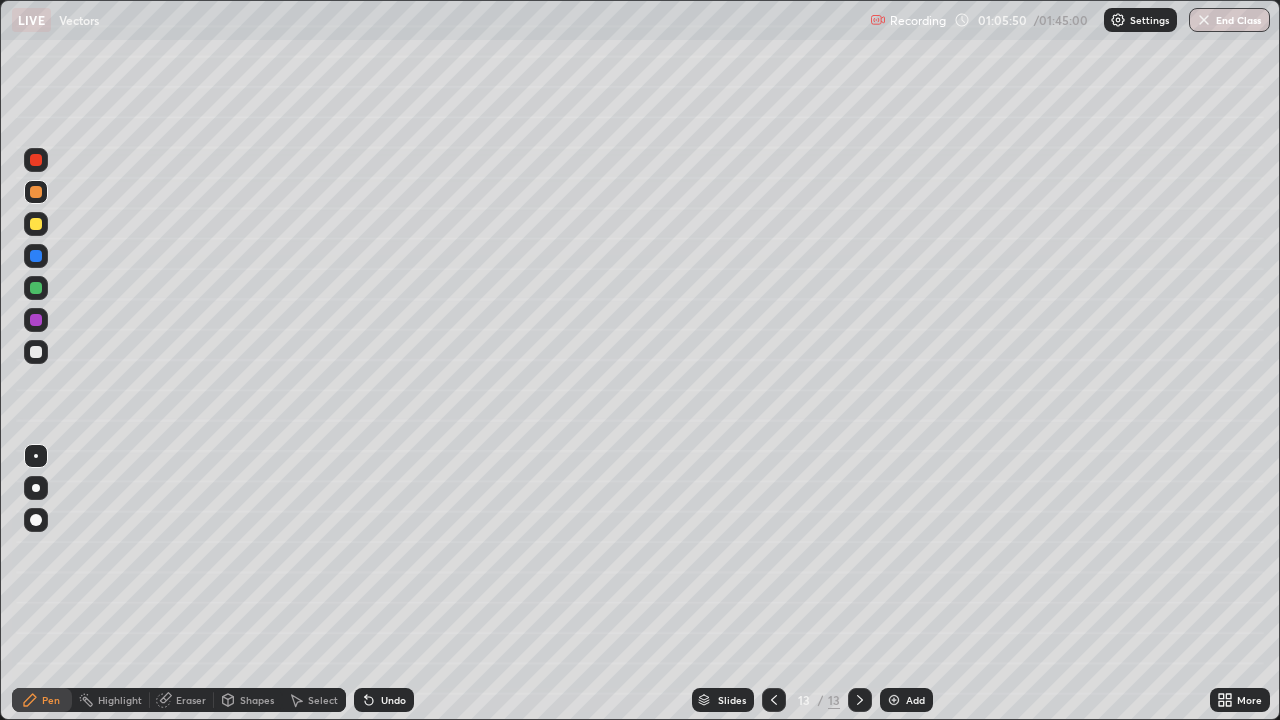 click at bounding box center (36, 352) 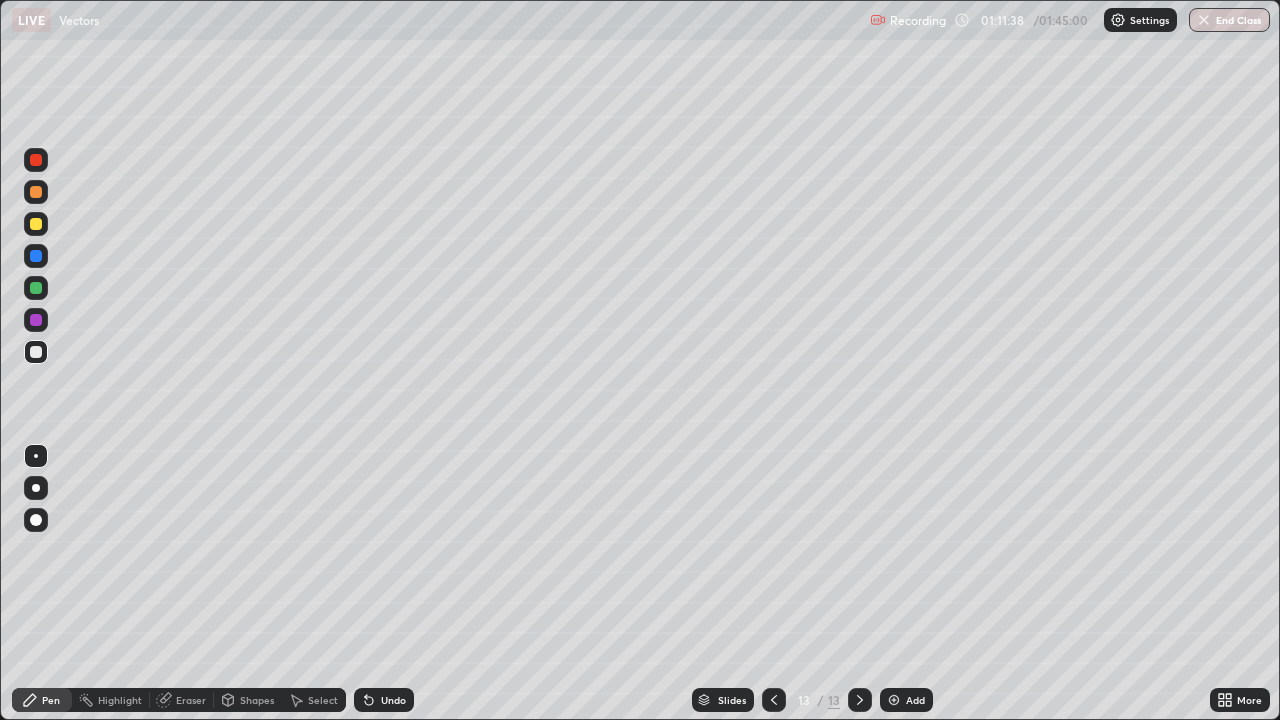 click on "Add" at bounding box center [915, 700] 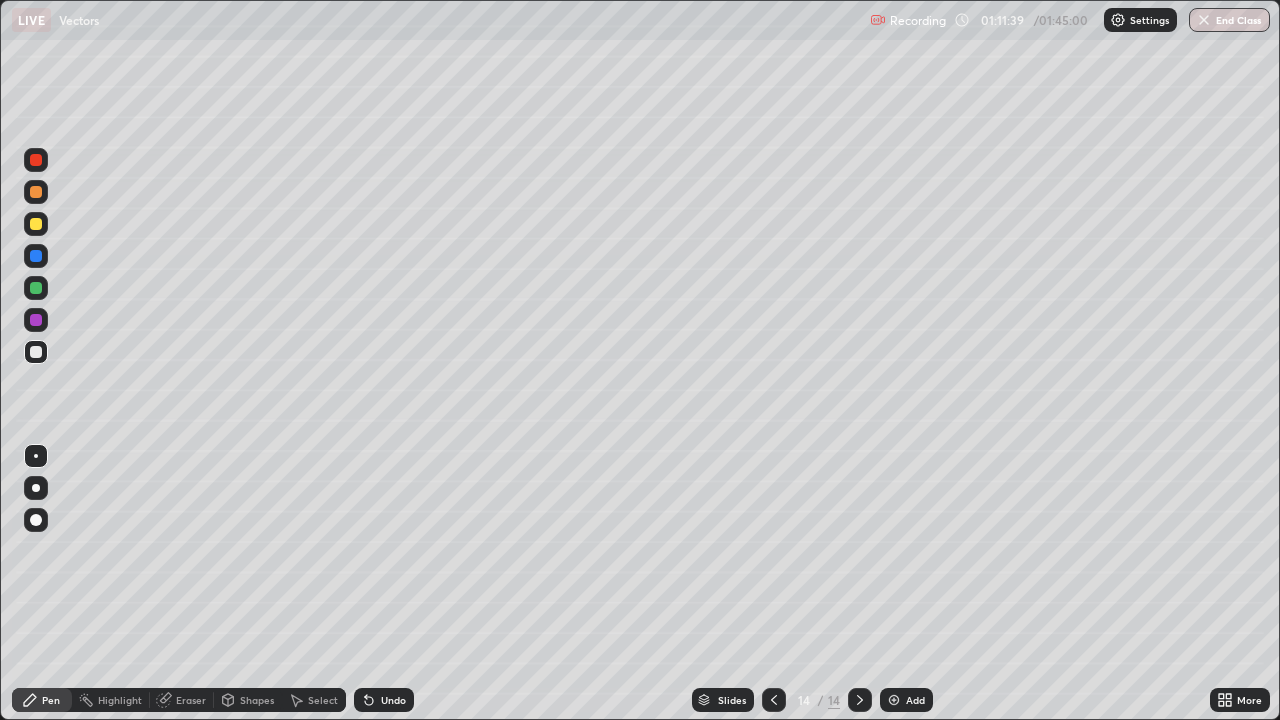 click at bounding box center (36, 224) 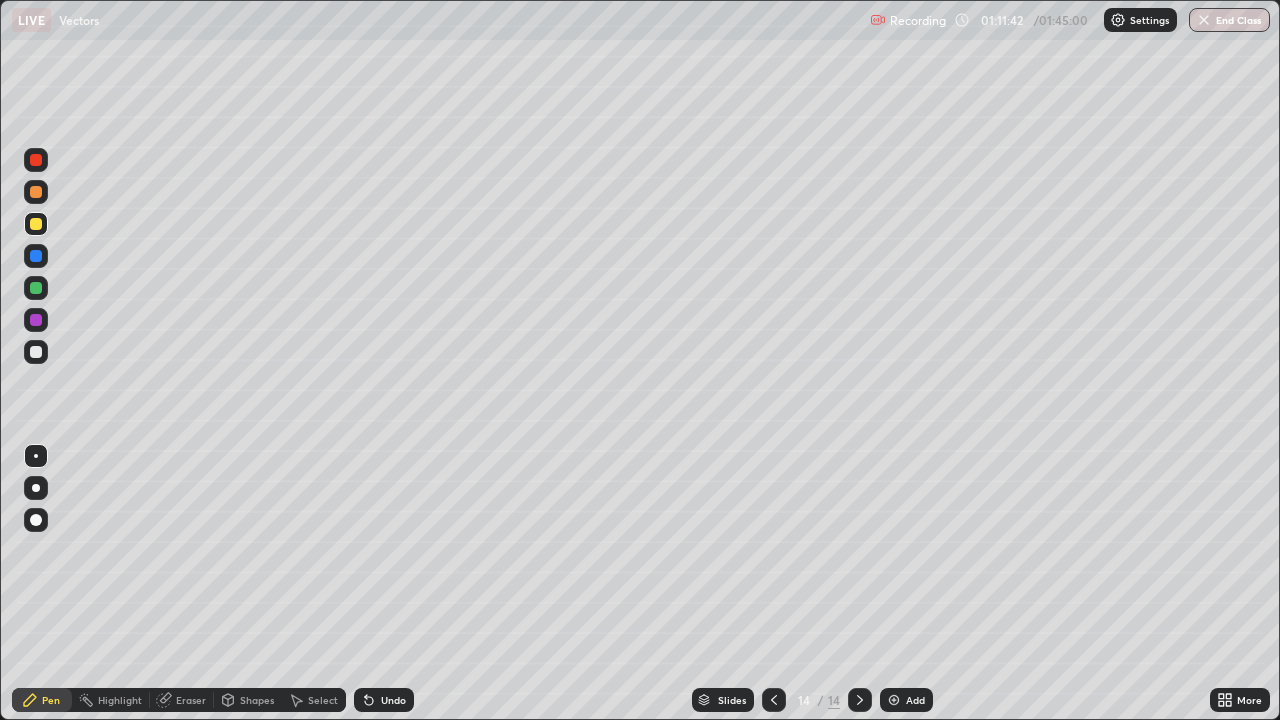 click at bounding box center [36, 352] 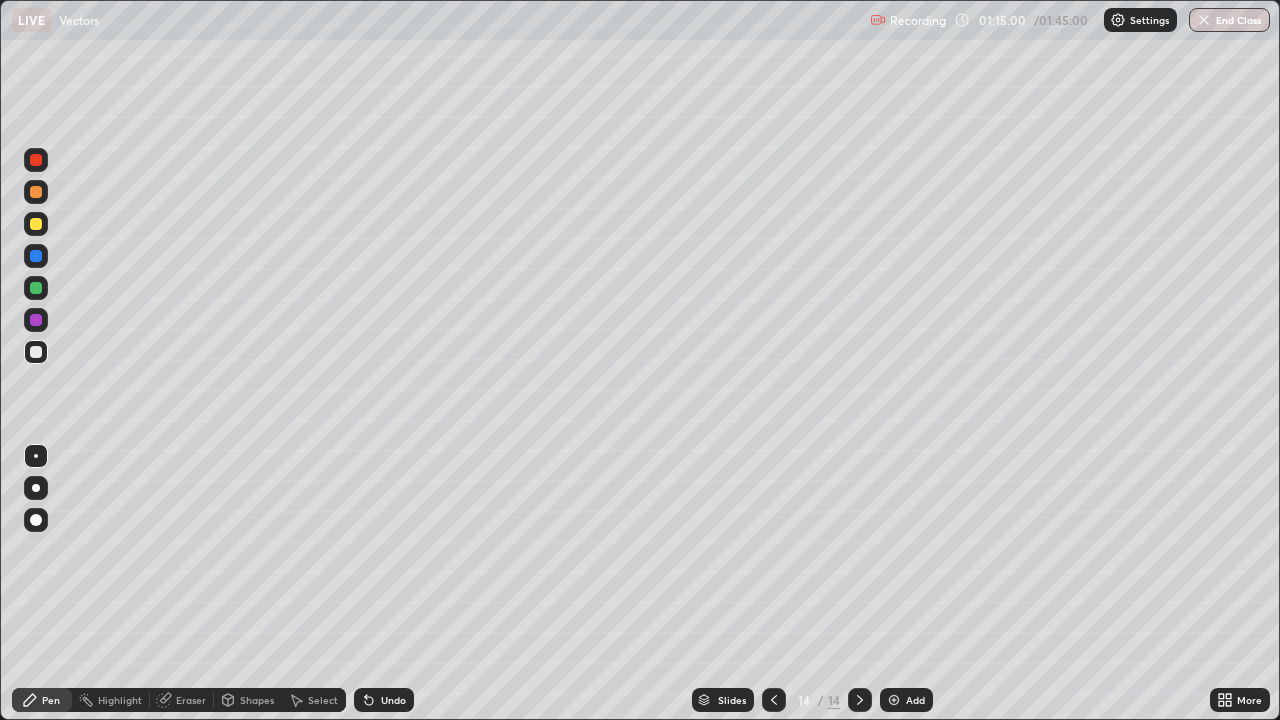 click on "Add" at bounding box center (906, 700) 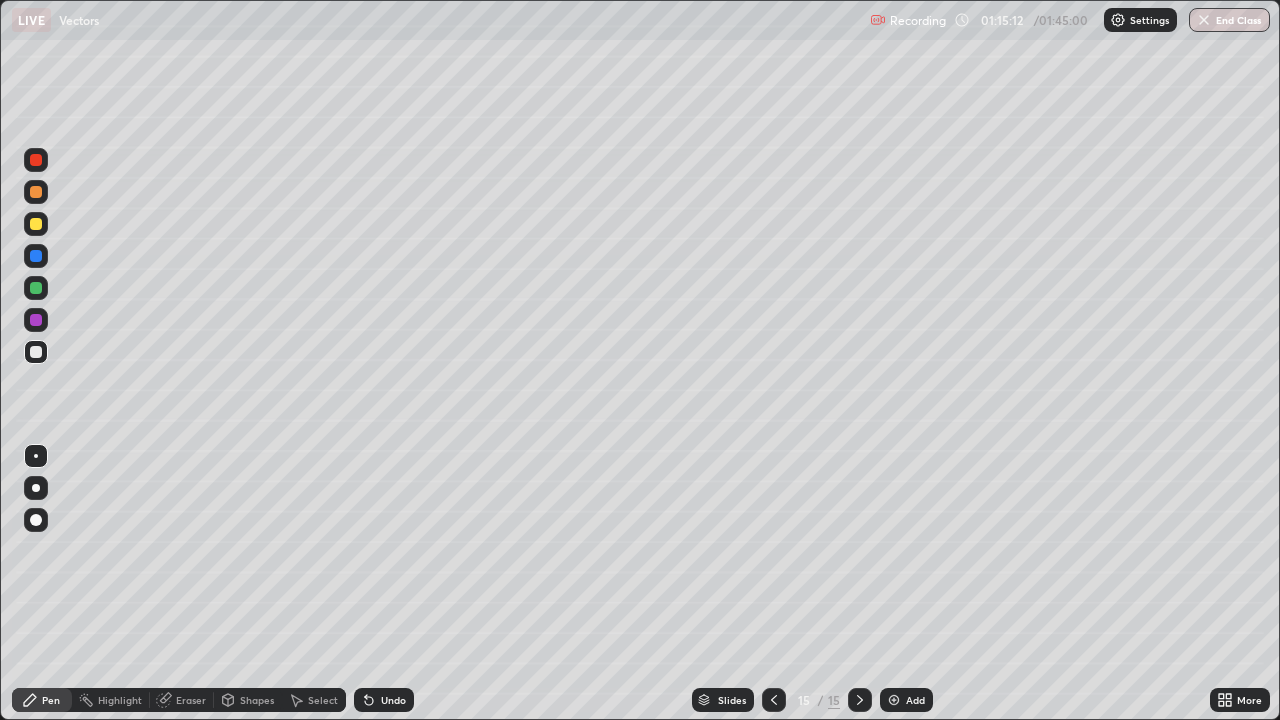 click at bounding box center [36, 352] 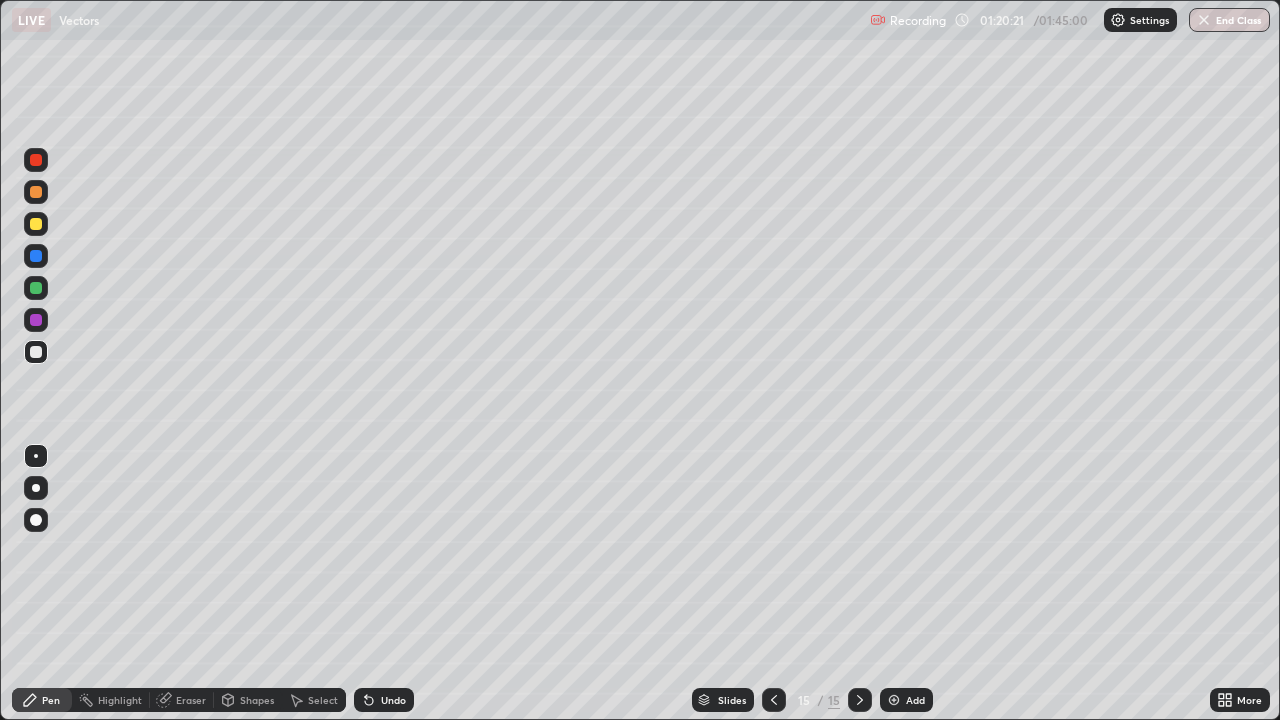 click on "Add" at bounding box center [915, 700] 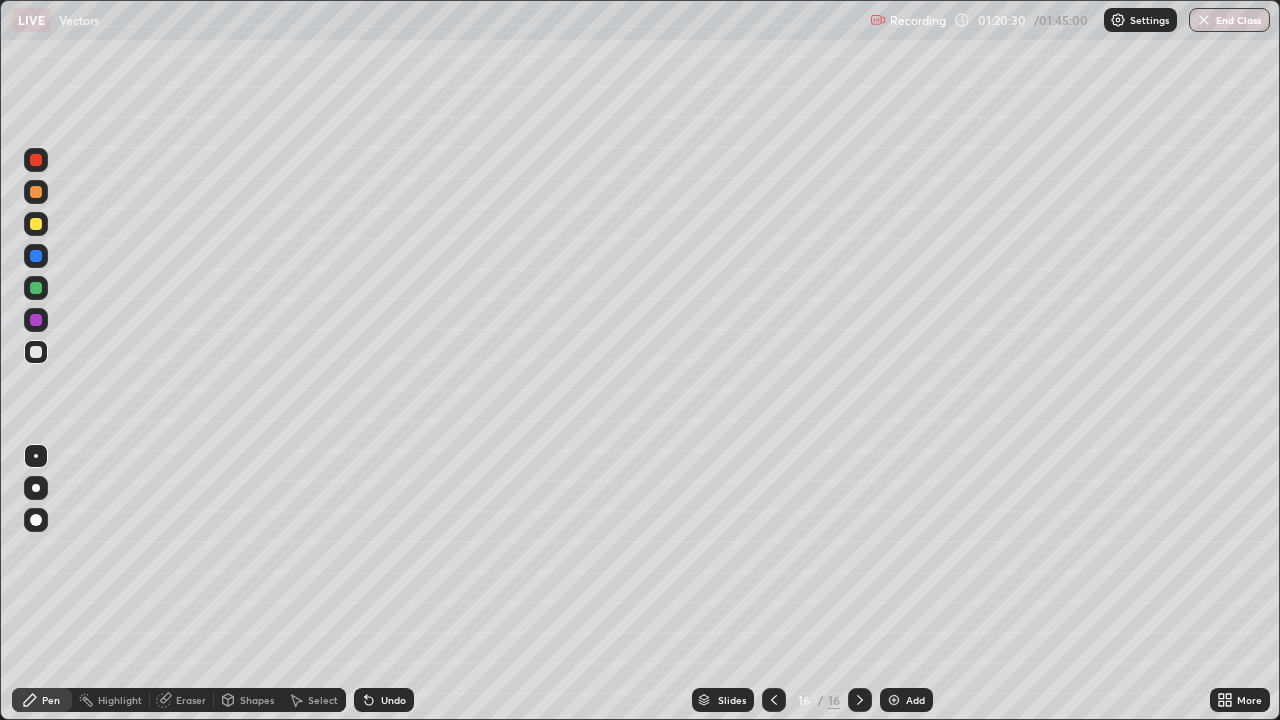 click at bounding box center (36, 192) 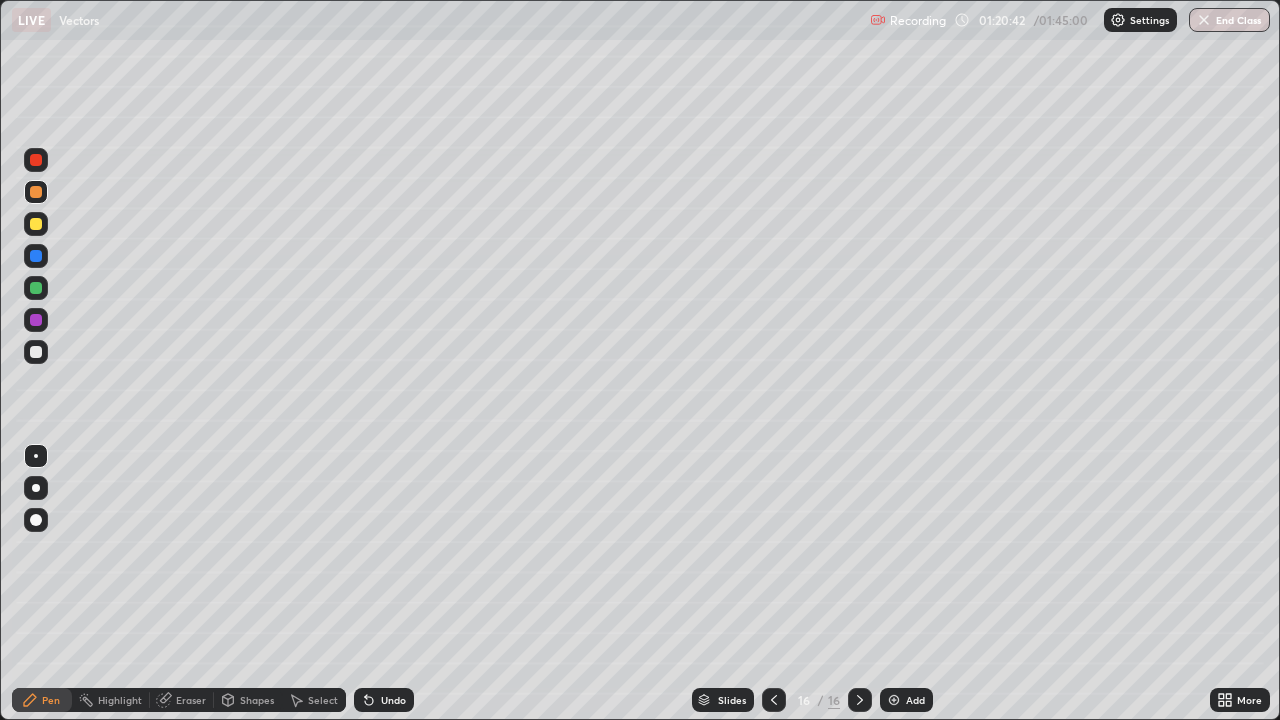 click at bounding box center (36, 352) 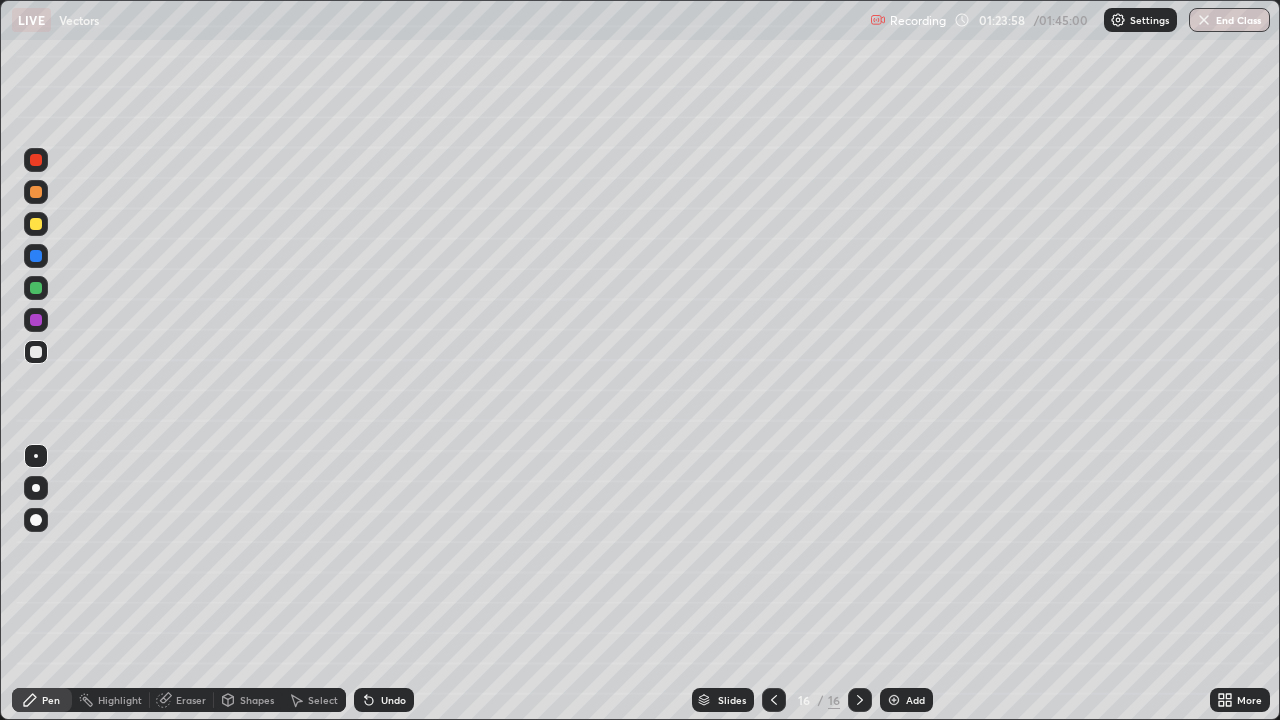 click on "Eraser" at bounding box center [191, 700] 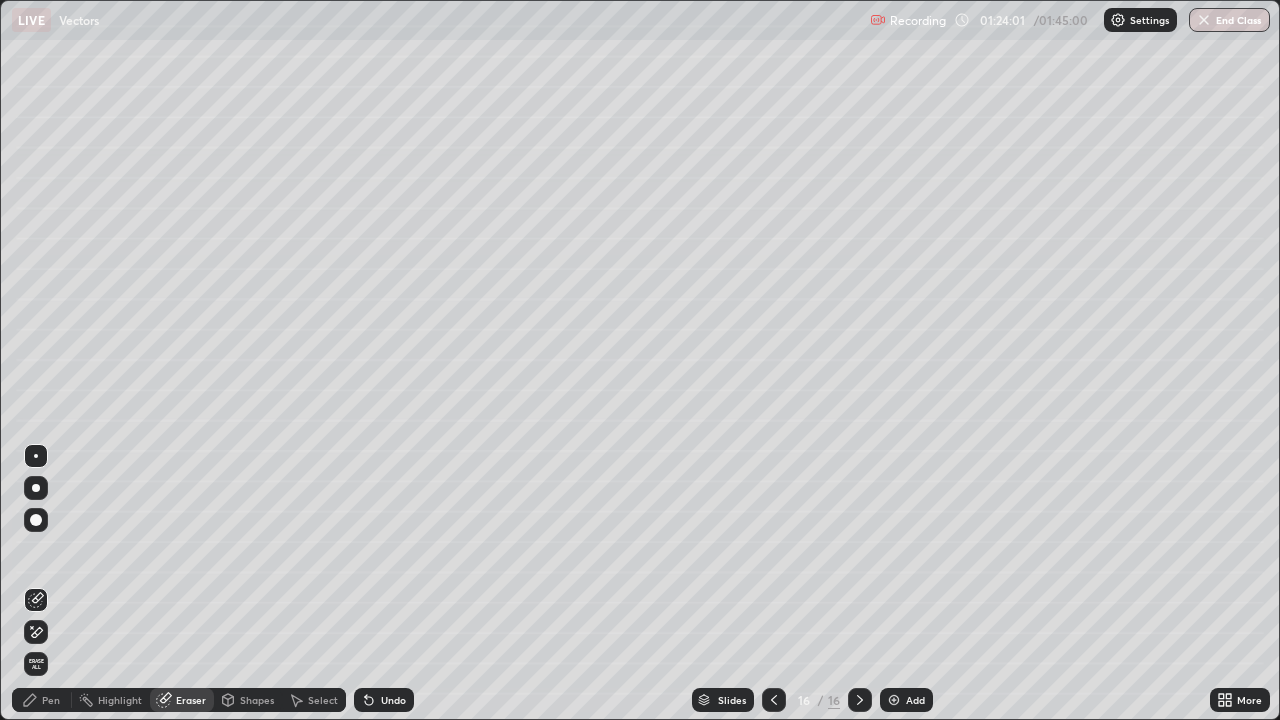 click on "Pen" at bounding box center [51, 700] 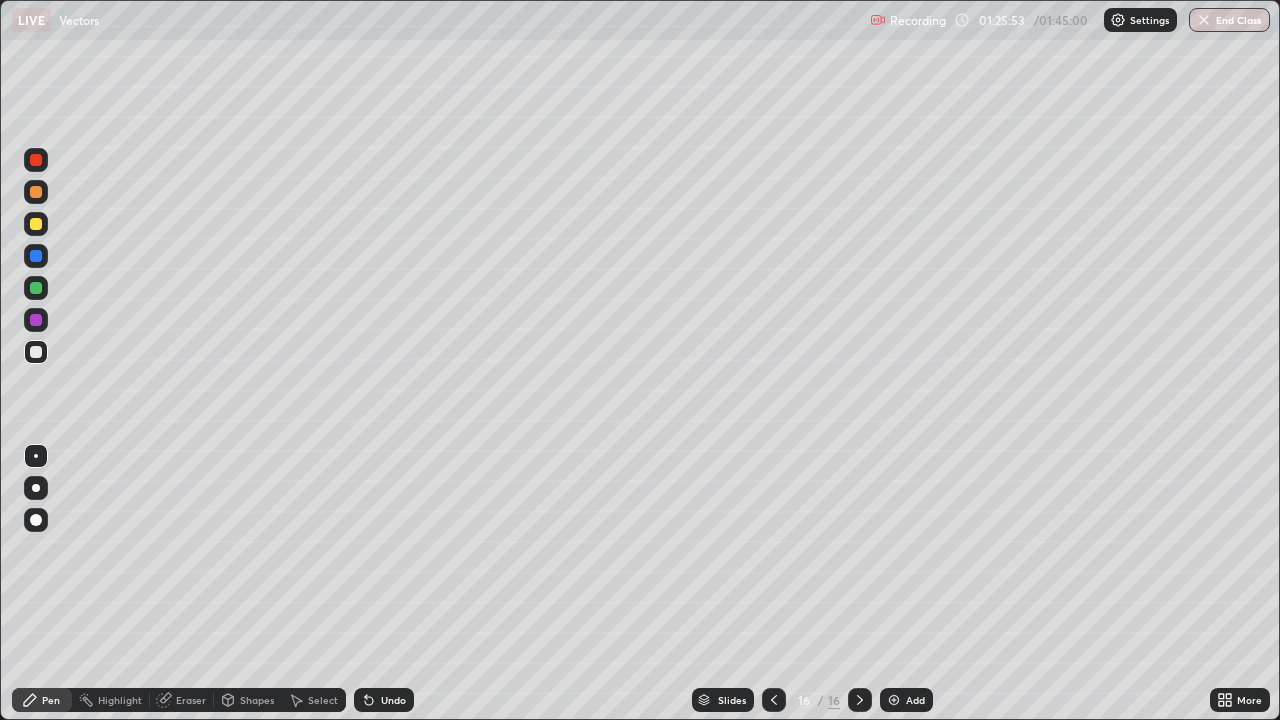 click on "Add" at bounding box center (915, 700) 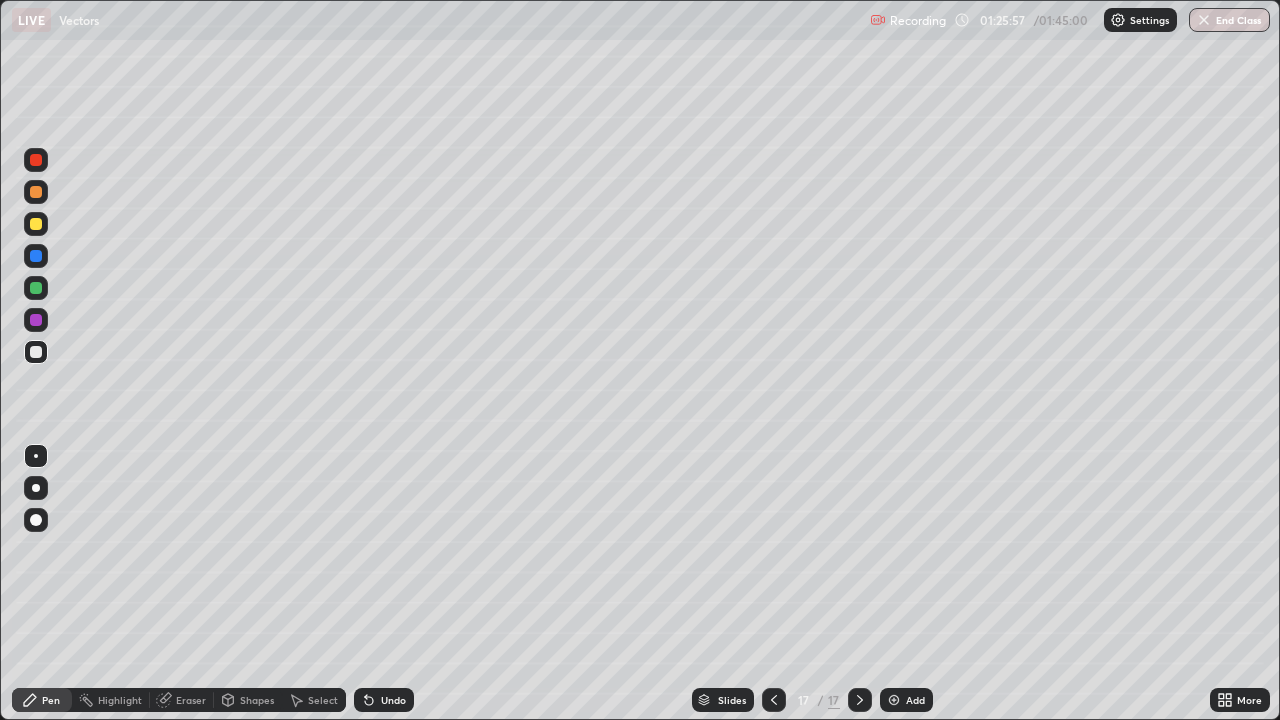 click on "Undo" at bounding box center (384, 700) 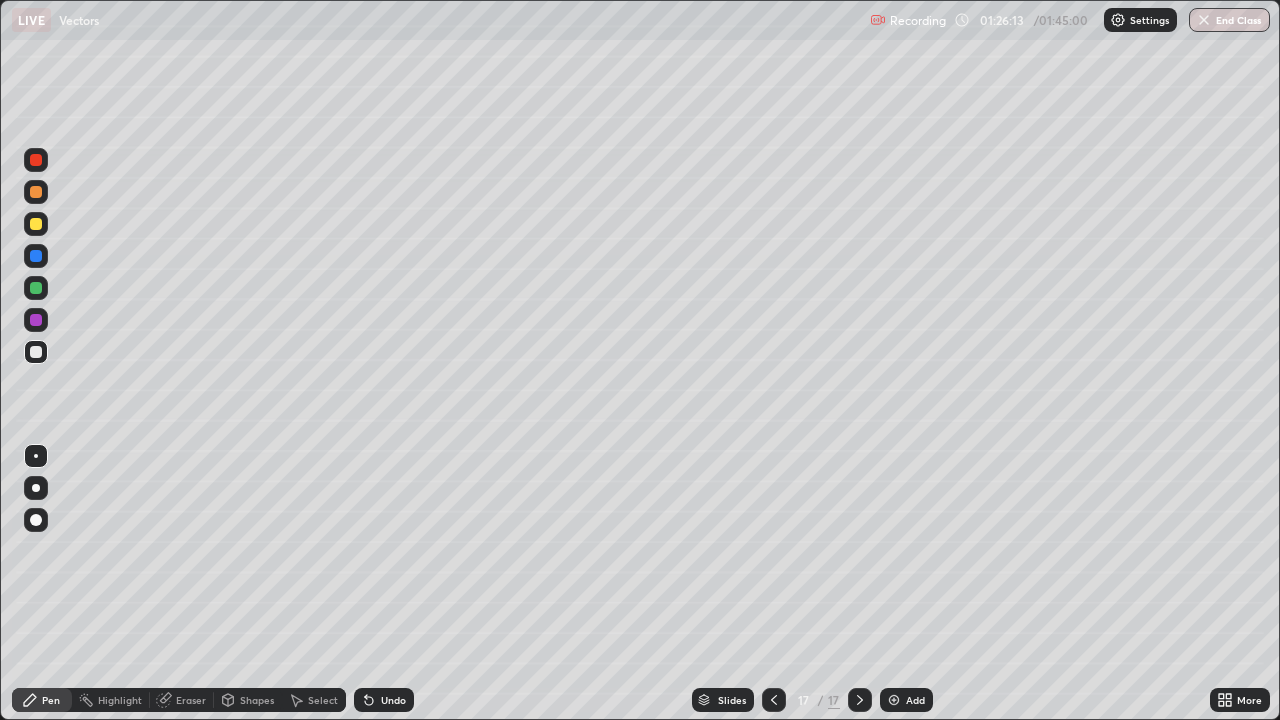 click at bounding box center (36, 224) 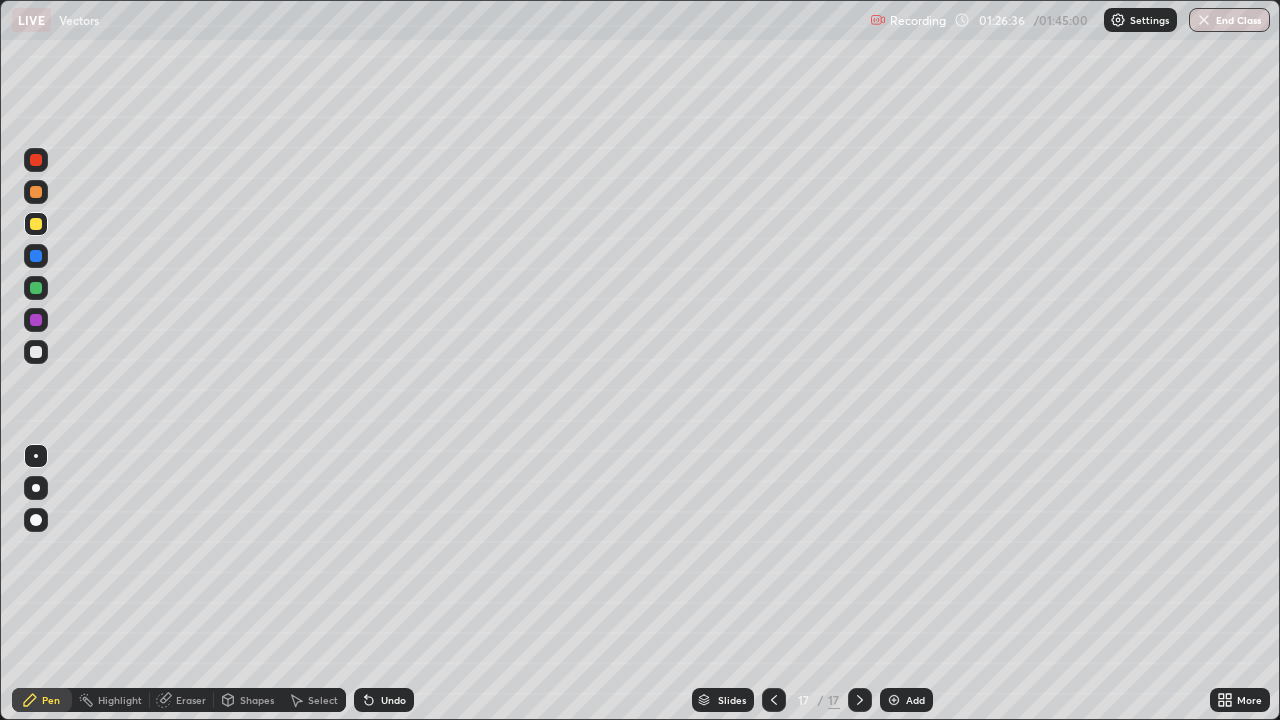 click 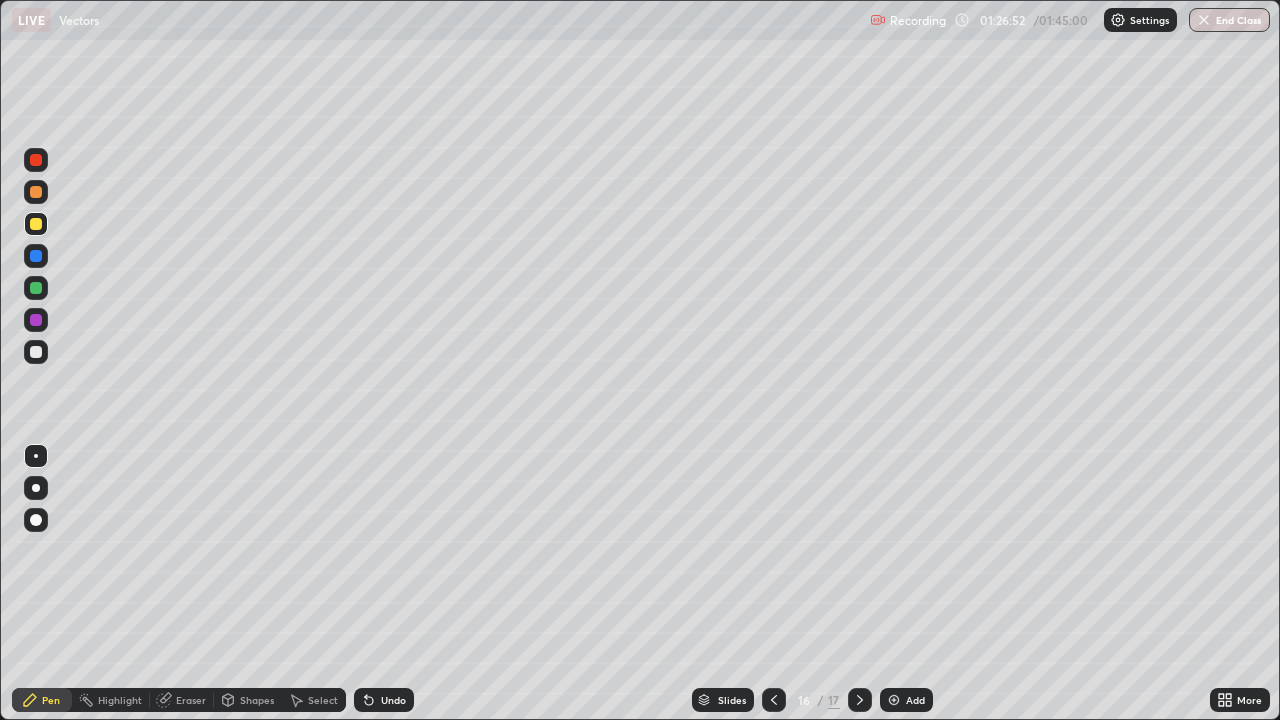 click 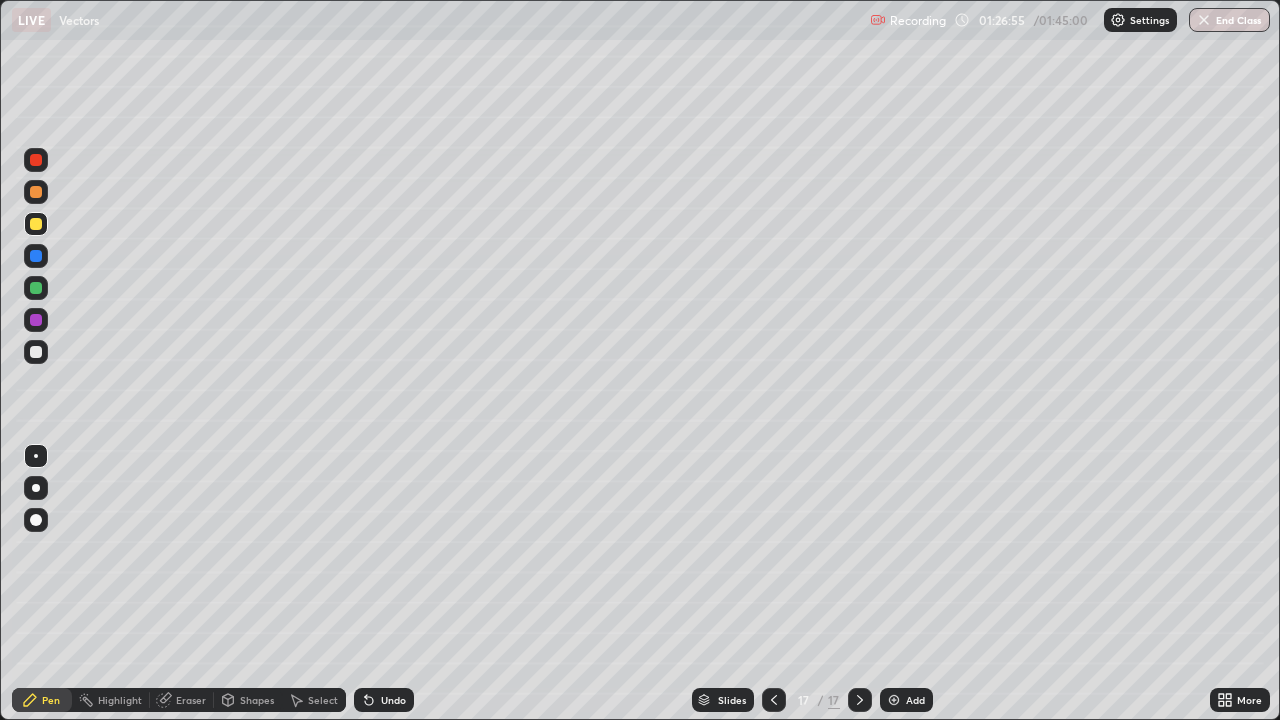 click at bounding box center (36, 288) 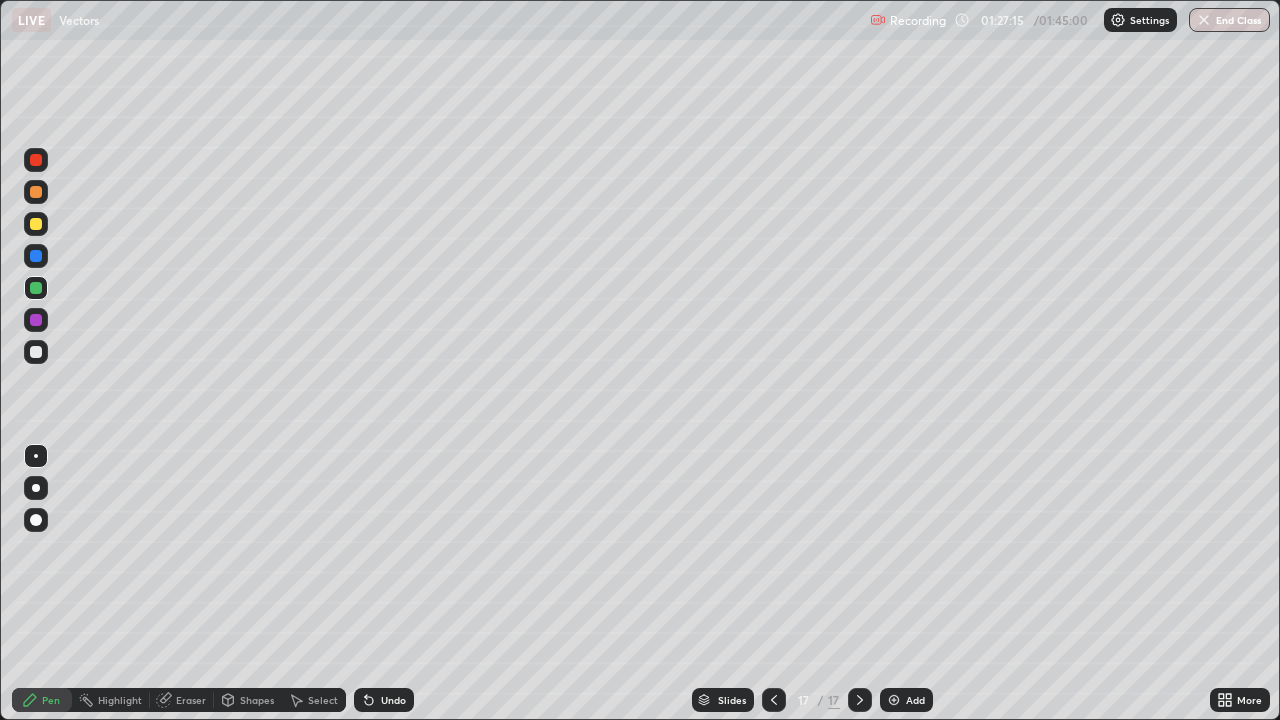 click at bounding box center [36, 352] 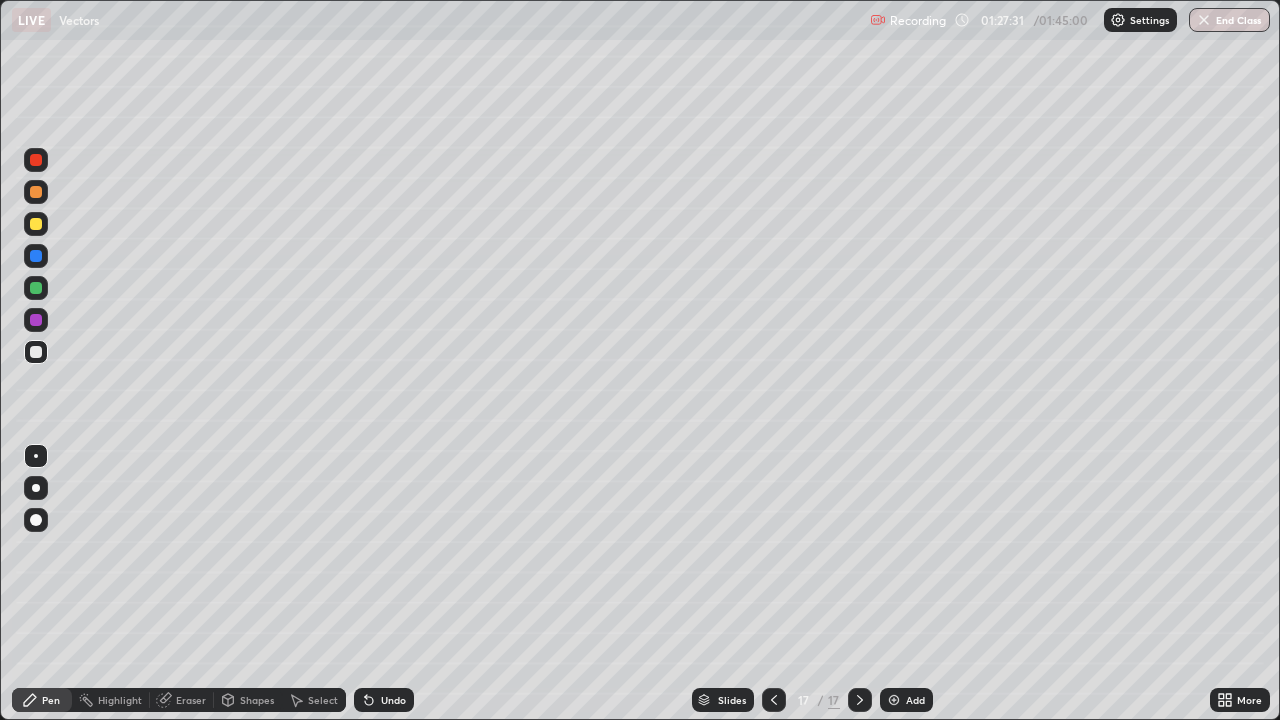 click on "Undo" at bounding box center (393, 700) 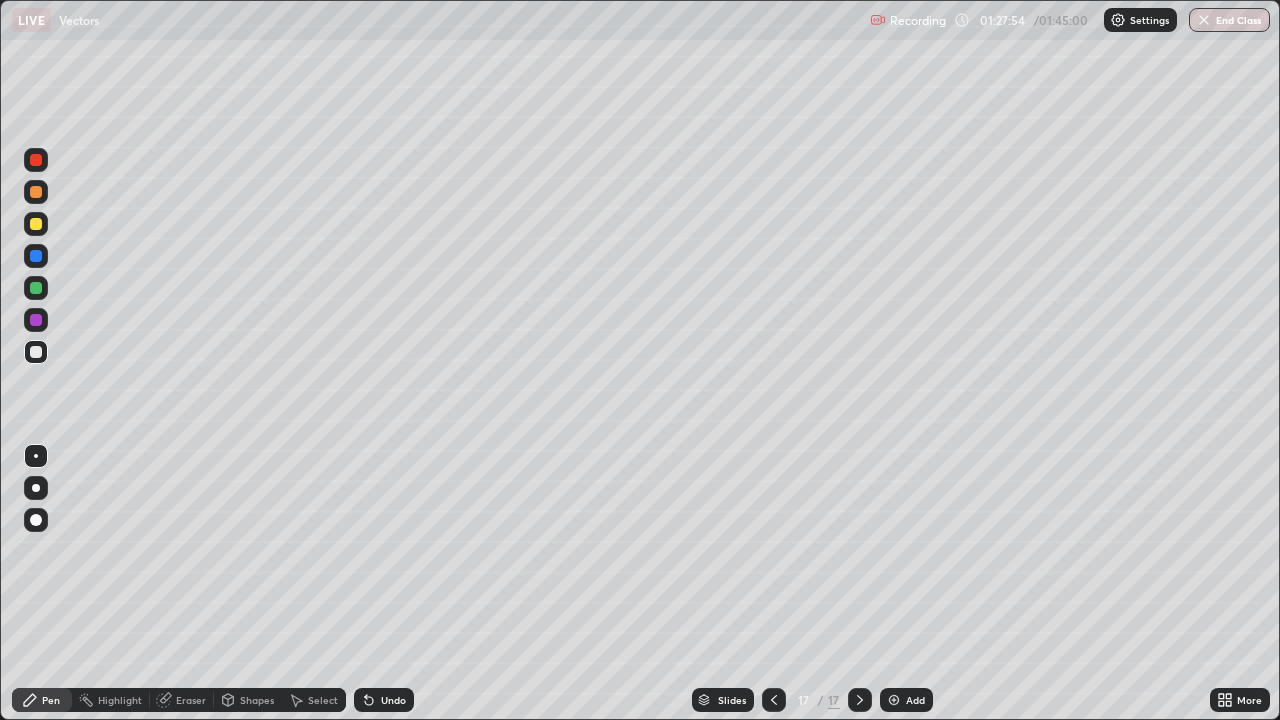 click at bounding box center [36, 224] 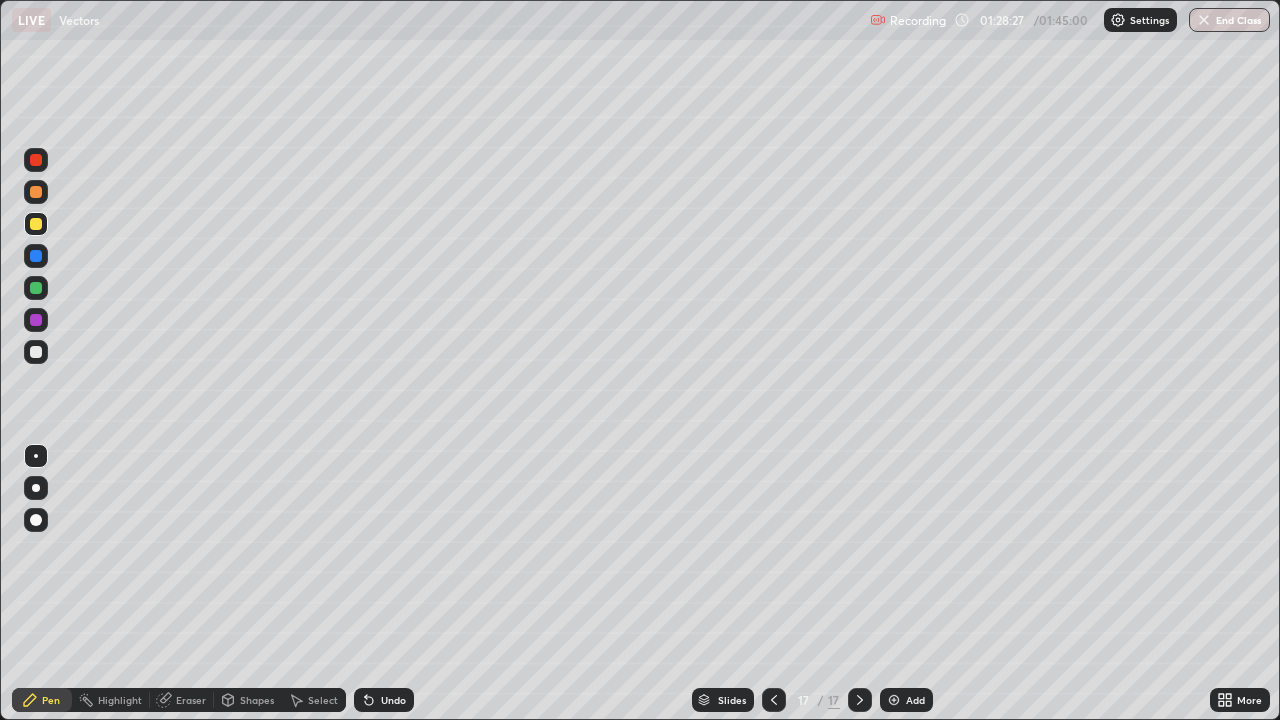 click on "Add" at bounding box center [915, 700] 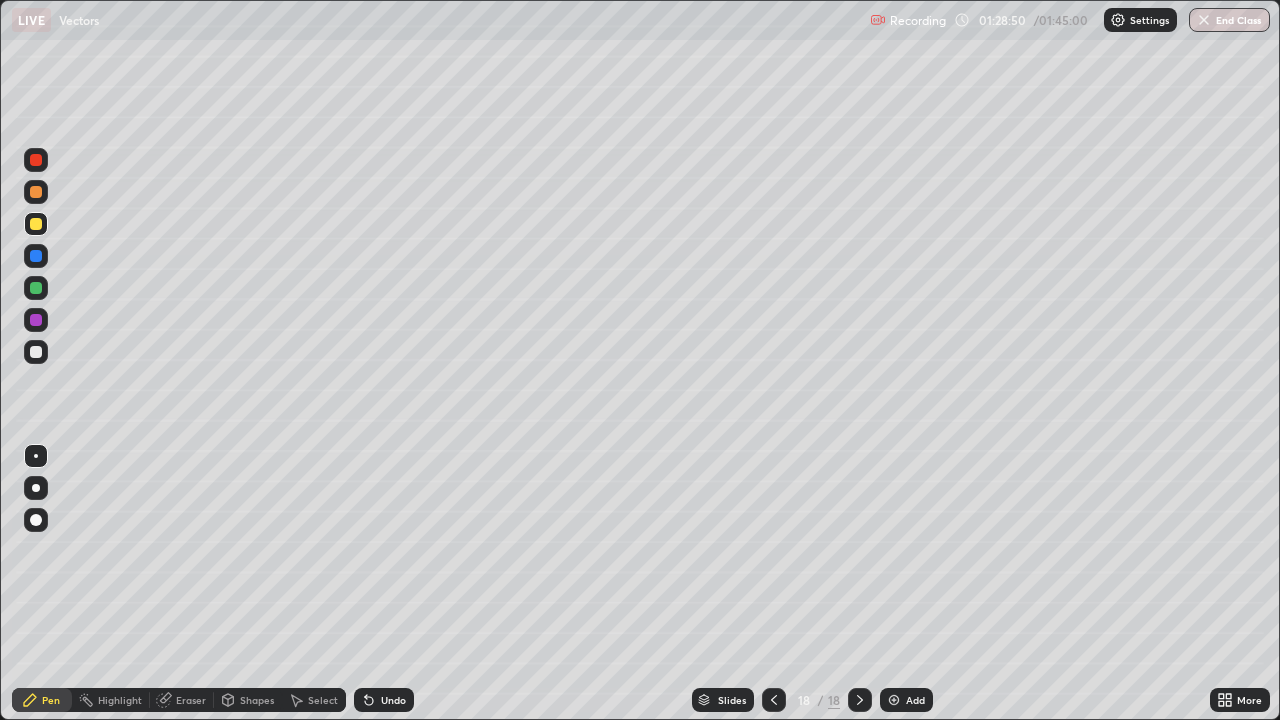 click 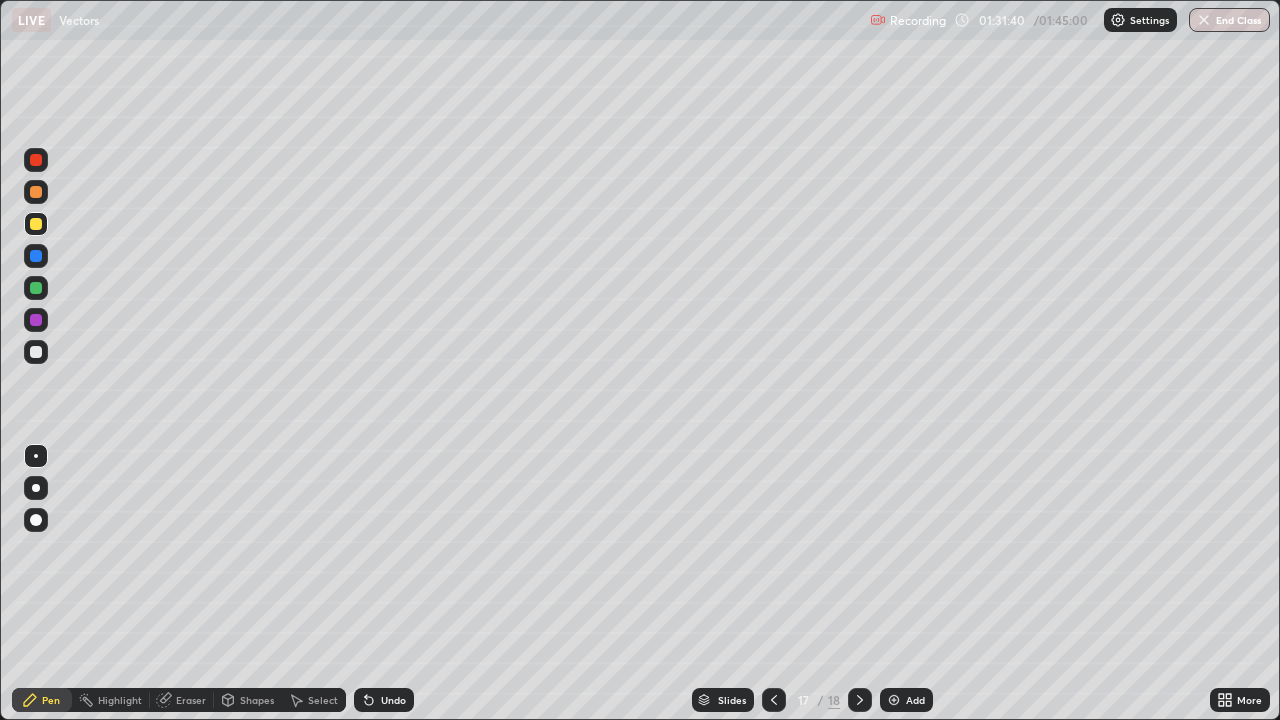 click on "Add" at bounding box center [915, 700] 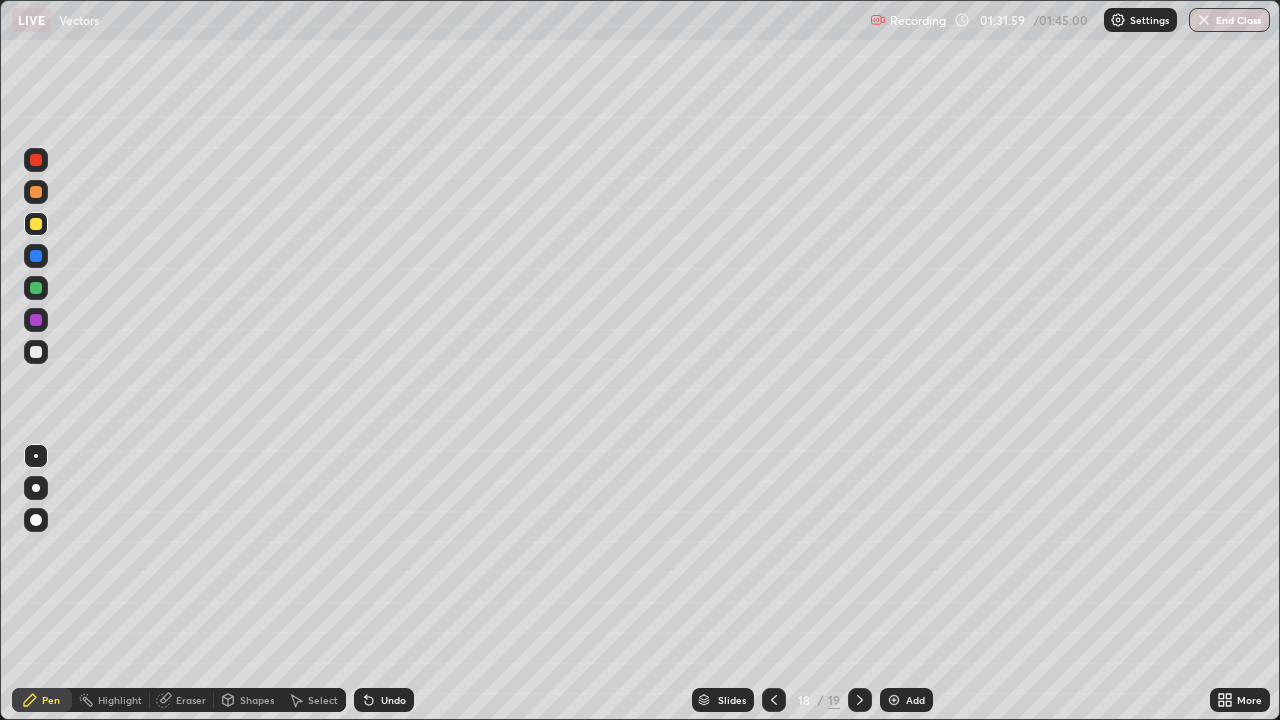 click at bounding box center (36, 352) 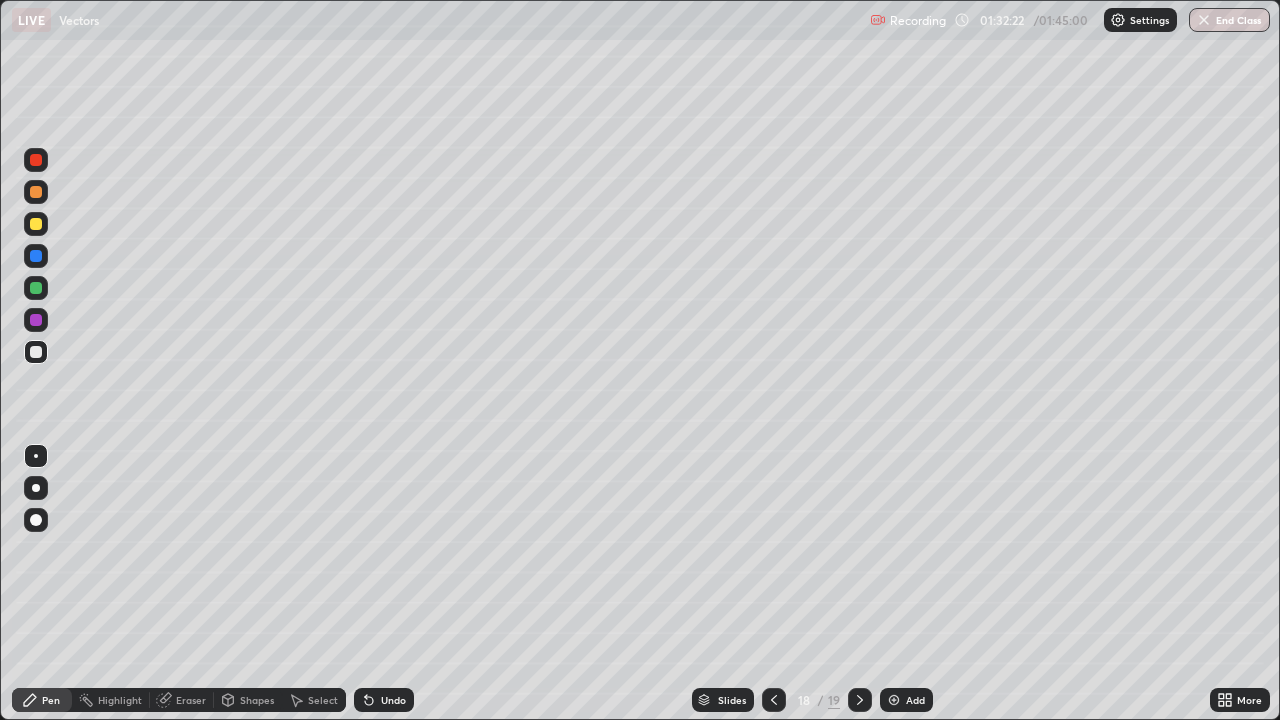 click on "Undo" at bounding box center (393, 700) 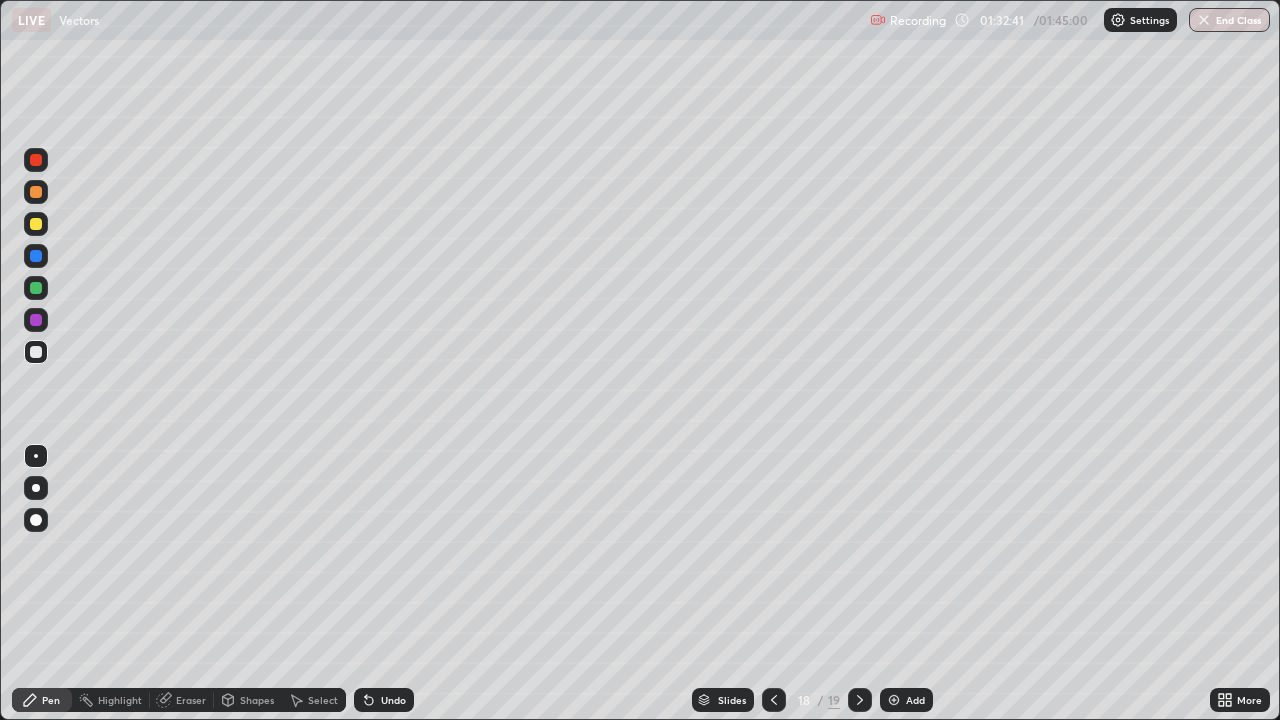click on "Eraser" at bounding box center [191, 700] 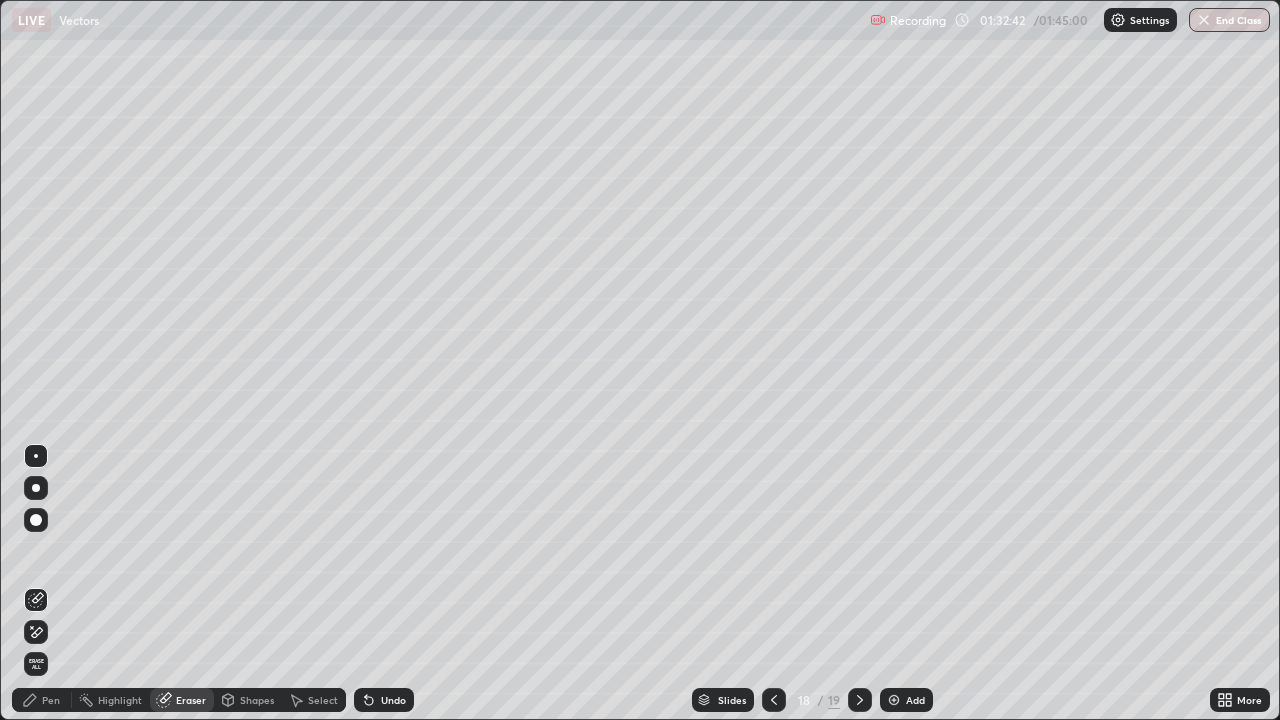 click on "Pen" at bounding box center [51, 700] 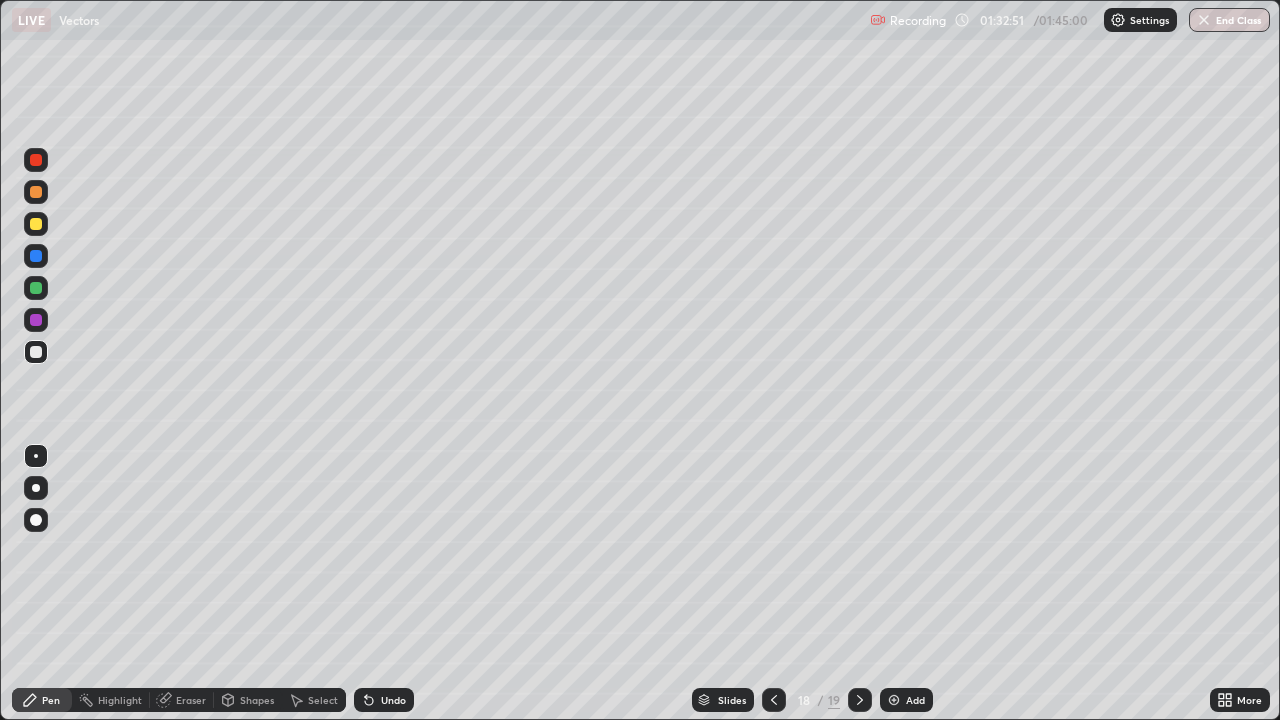 click at bounding box center (36, 224) 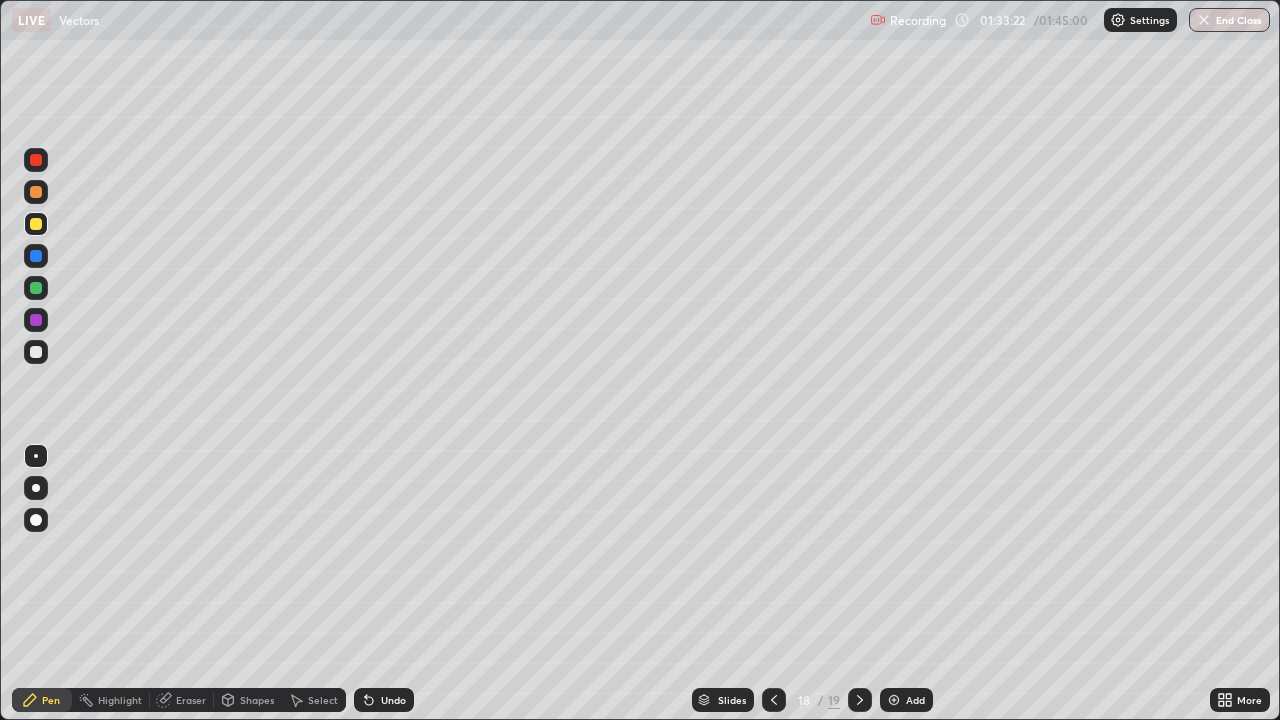 click at bounding box center [36, 352] 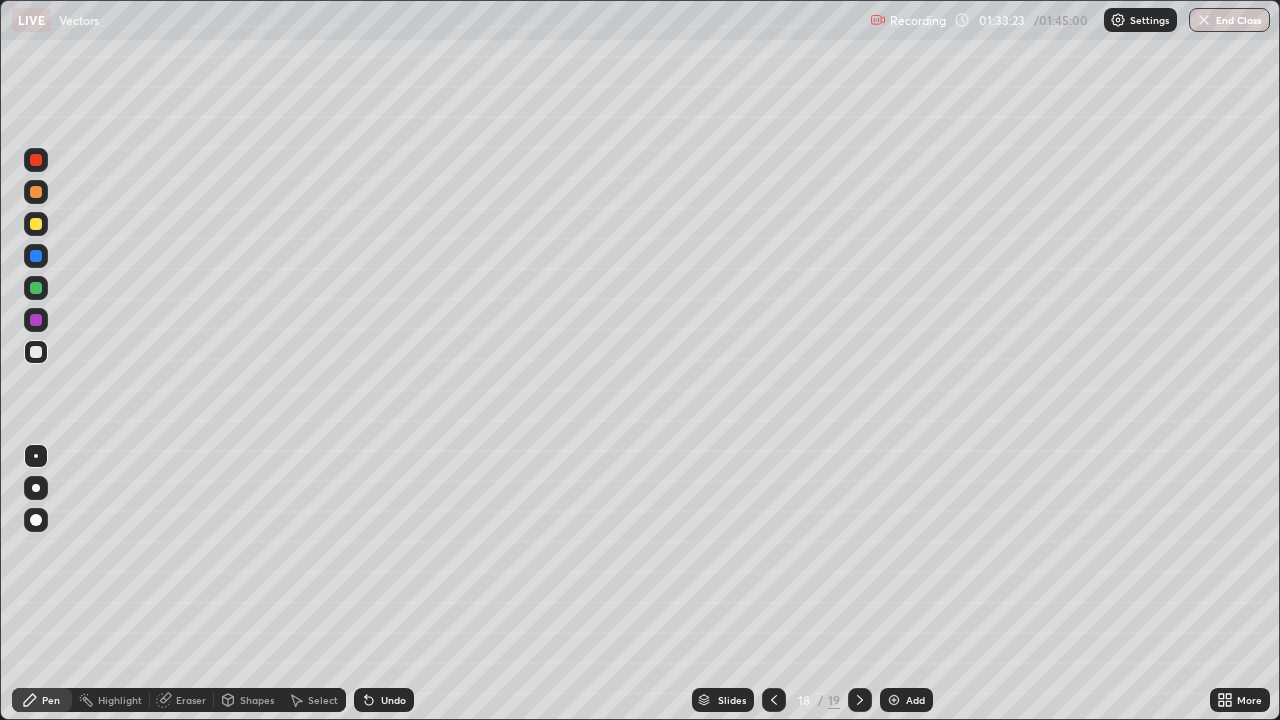 click at bounding box center [36, 288] 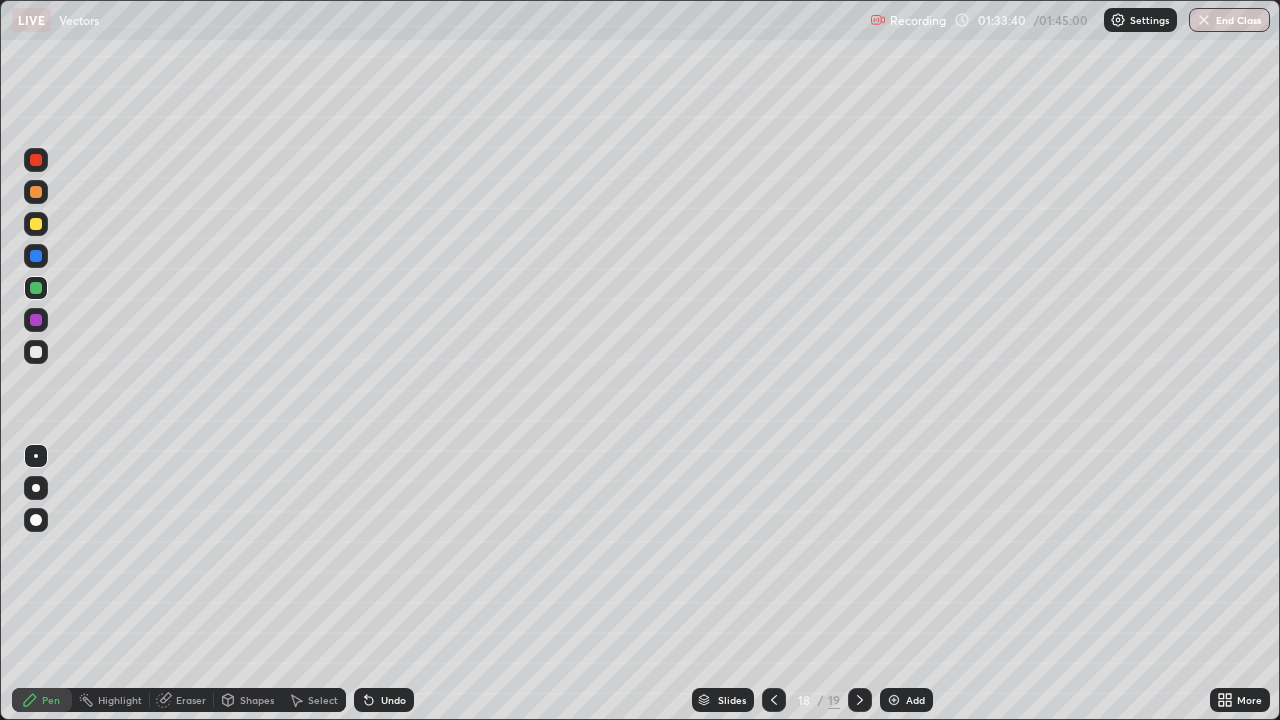 click at bounding box center (36, 352) 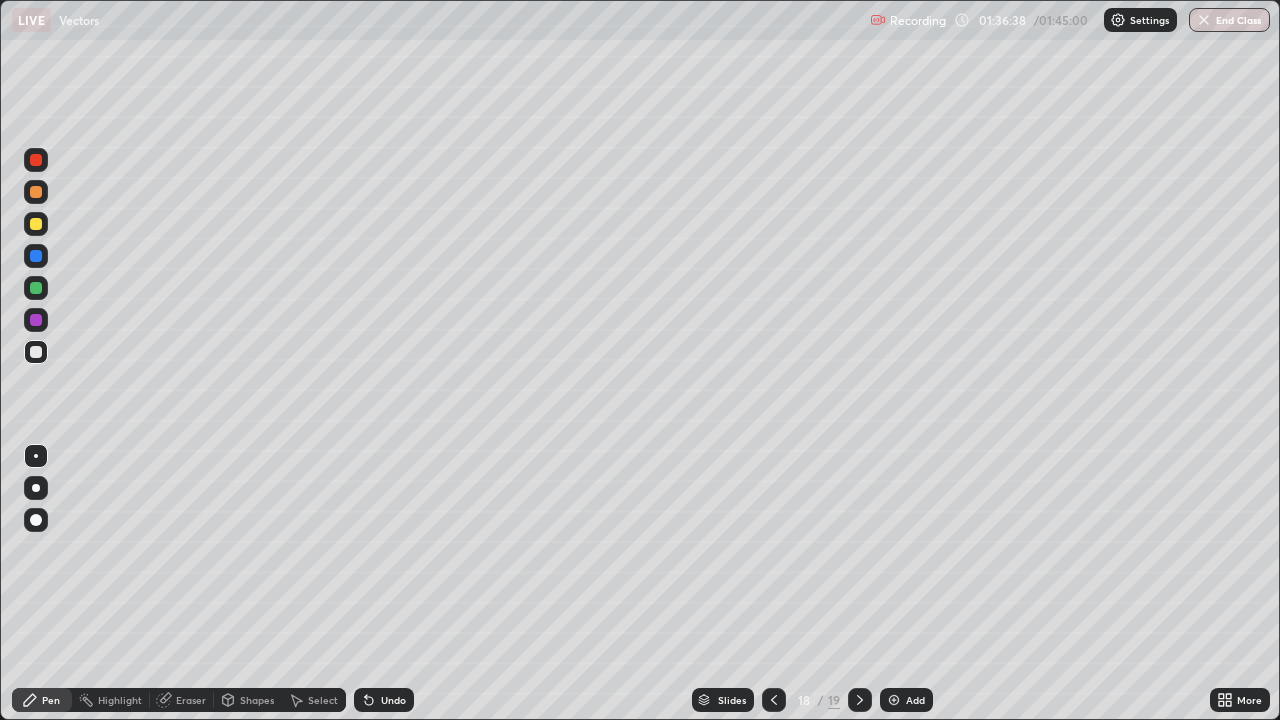 click on "Add" at bounding box center [915, 700] 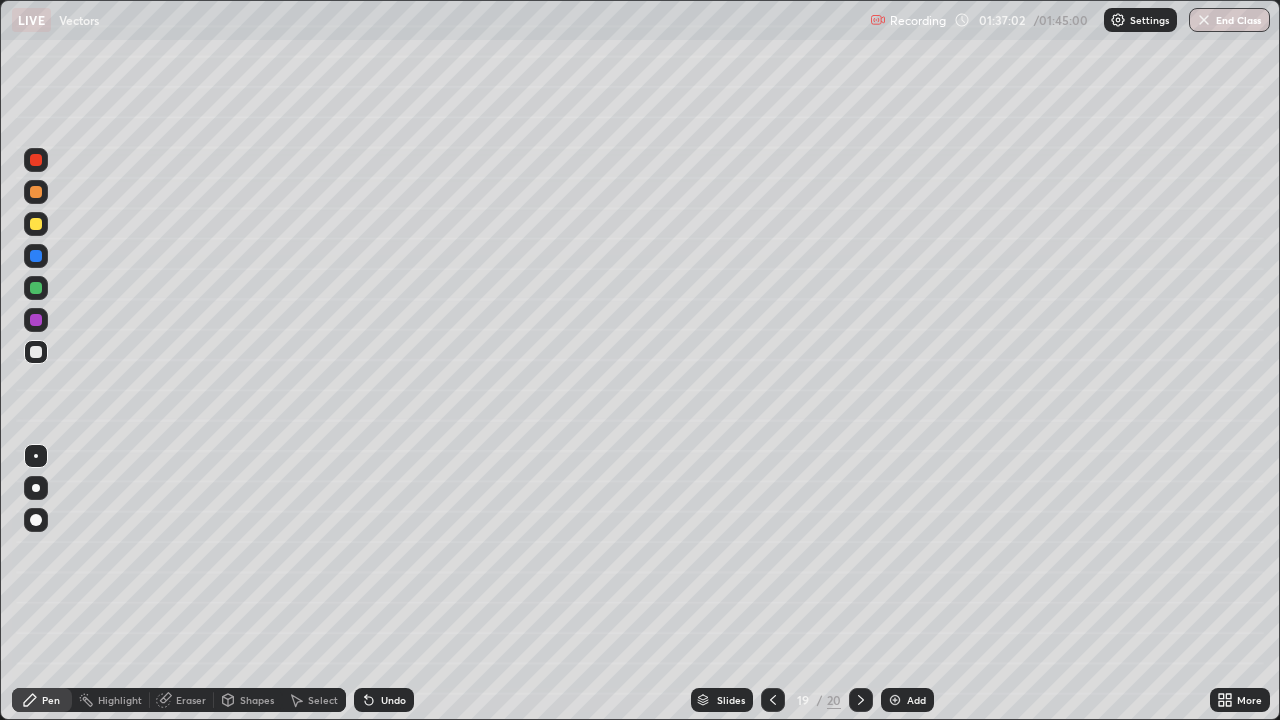click at bounding box center (36, 352) 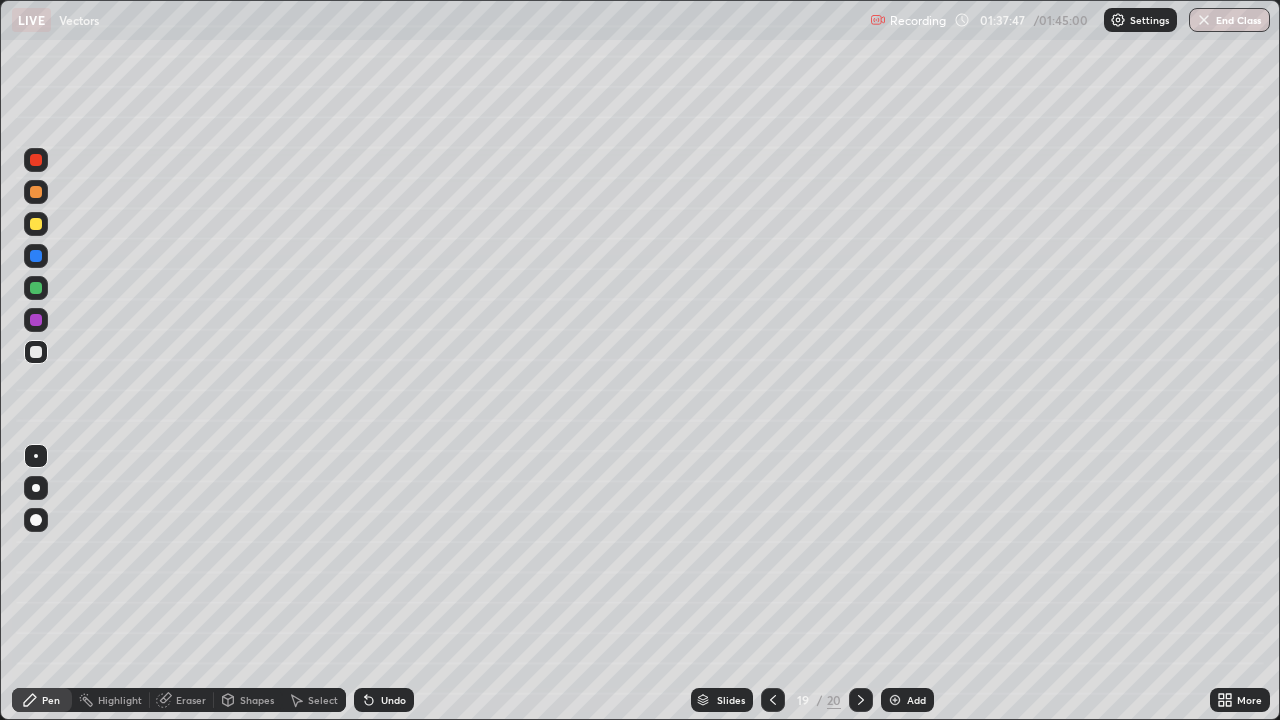 click at bounding box center (36, 224) 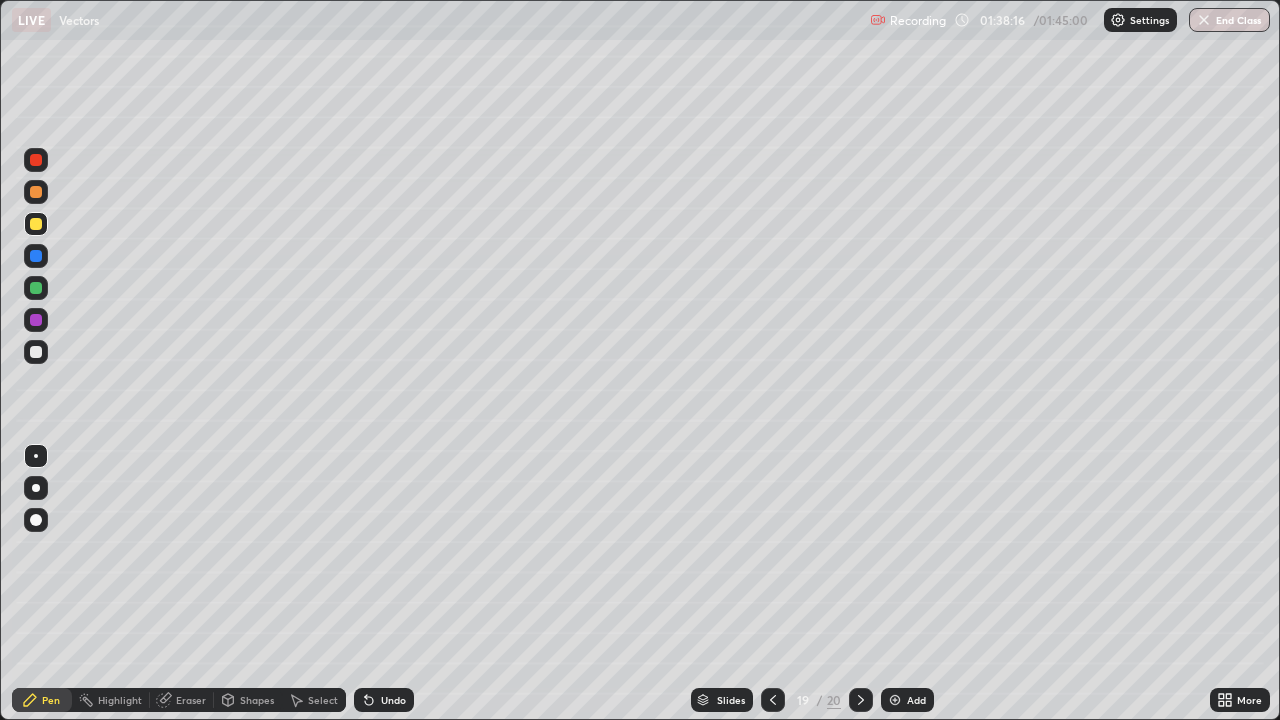 click at bounding box center [36, 160] 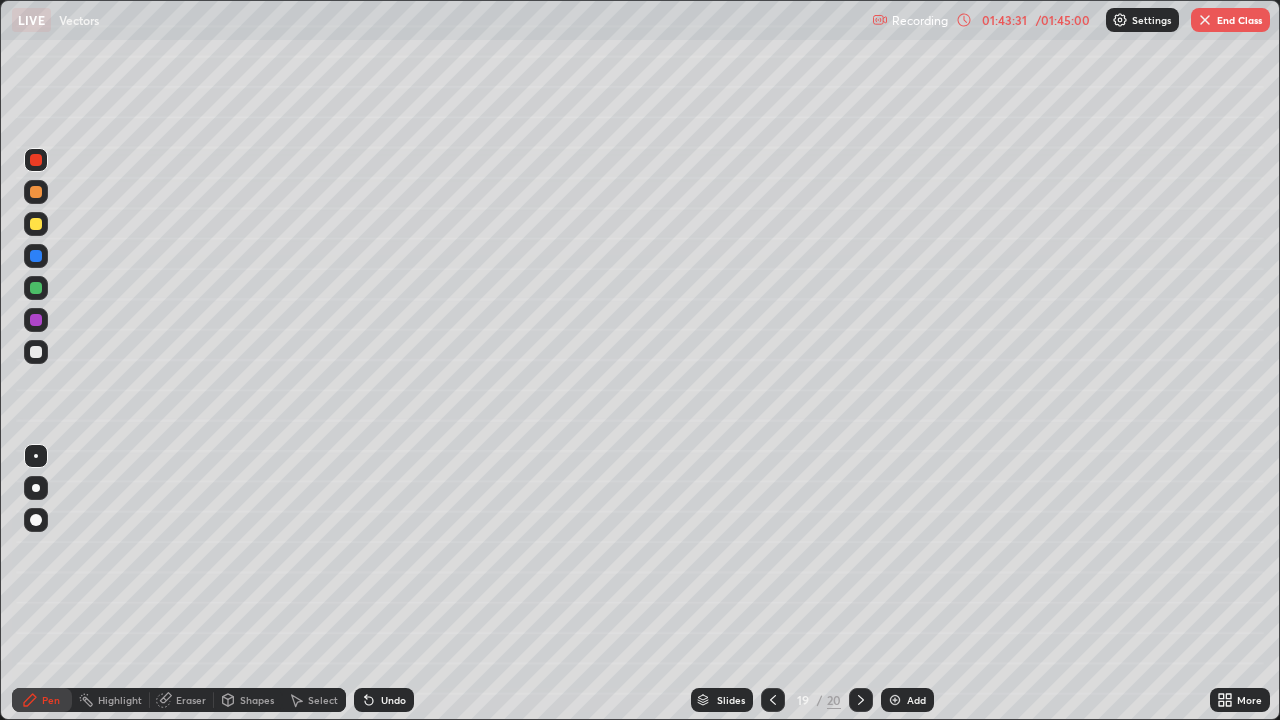 click at bounding box center (1205, 20) 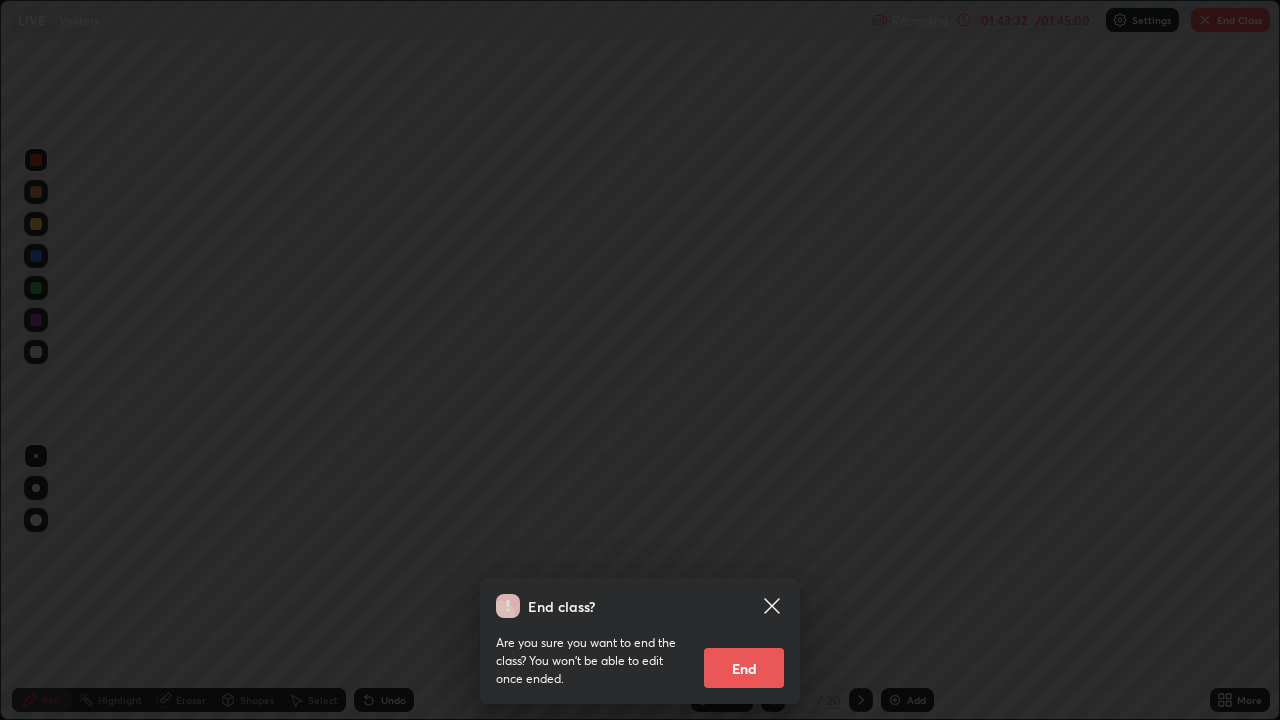 click on "End" at bounding box center [744, 668] 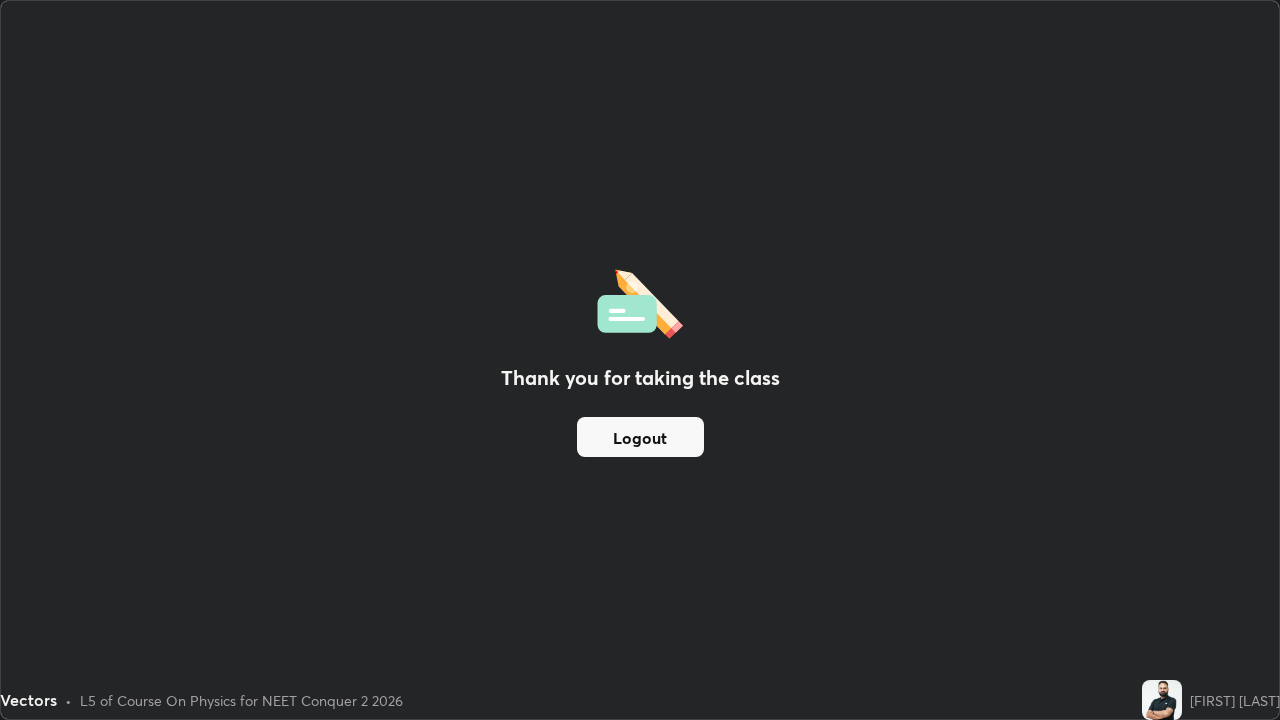 click on "Logout" at bounding box center [640, 437] 